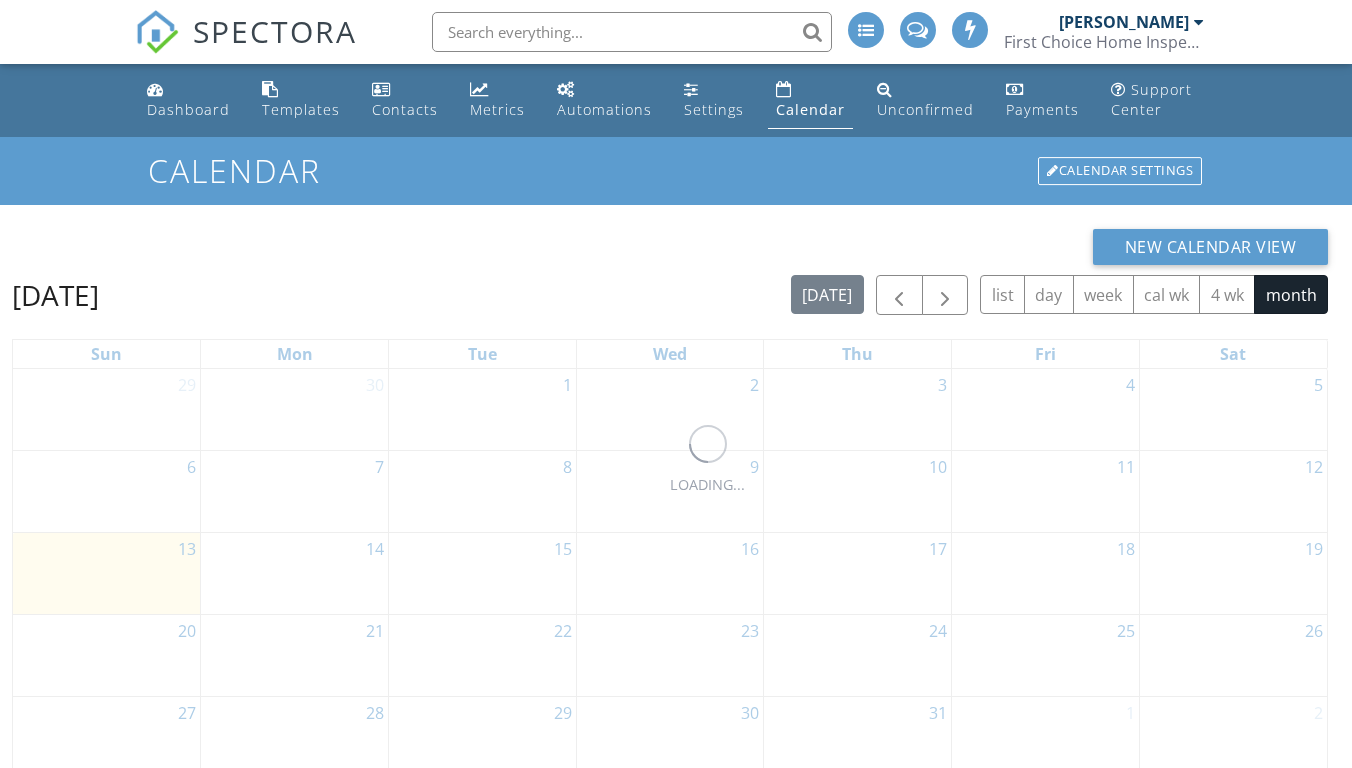 scroll, scrollTop: 0, scrollLeft: 0, axis: both 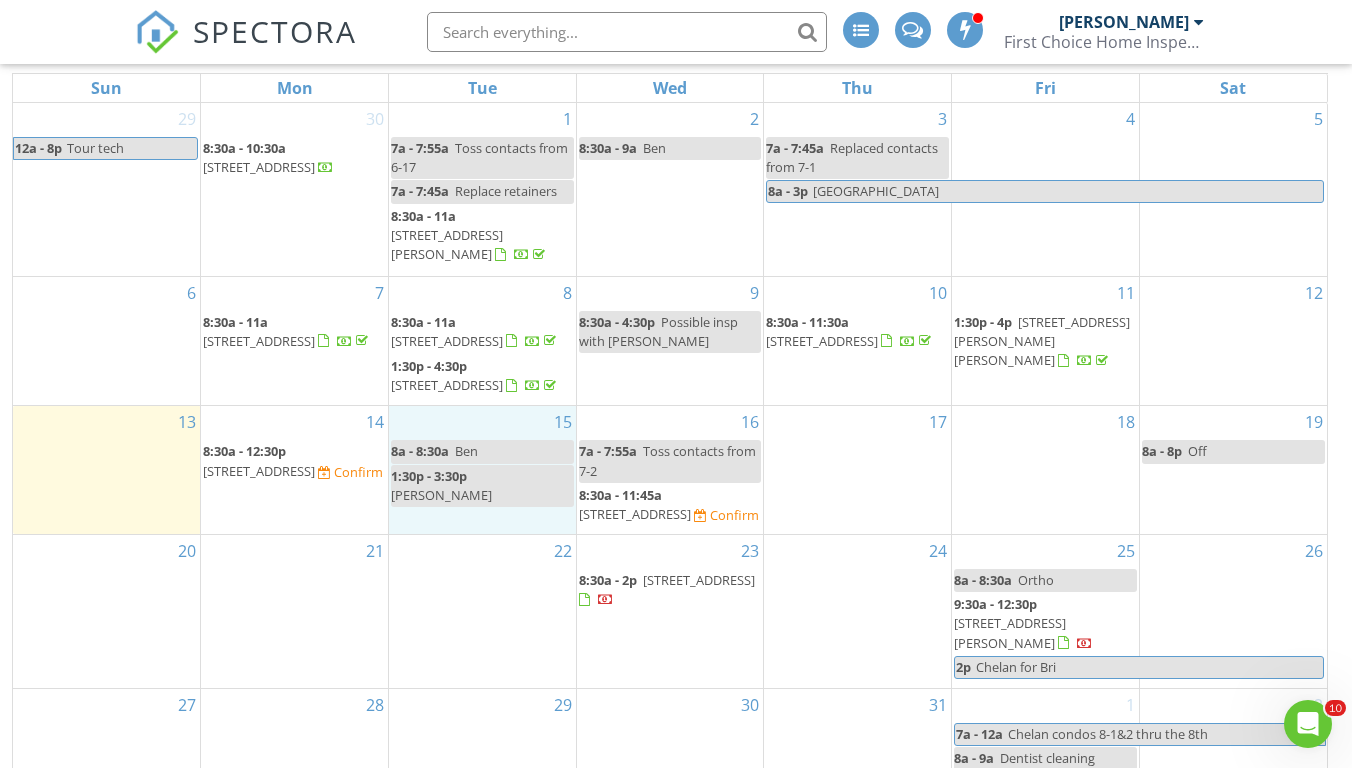 click on "15
8a - 8:30a
Ben
1:30p - 3:30p
Victor casana" at bounding box center (482, 470) 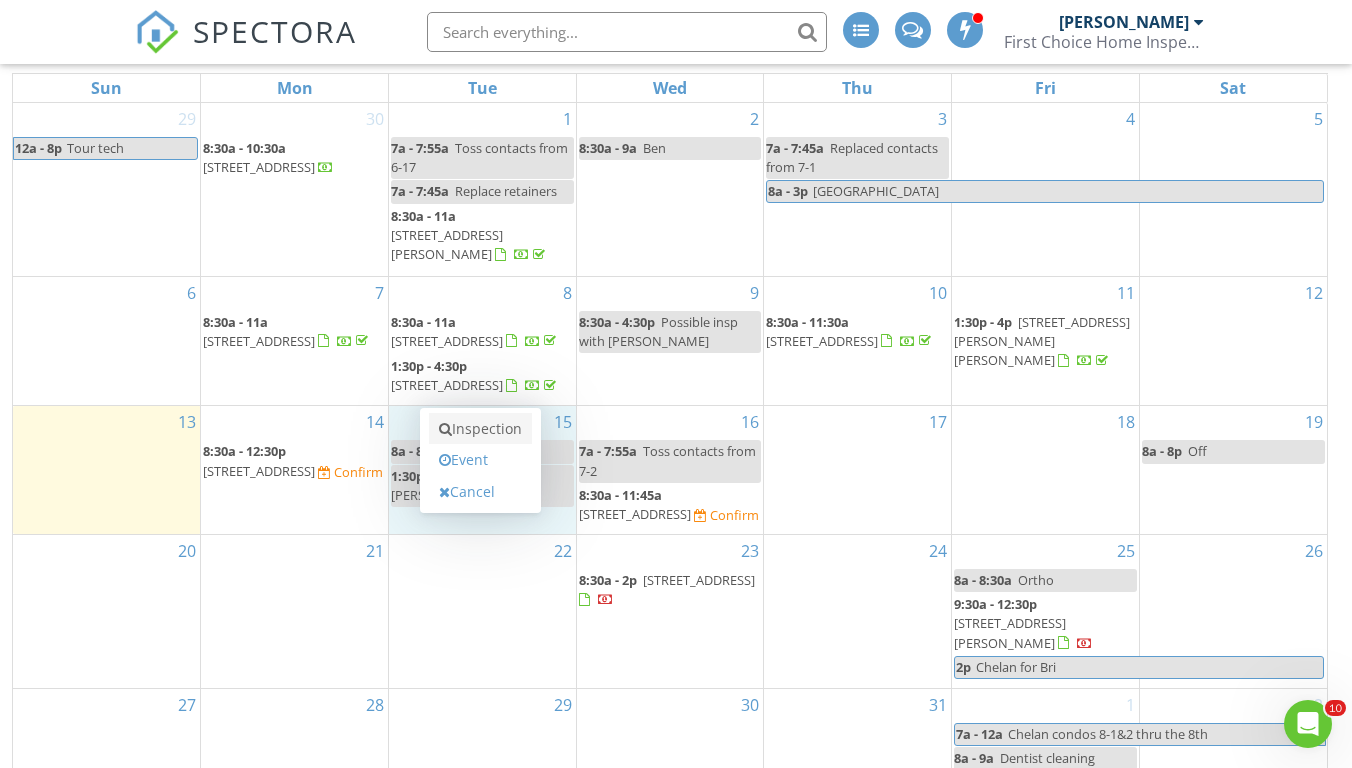 click on "Inspection" at bounding box center (480, 429) 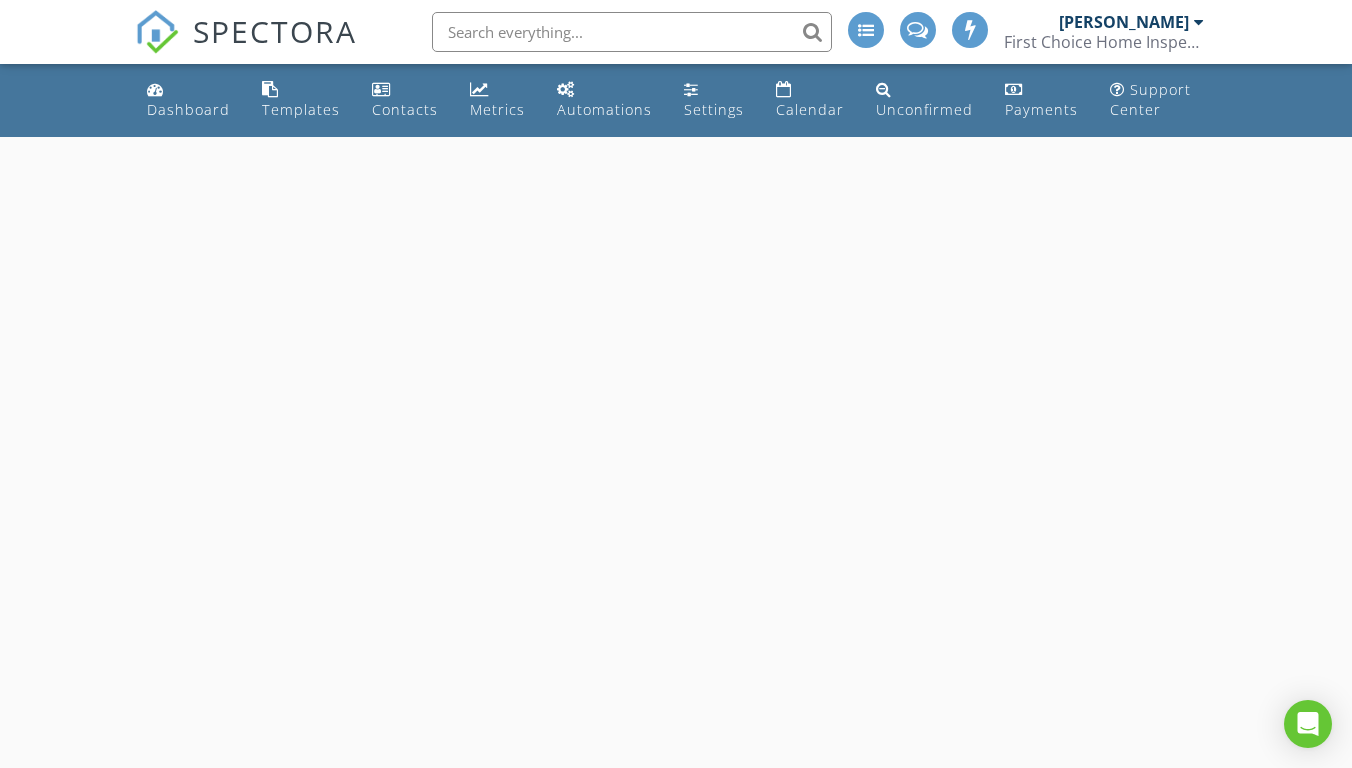 scroll, scrollTop: 0, scrollLeft: 0, axis: both 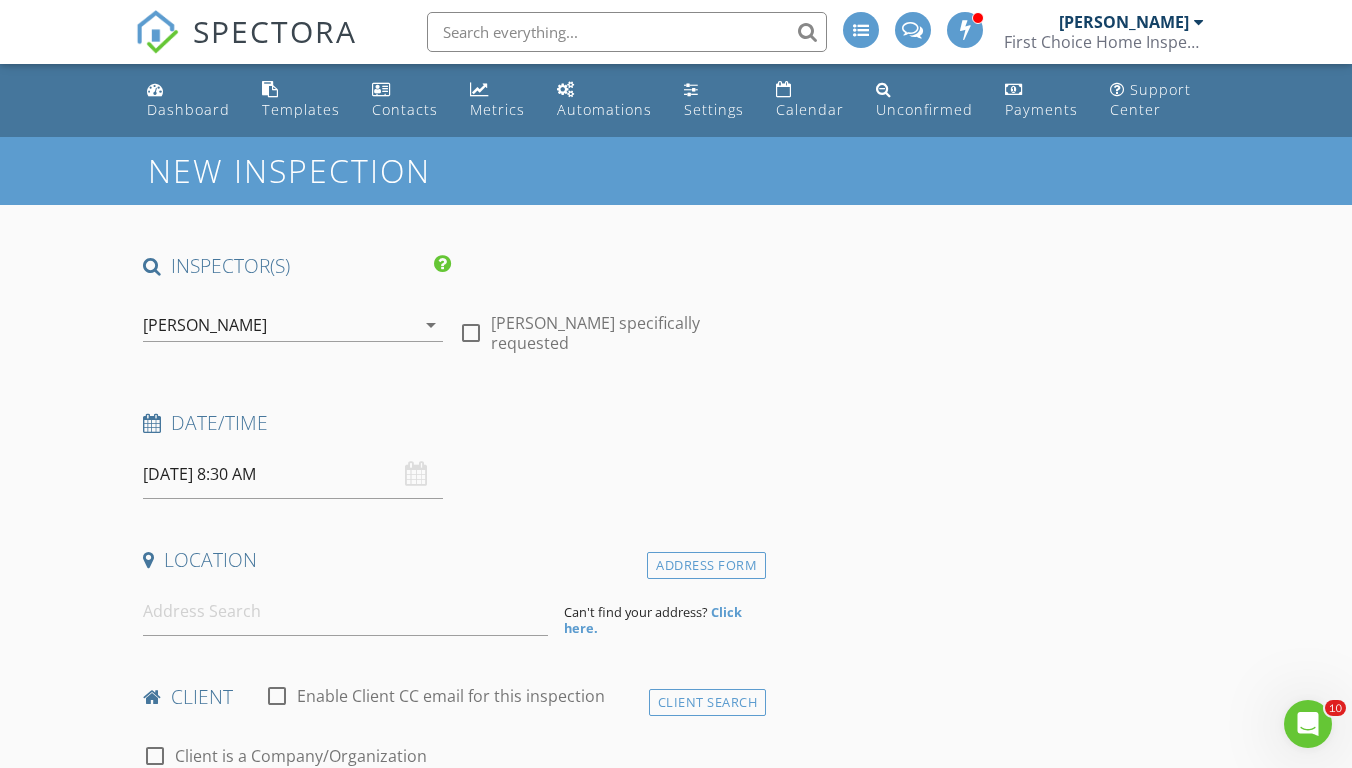 click on "INSPECTOR(S)
check_box   [PERSON_NAME]   PRIMARY   [PERSON_NAME] arrow_drop_down   check_box_outline_blank [PERSON_NAME] specifically requested
Date/Time
[DATE] 8:30 AM
Location
Address Form       Can't find your address?   Click here.
client
check_box_outline_blank Enable Client CC email for this inspection   Client Search     check_box_outline_blank Client is a Company/Organization     First Name   Last Name   Email   CC Email   Phone   Address   City   State   Zip     Tags         Notes   Private Notes
ADD ADDITIONAL client
SERVICES
check_box_outline_blank   Building Inspection Report   Typically done for a Buyer, a Seller, Home check up, New construction, Pre Offer check_box_outline_blank   New Construction Inspection   check_box_outline_blank" at bounding box center [676, 2048] 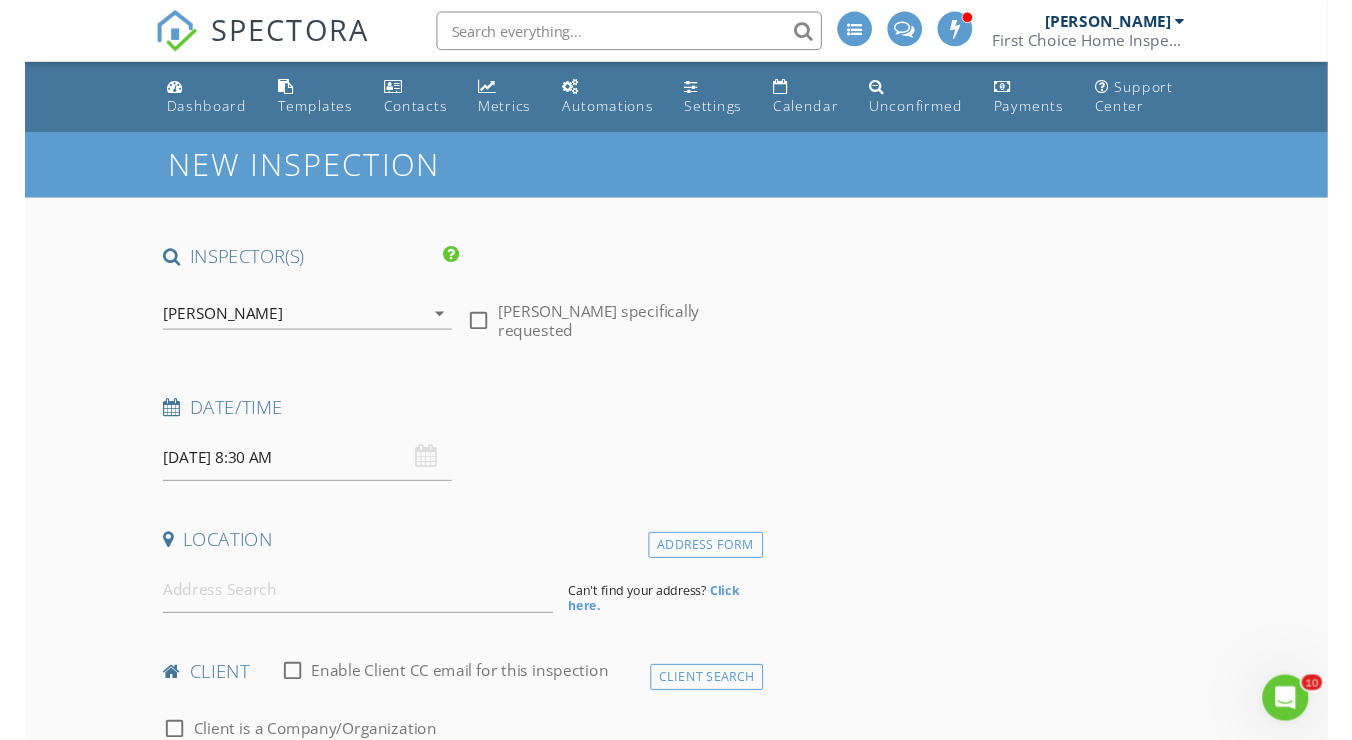 scroll, scrollTop: 0, scrollLeft: 0, axis: both 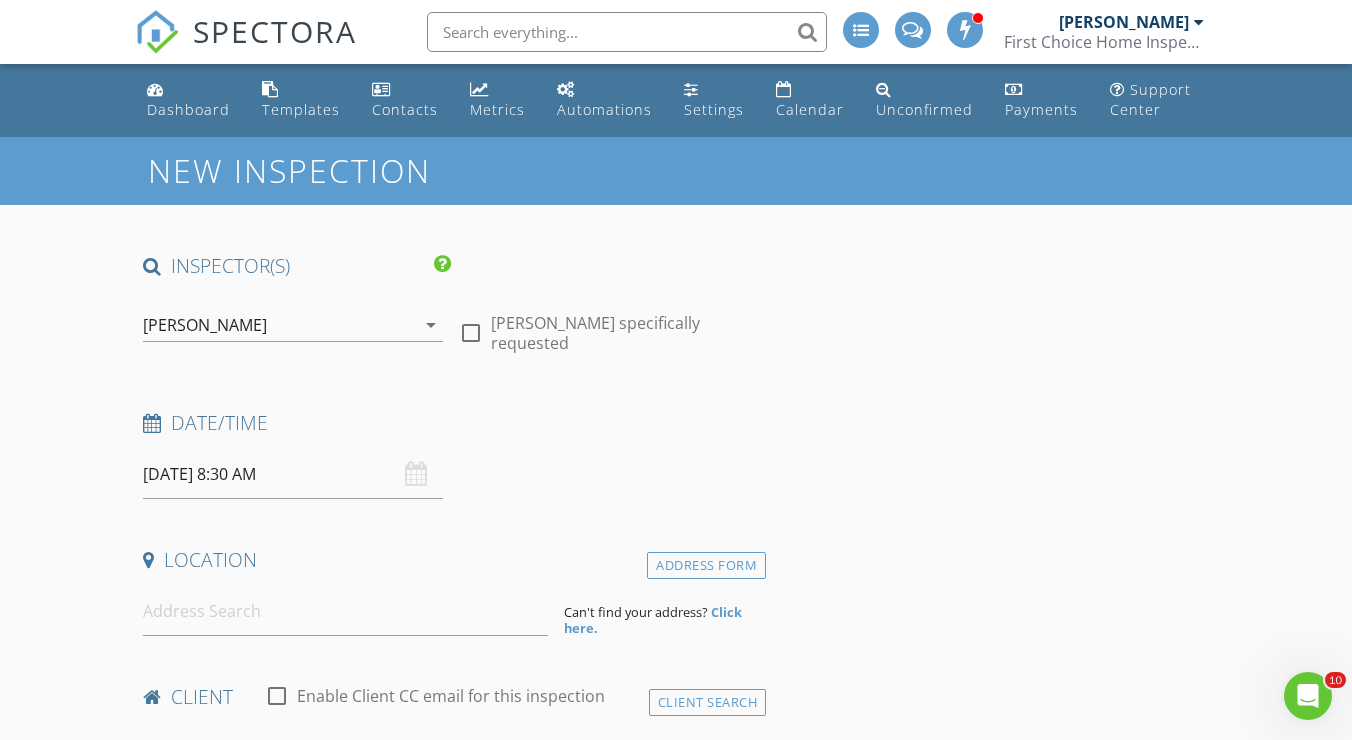 click on "[DATE] 8:30 AM" at bounding box center (292, 474) 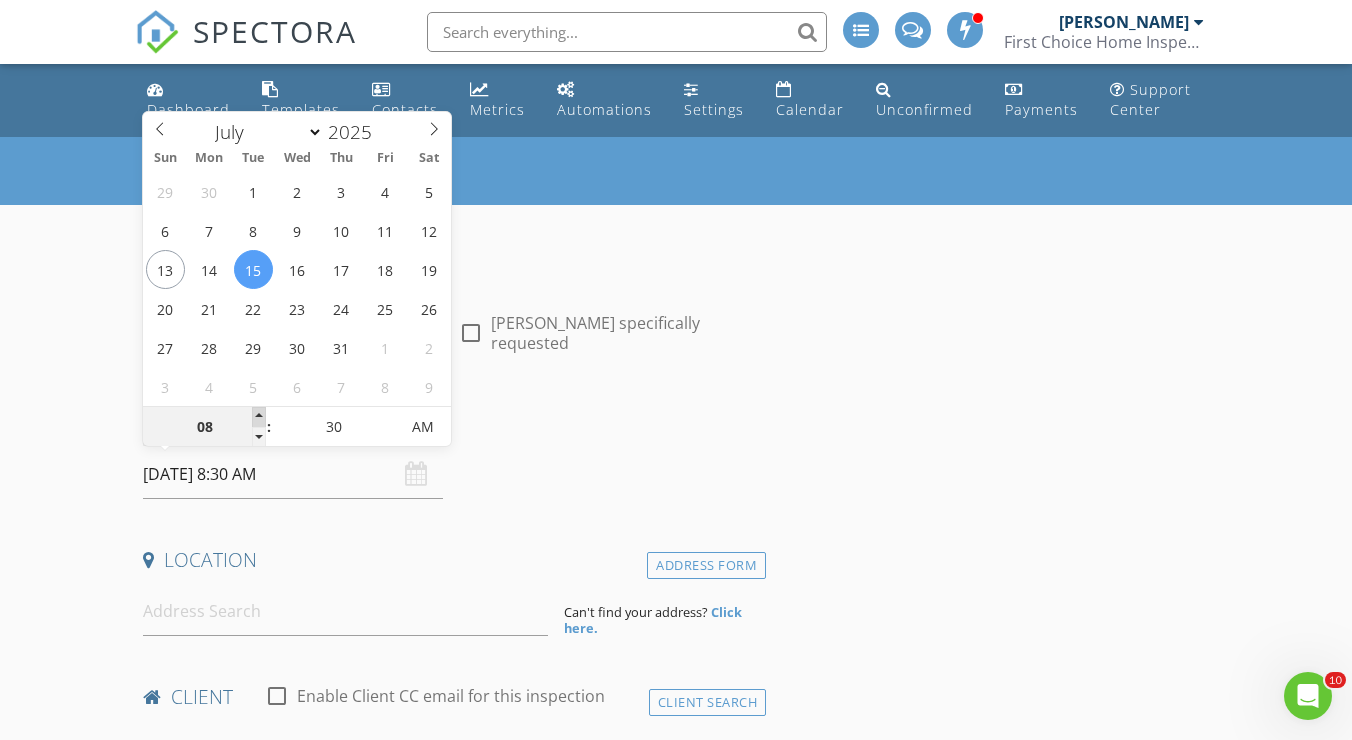 type on "09" 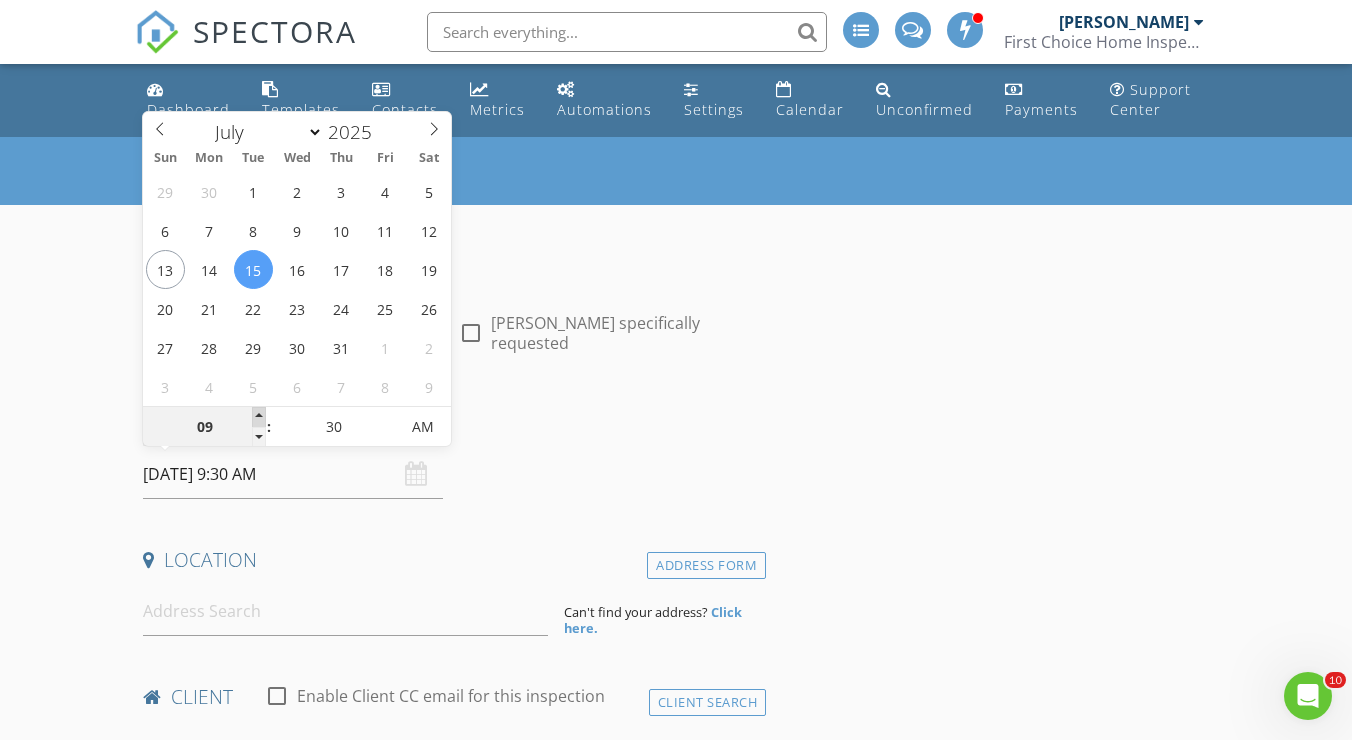 click at bounding box center [259, 417] 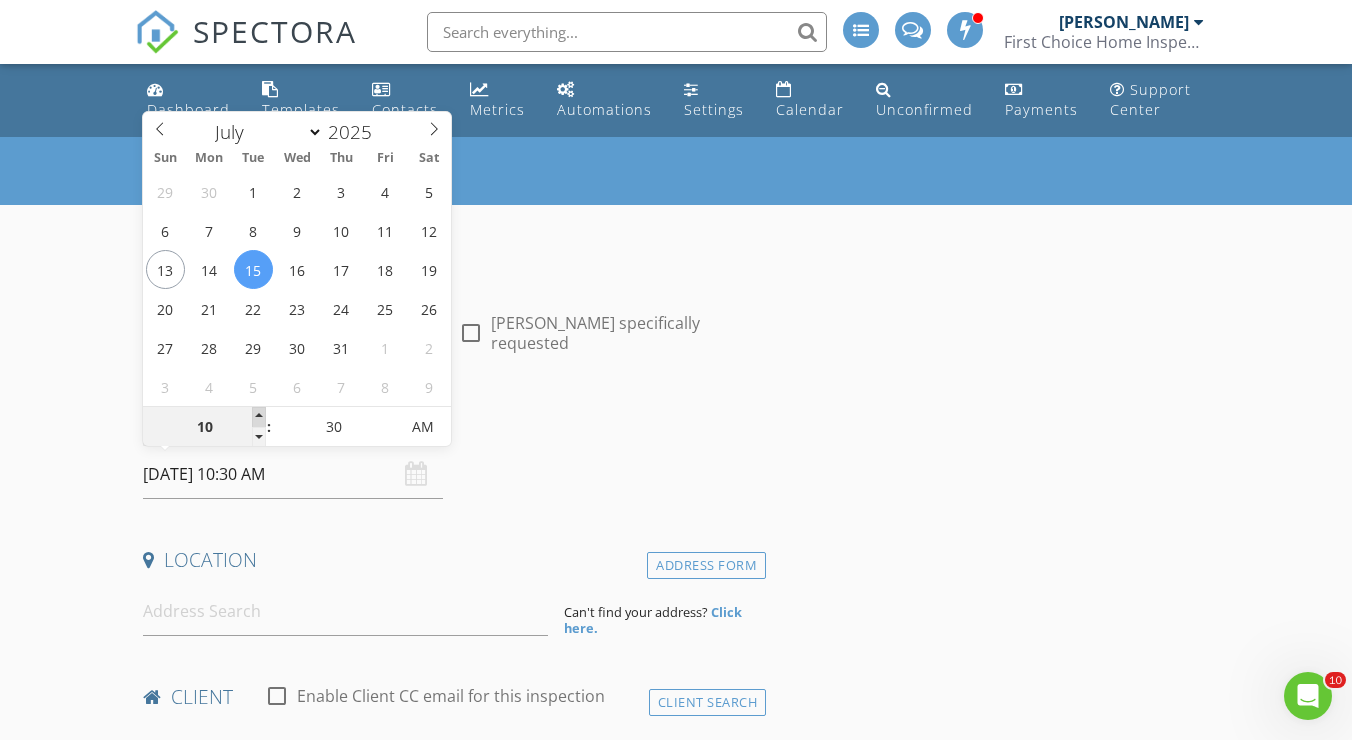 click at bounding box center (259, 417) 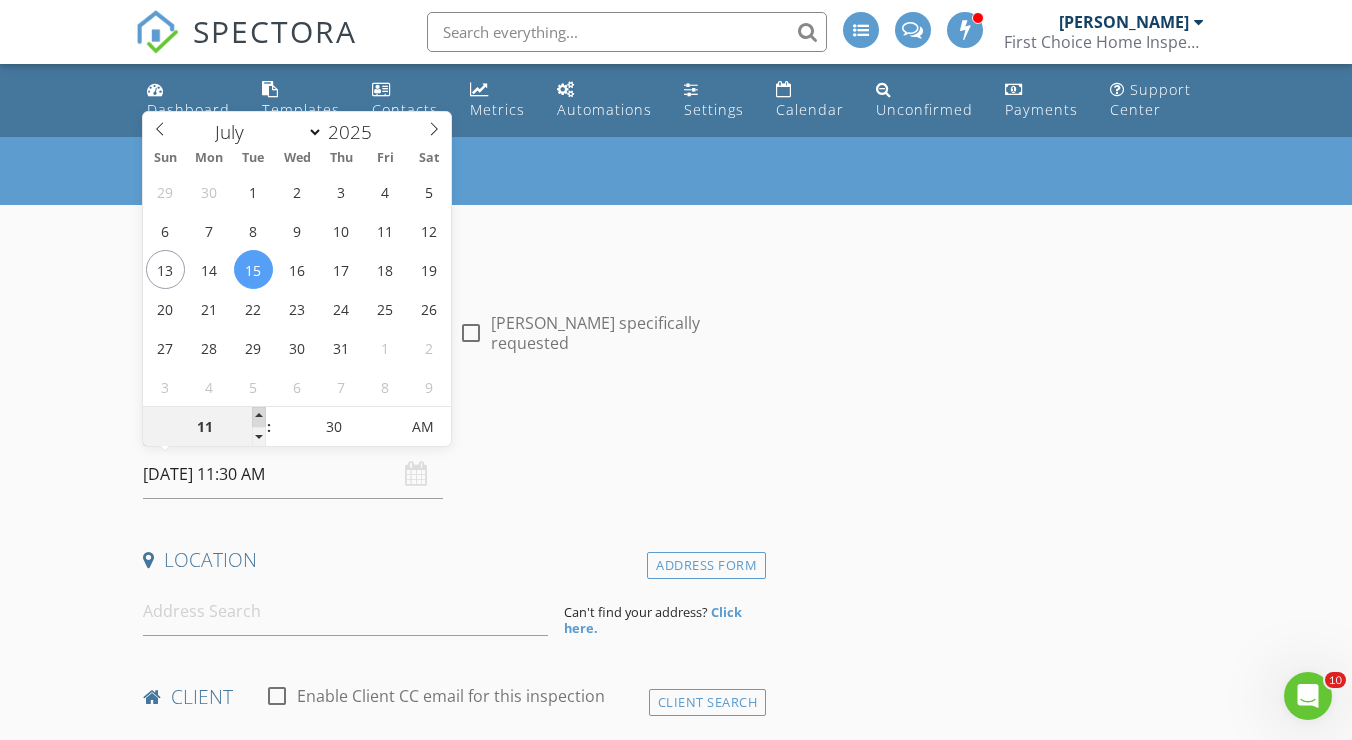 click at bounding box center [259, 417] 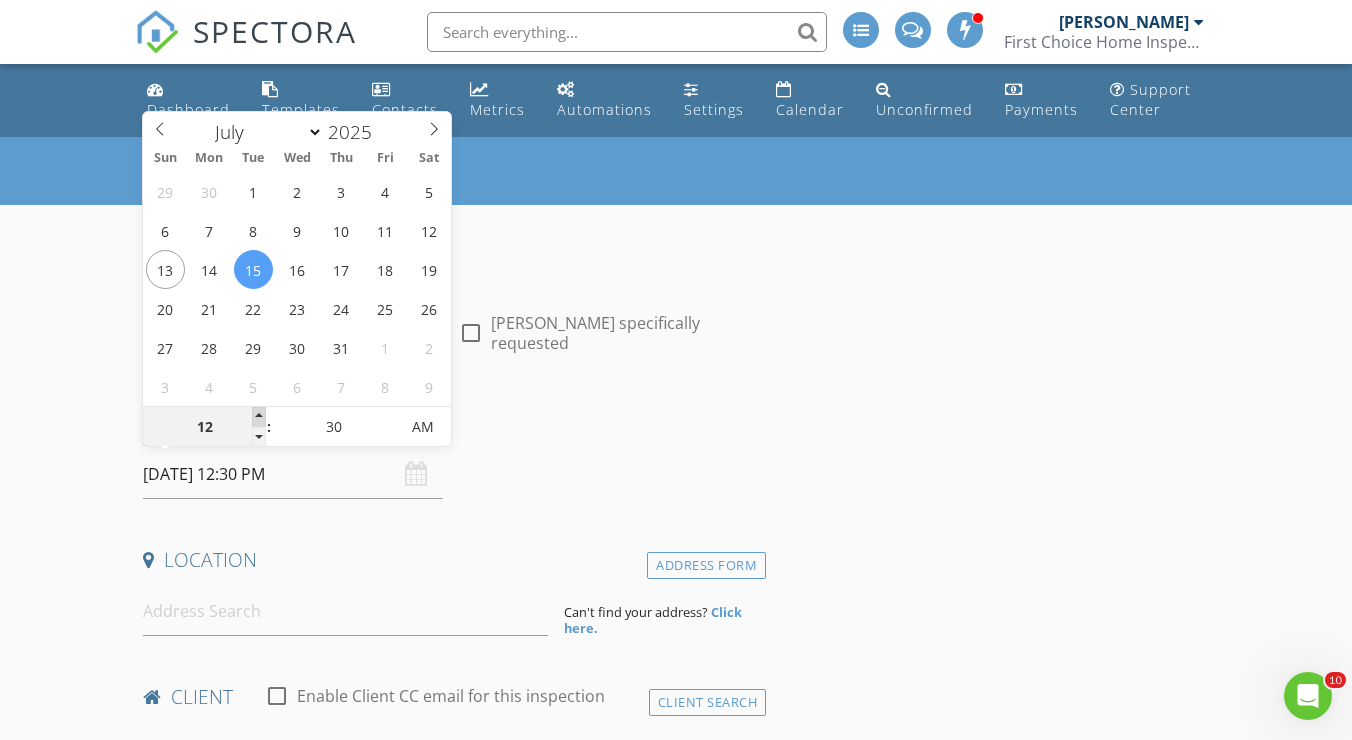 click at bounding box center [259, 417] 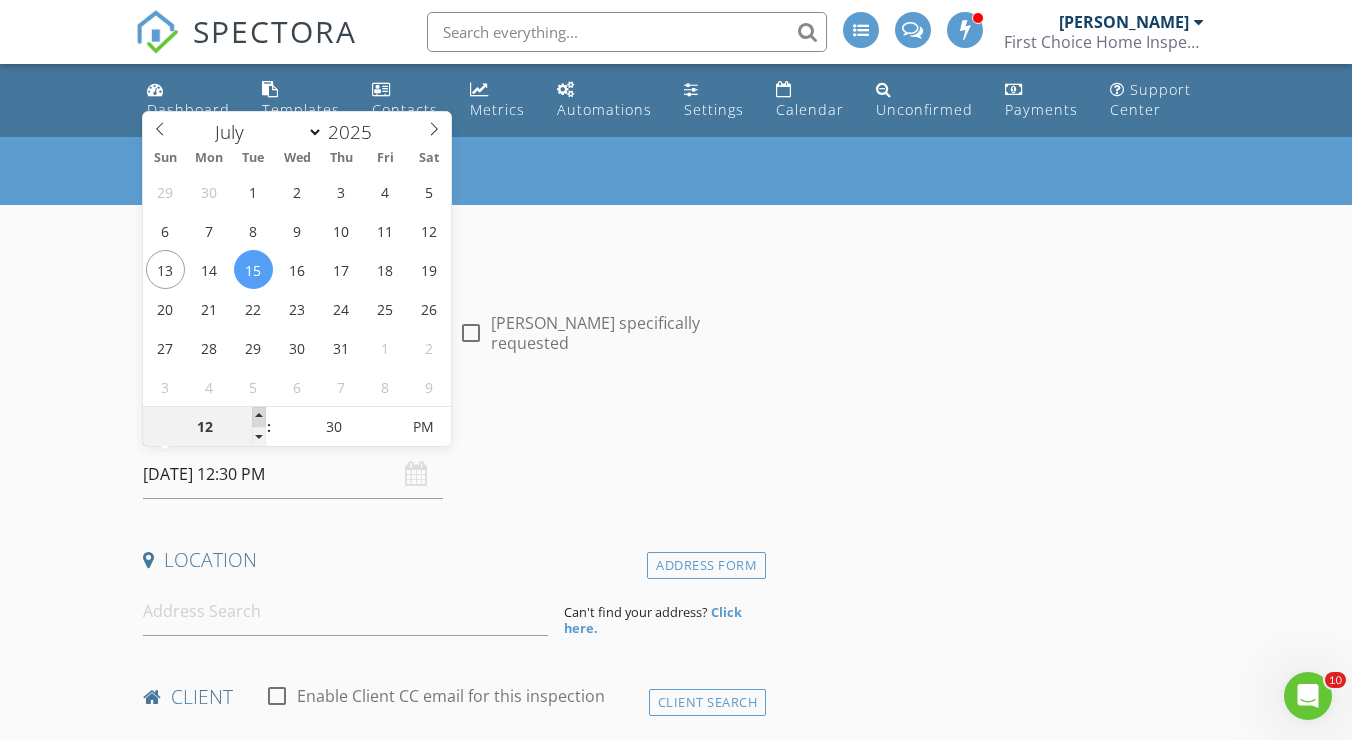 type on "01" 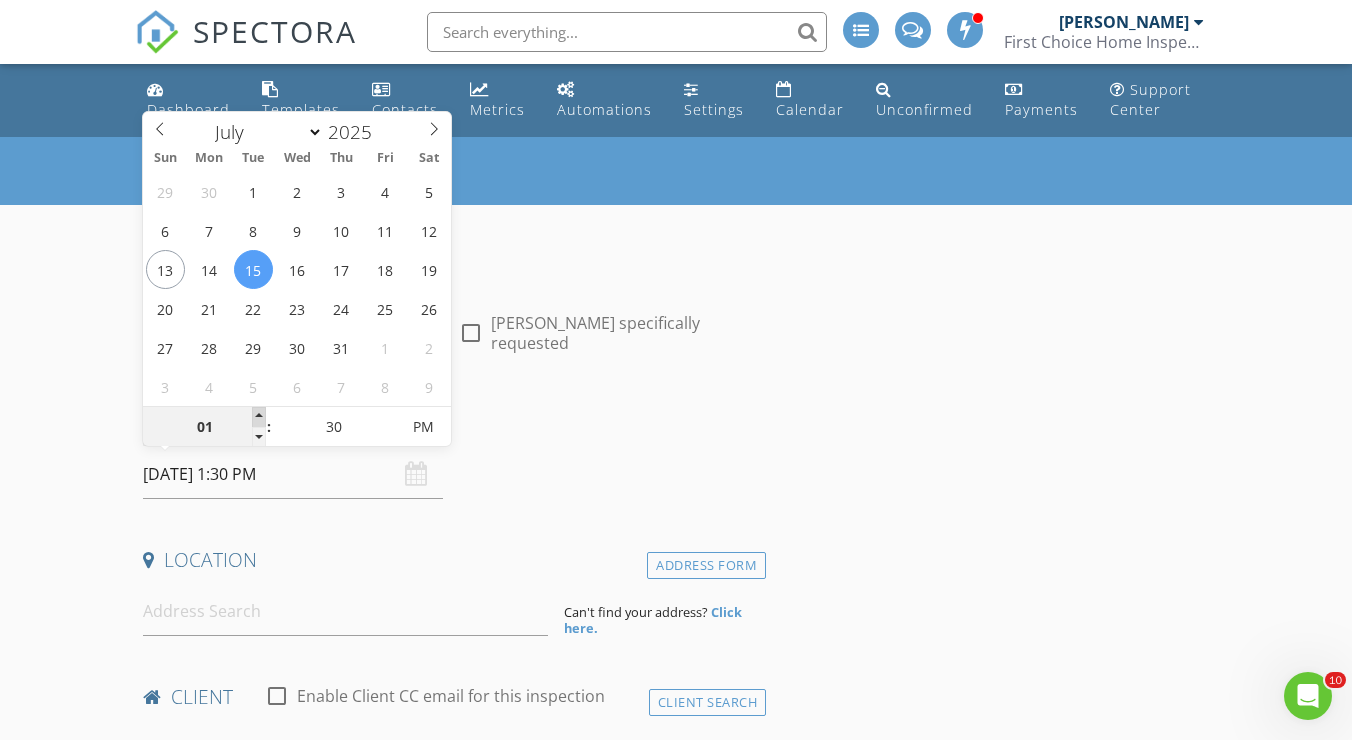 click at bounding box center [259, 417] 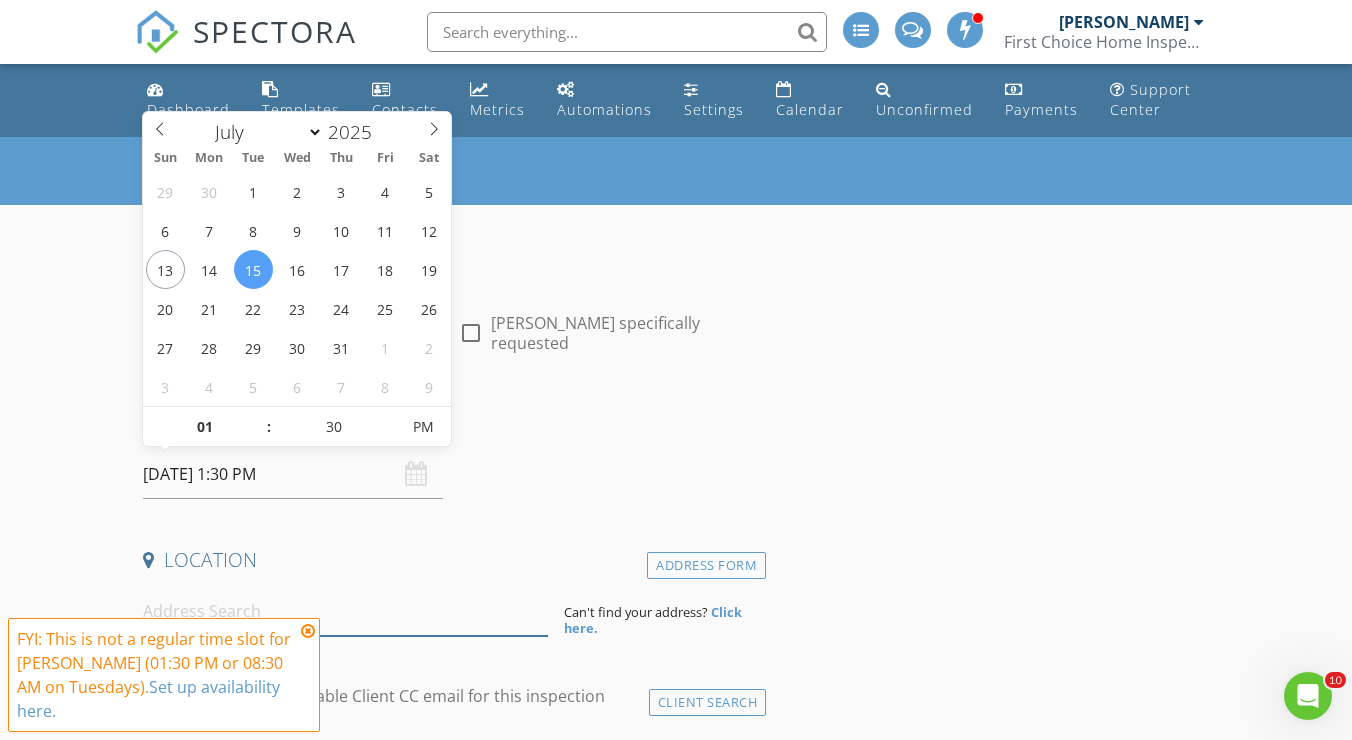 click at bounding box center [345, 611] 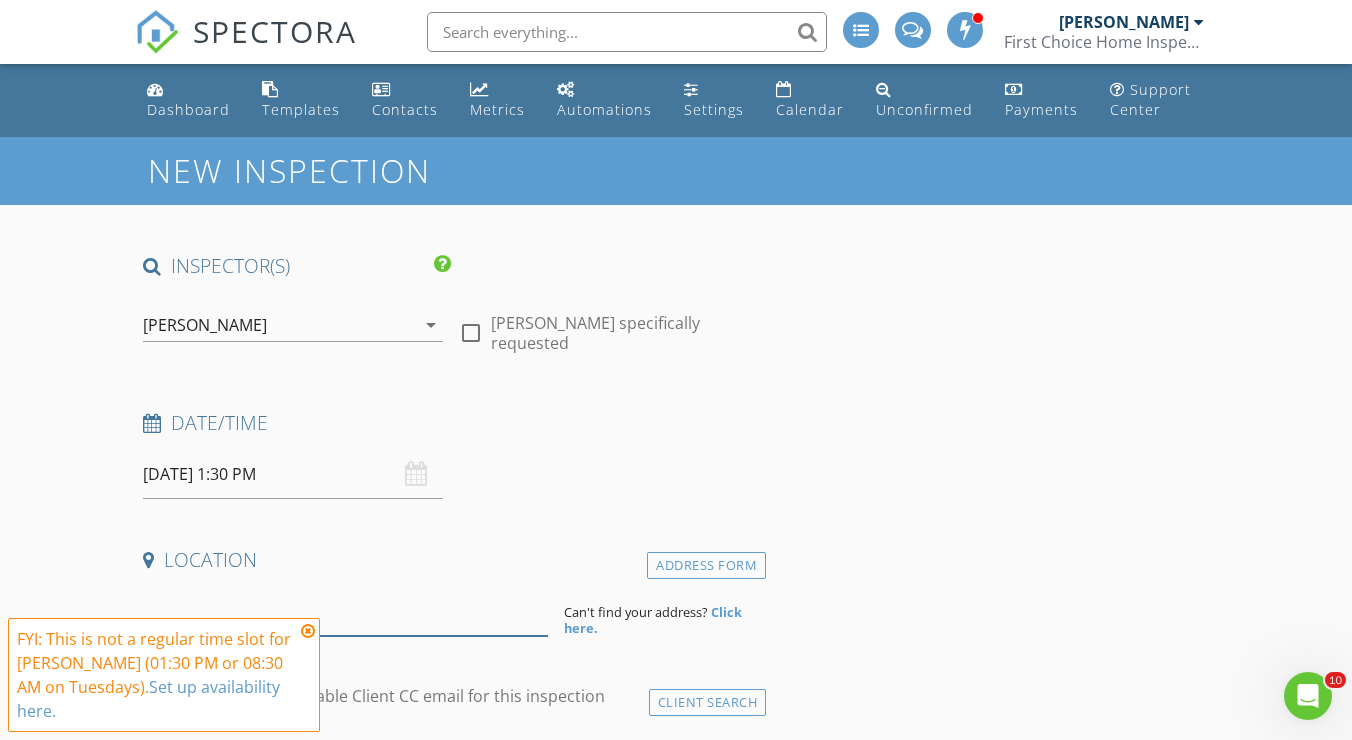 paste on "26802 NE 141st P" 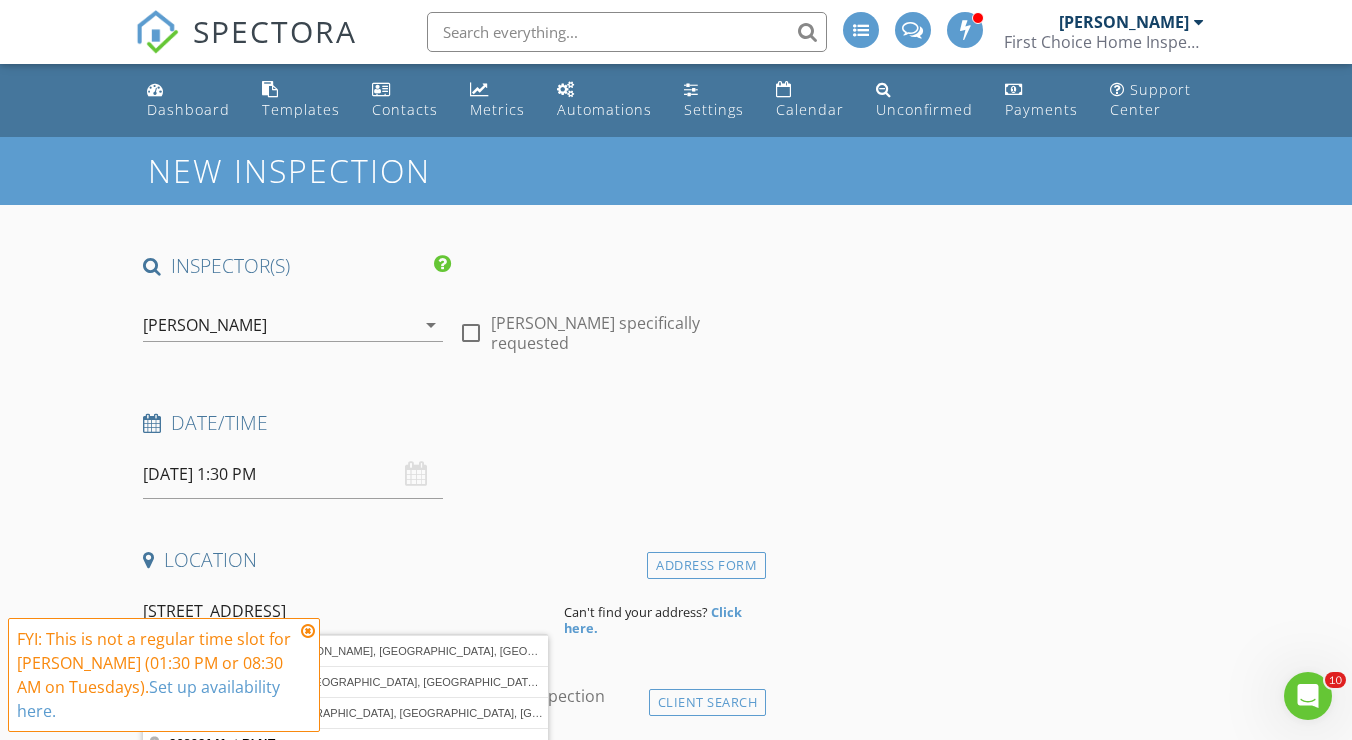 click at bounding box center [308, 631] 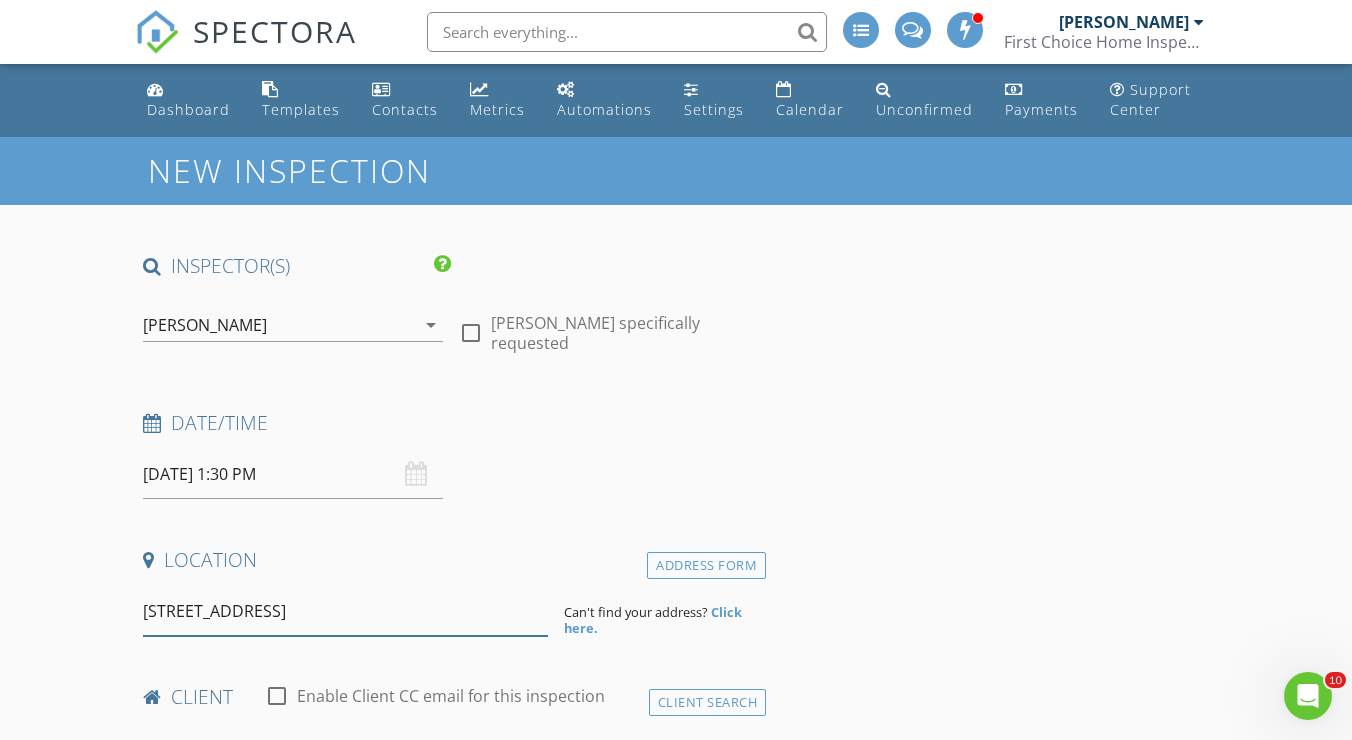 click on "[STREET_ADDRESS]" at bounding box center [345, 611] 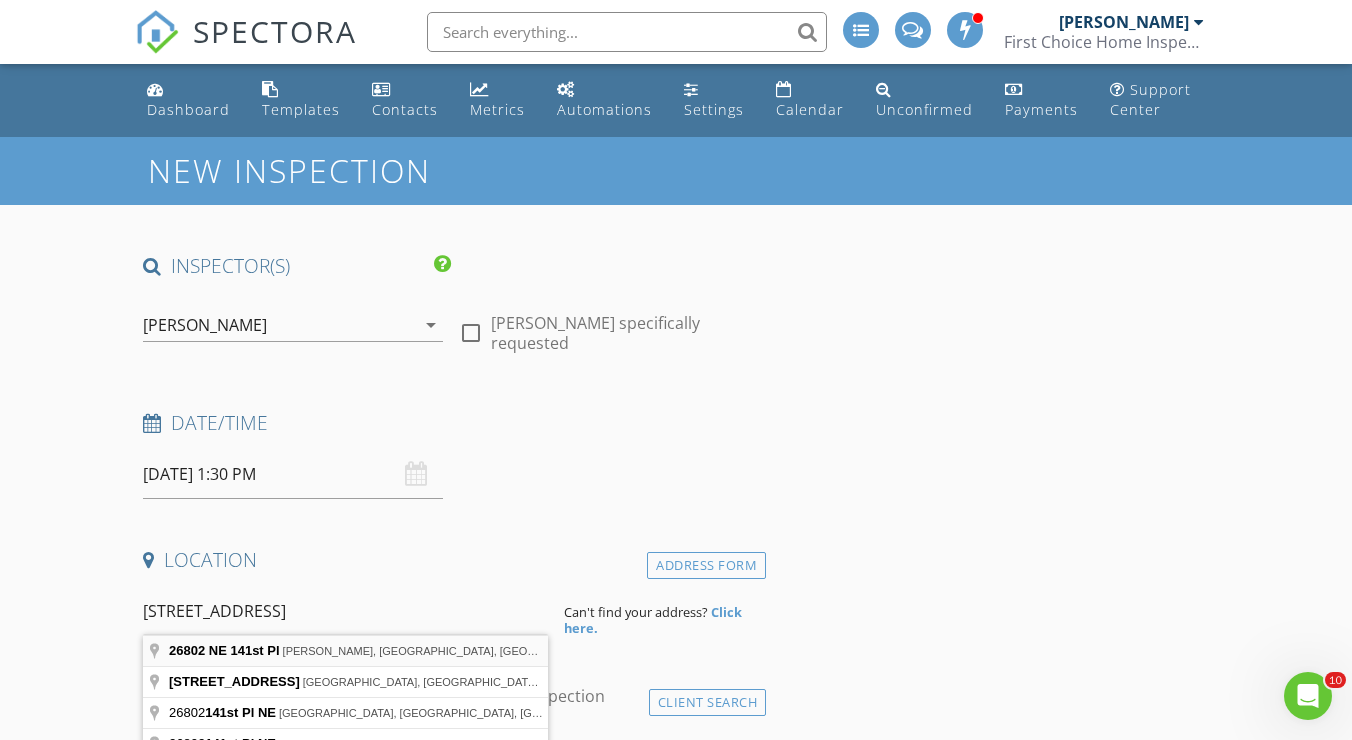 type on "26802 NE 141st Pl, Duvall, WA, USA" 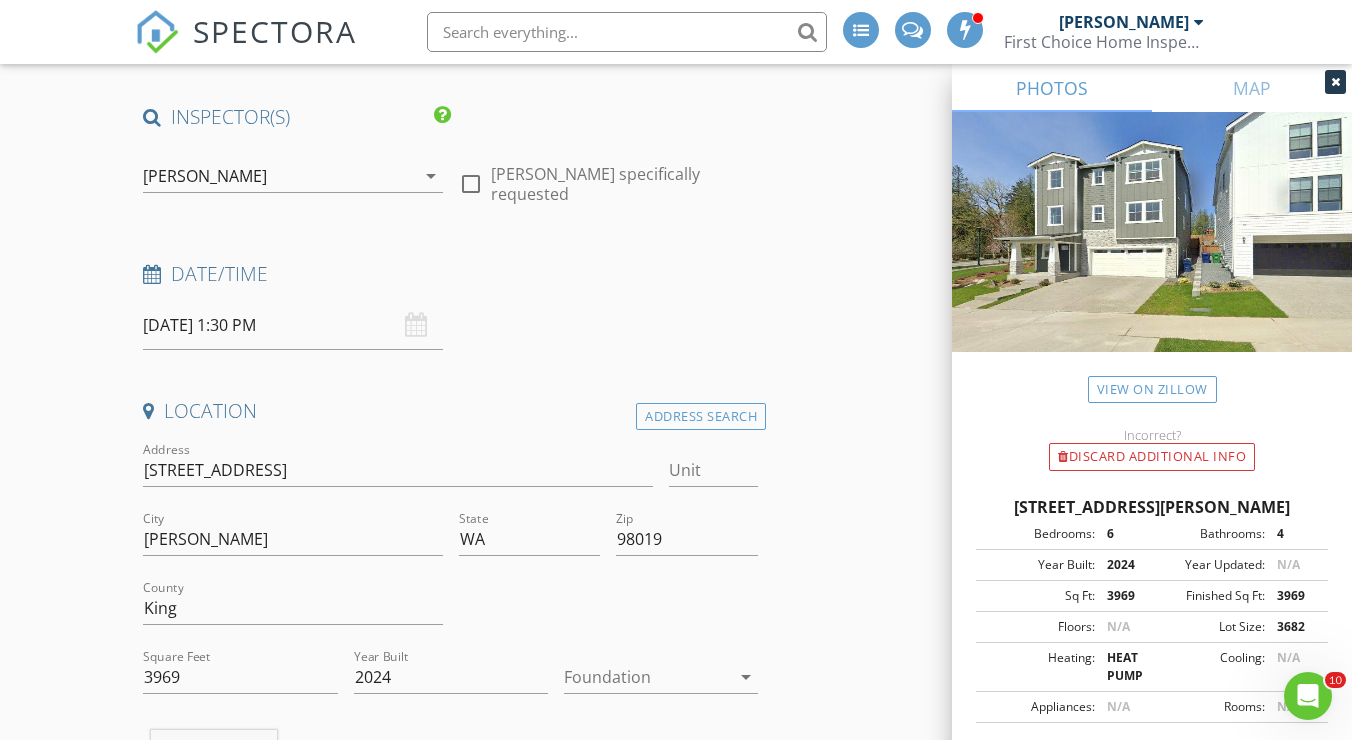 scroll, scrollTop: 153, scrollLeft: 0, axis: vertical 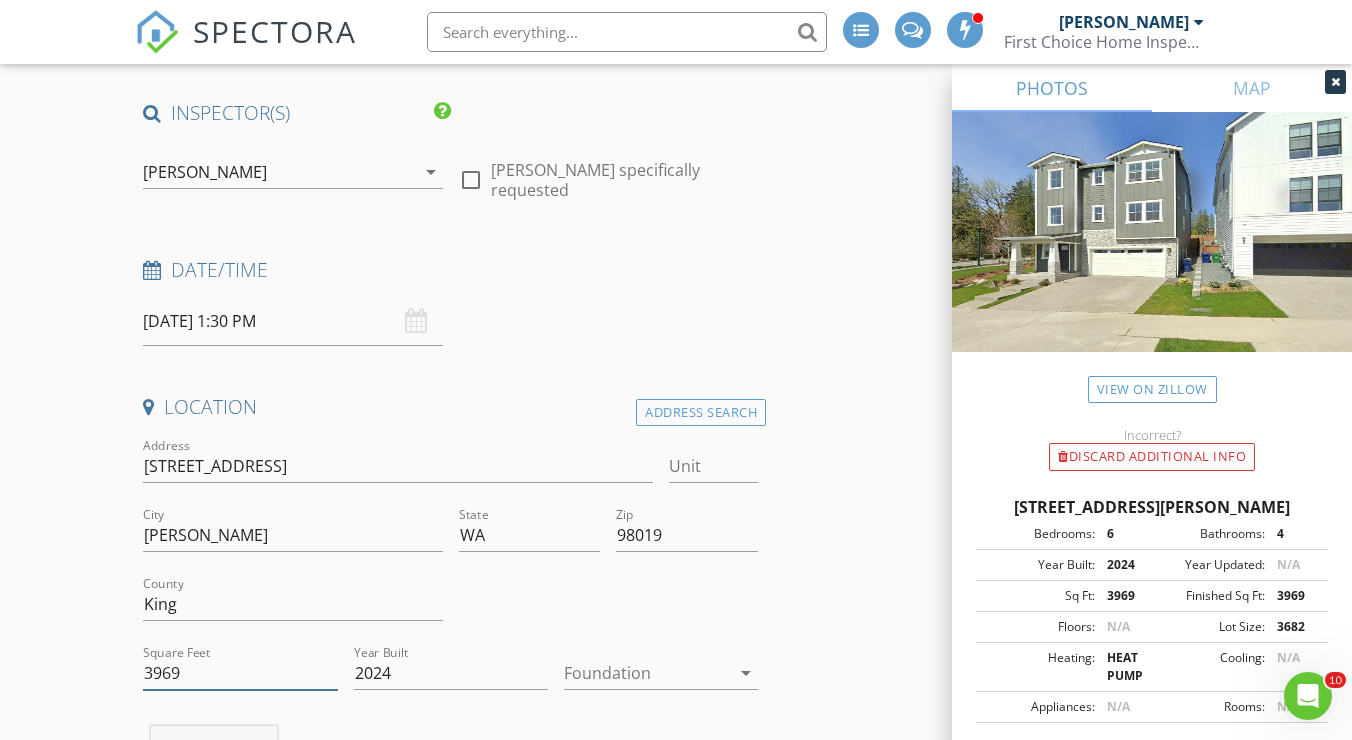 click on "3969" at bounding box center (240, 673) 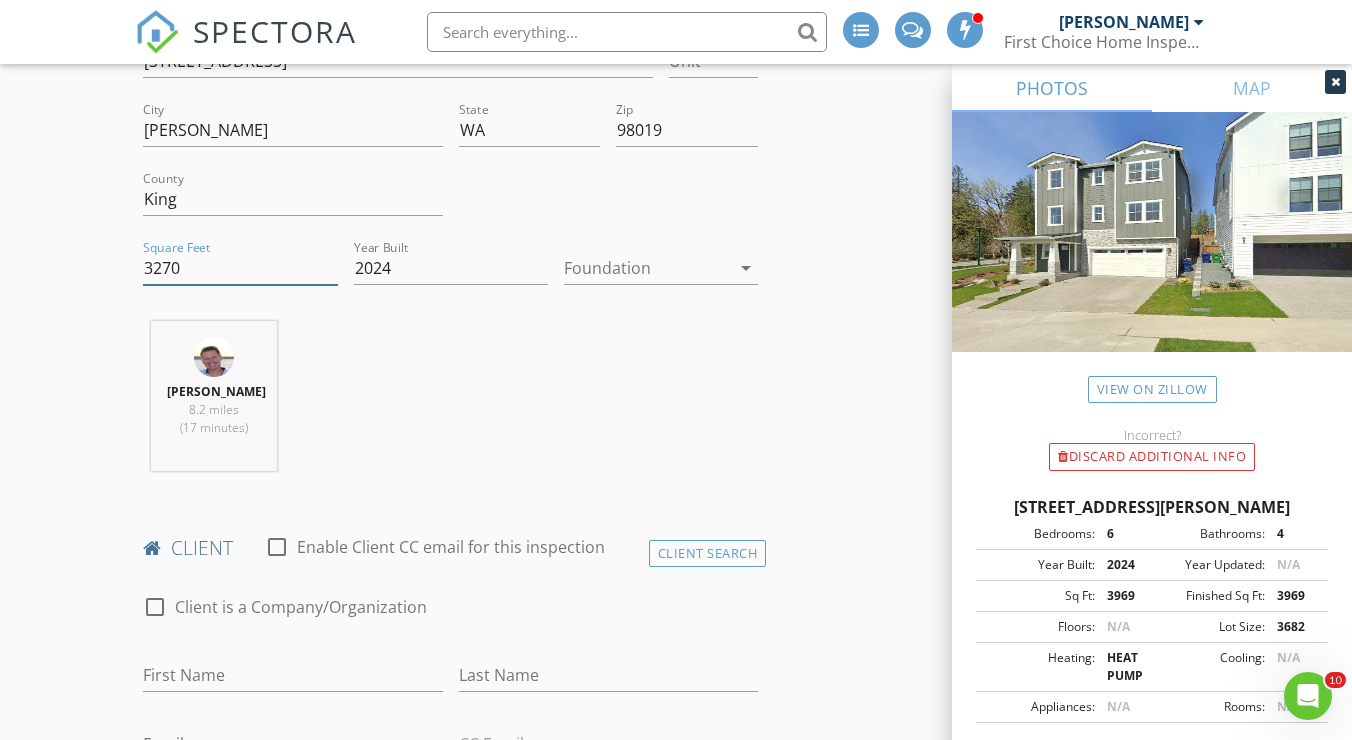 scroll, scrollTop: 562, scrollLeft: 0, axis: vertical 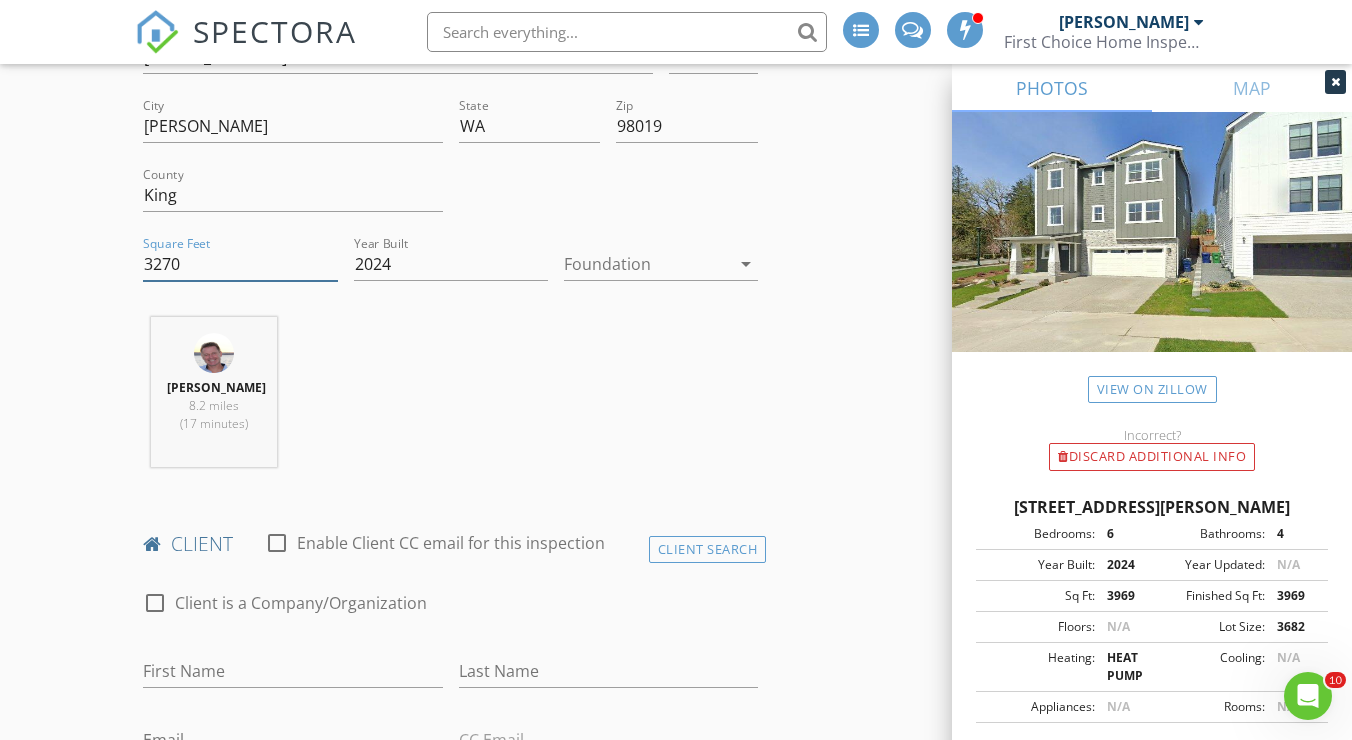 type on "3270" 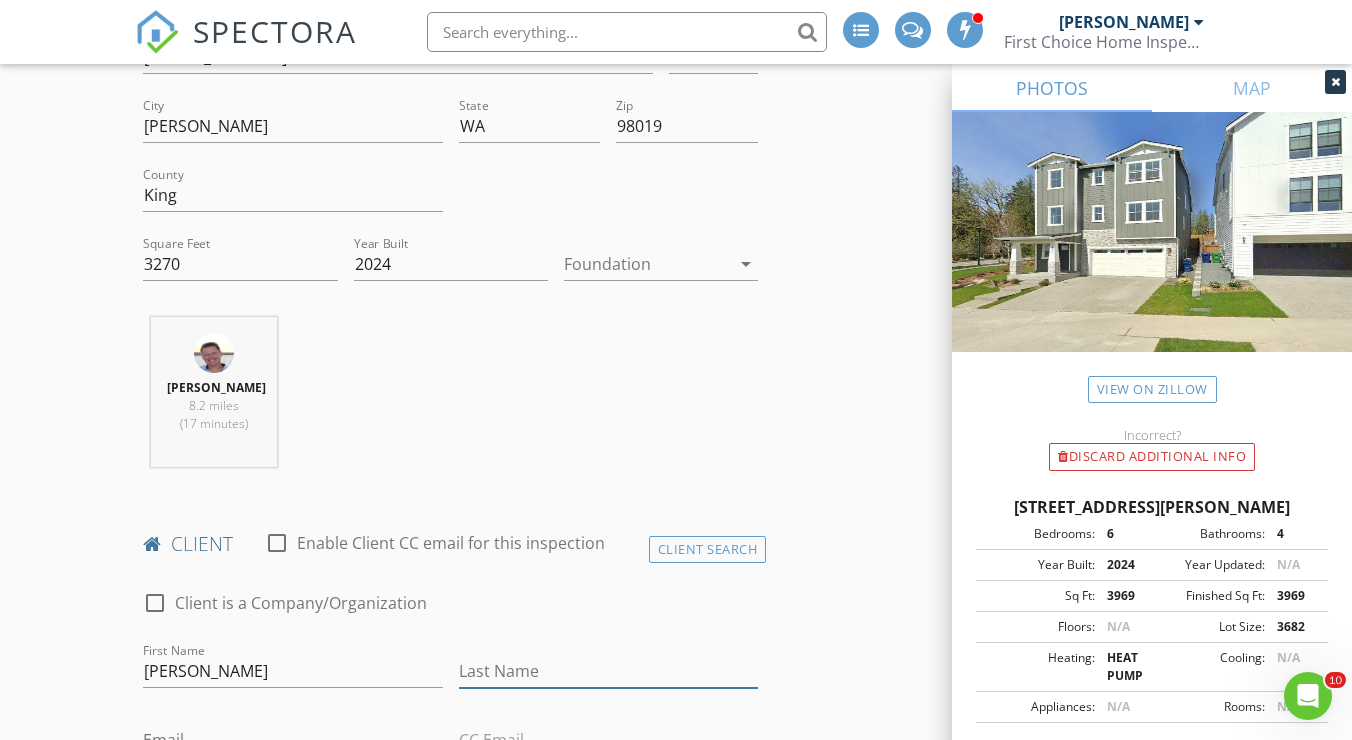 type on "Victor" 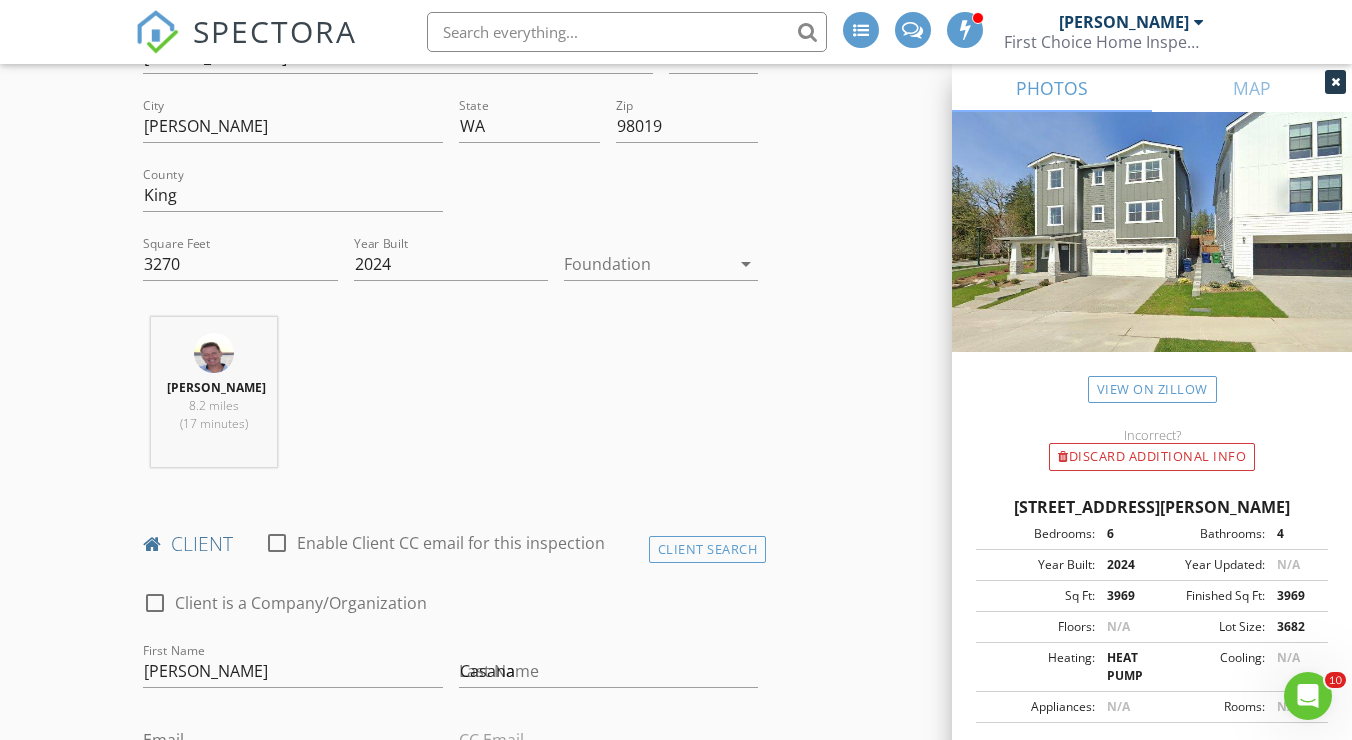 type on "vcasana@gmail.com" 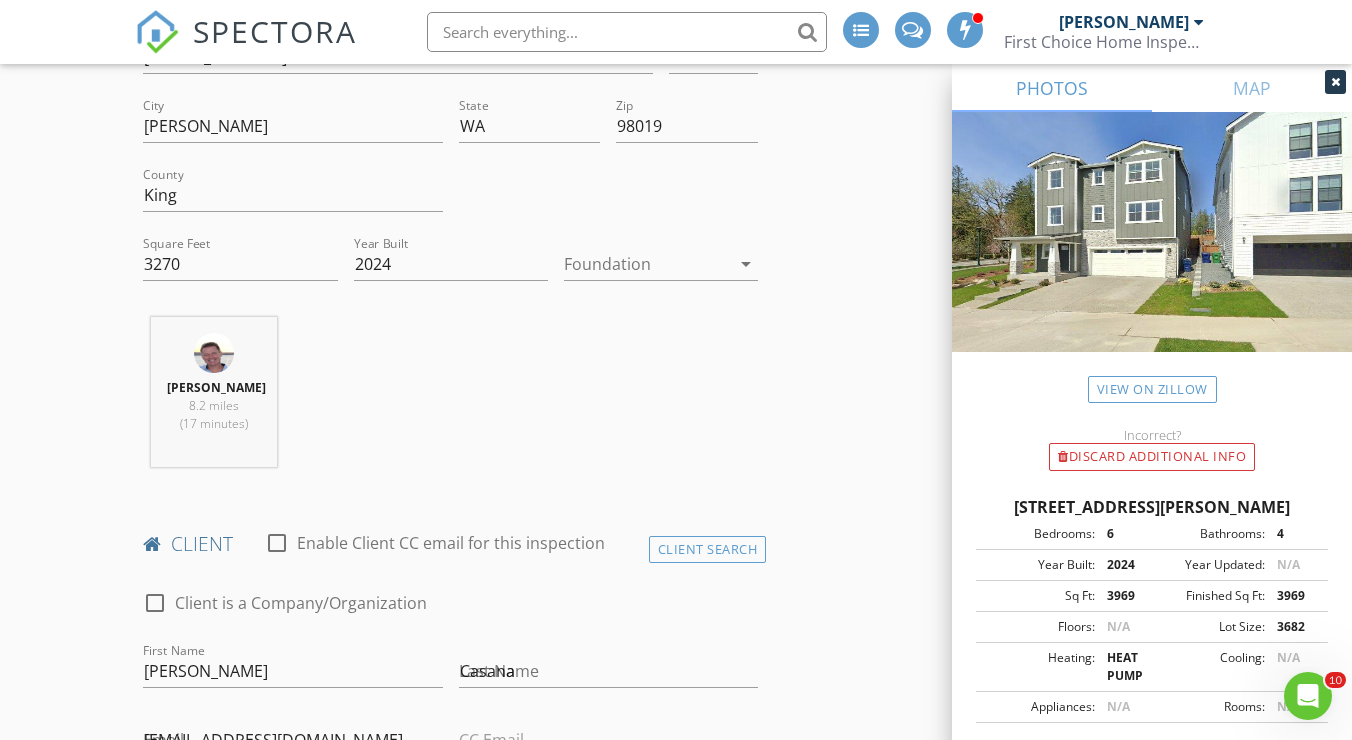 type on "734-546-6860" 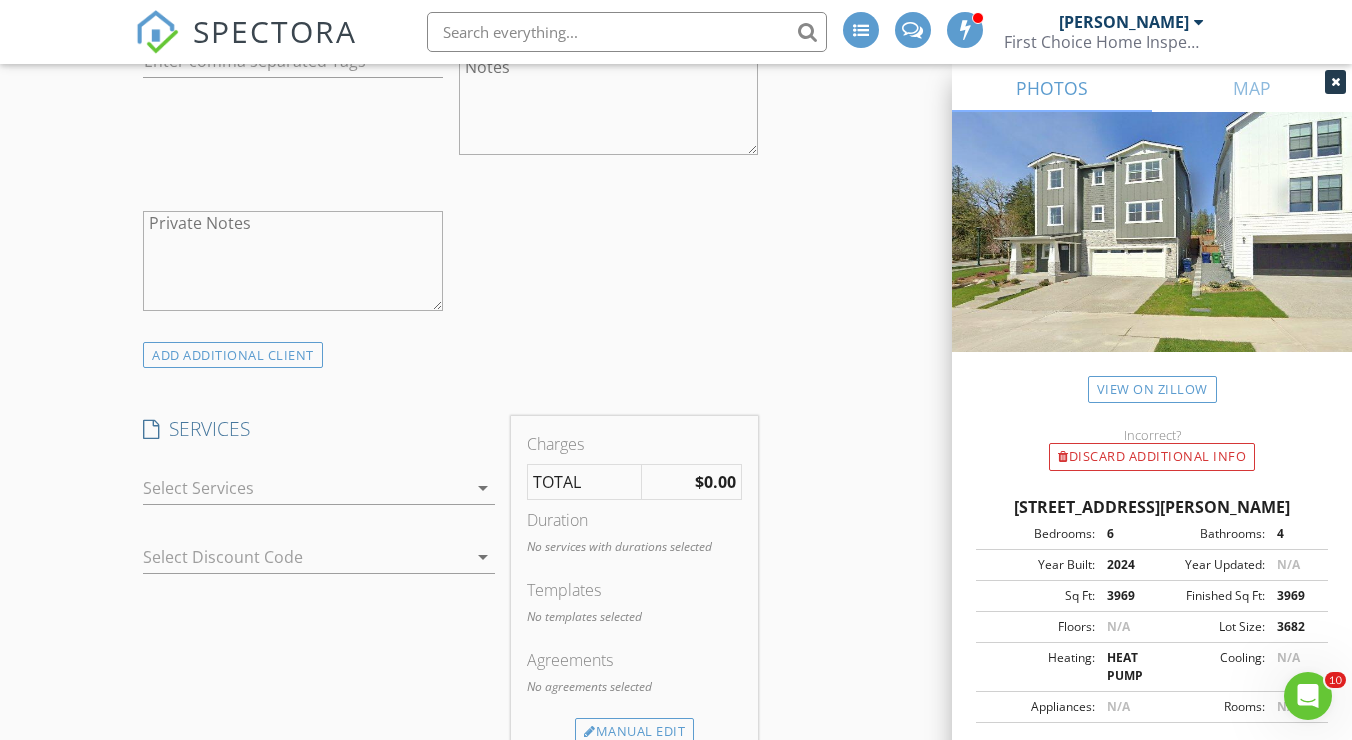 scroll, scrollTop: 1518, scrollLeft: 0, axis: vertical 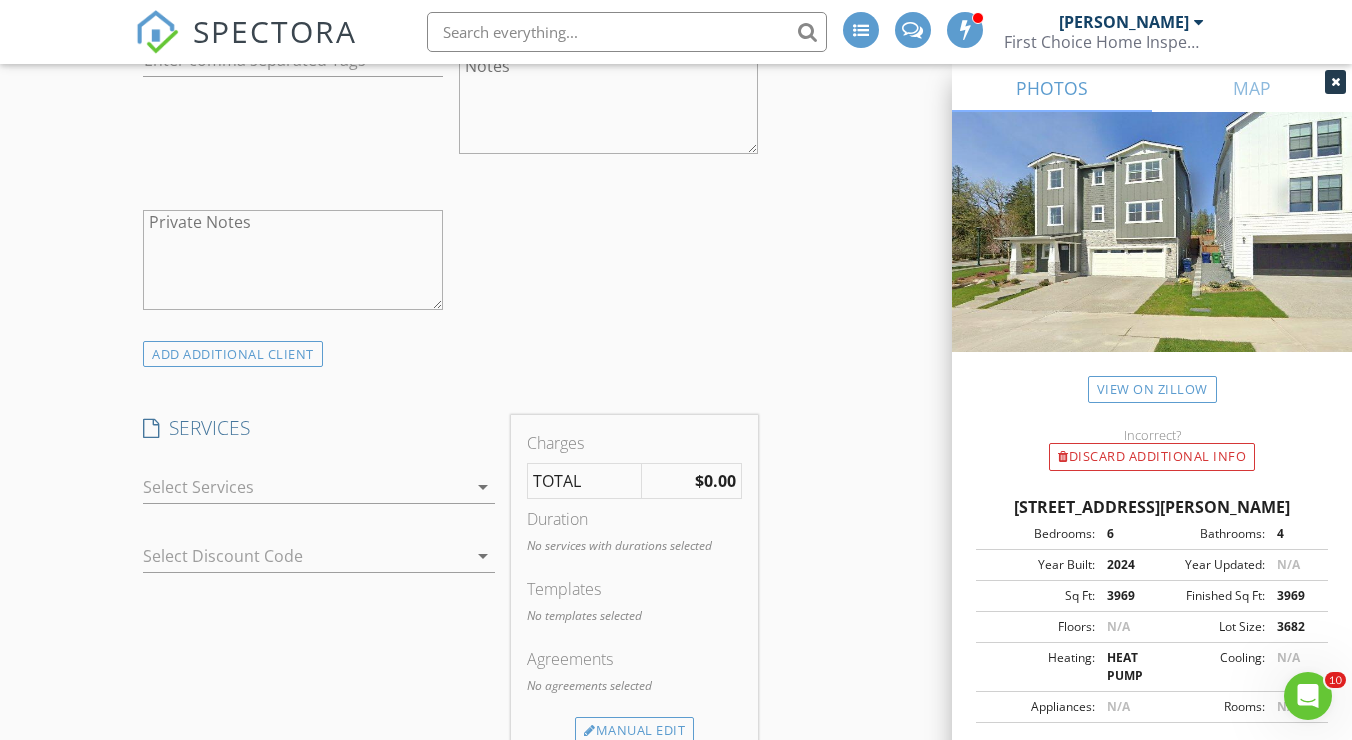 click at bounding box center [305, 487] 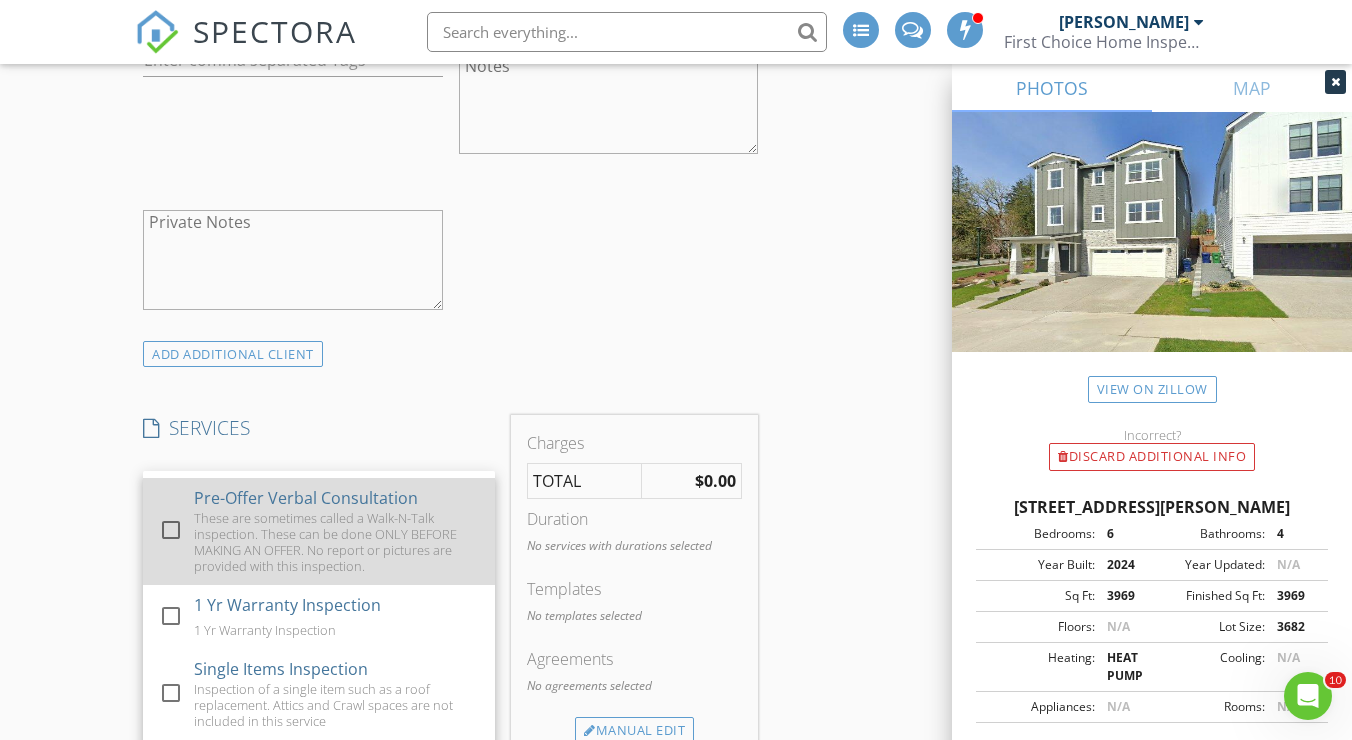 scroll, scrollTop: 553, scrollLeft: 0, axis: vertical 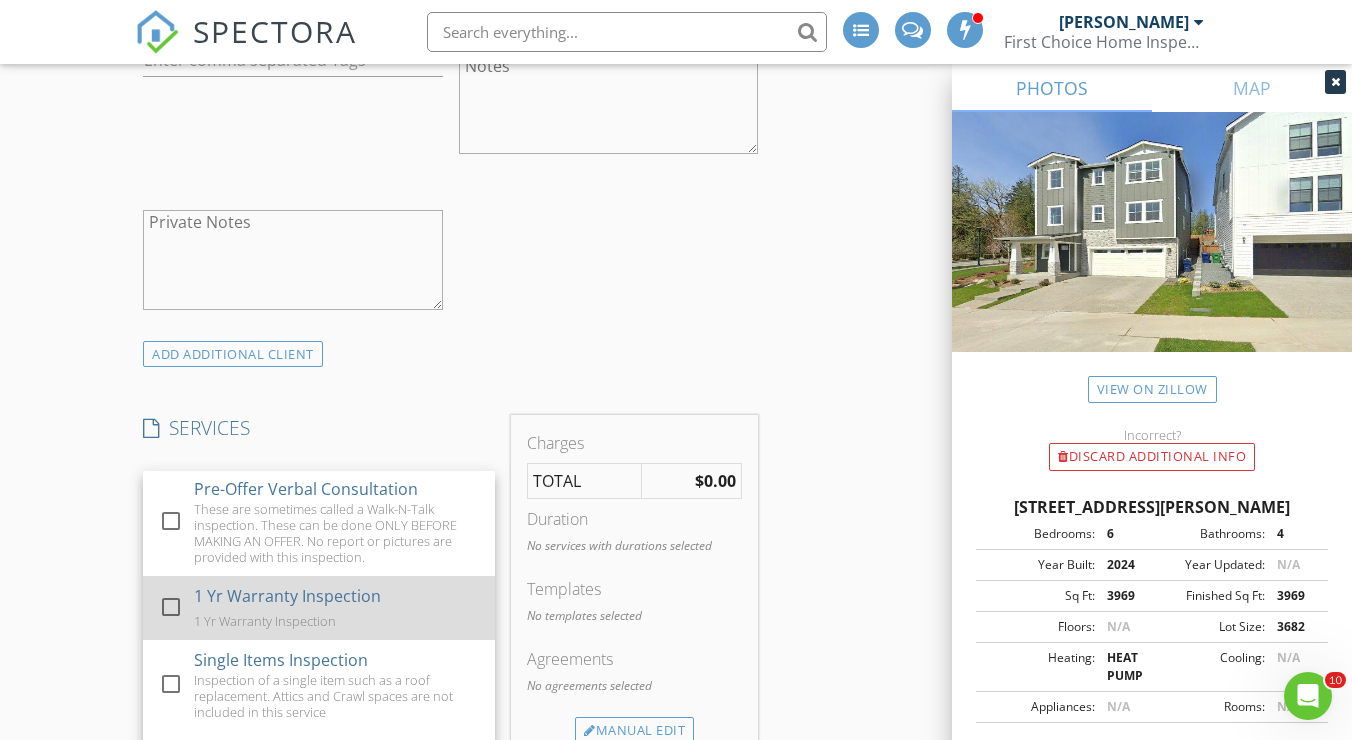 click on "1 Yr Warranty Inspection" at bounding box center (287, 596) 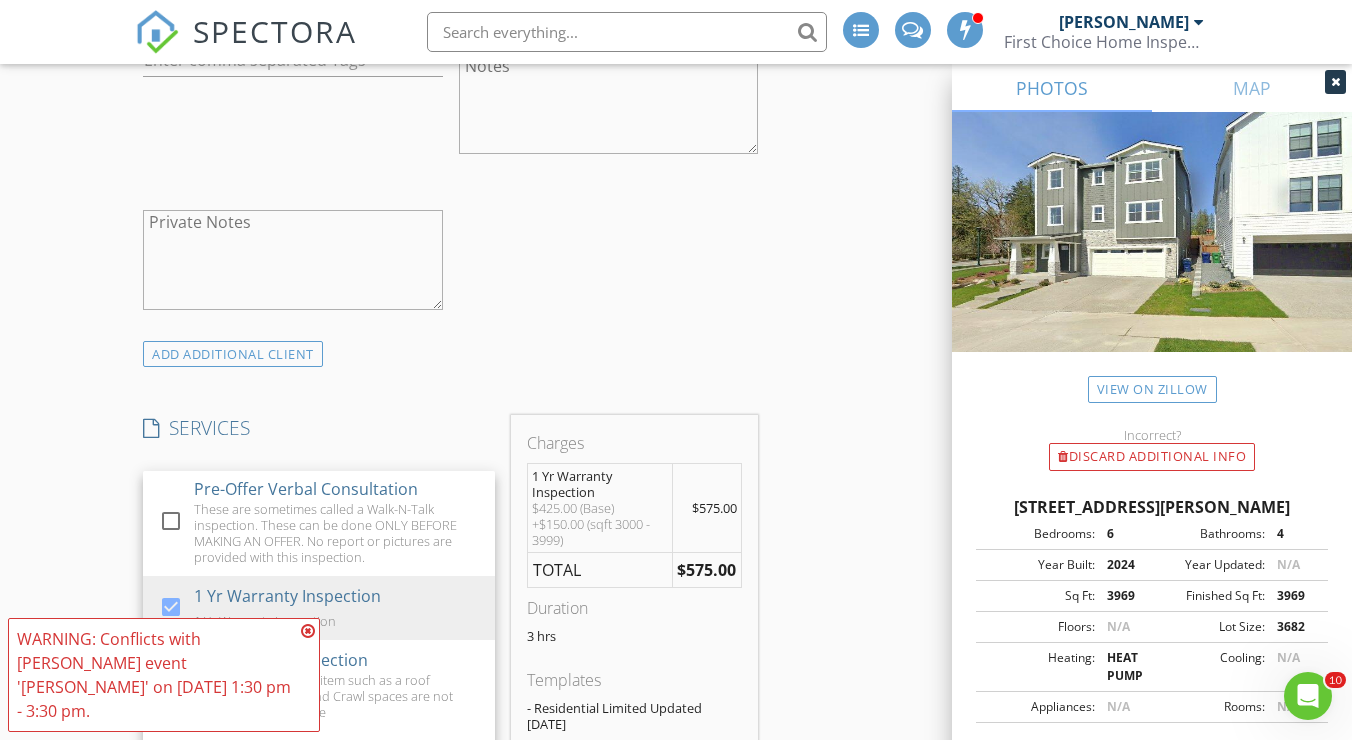click at bounding box center (308, 631) 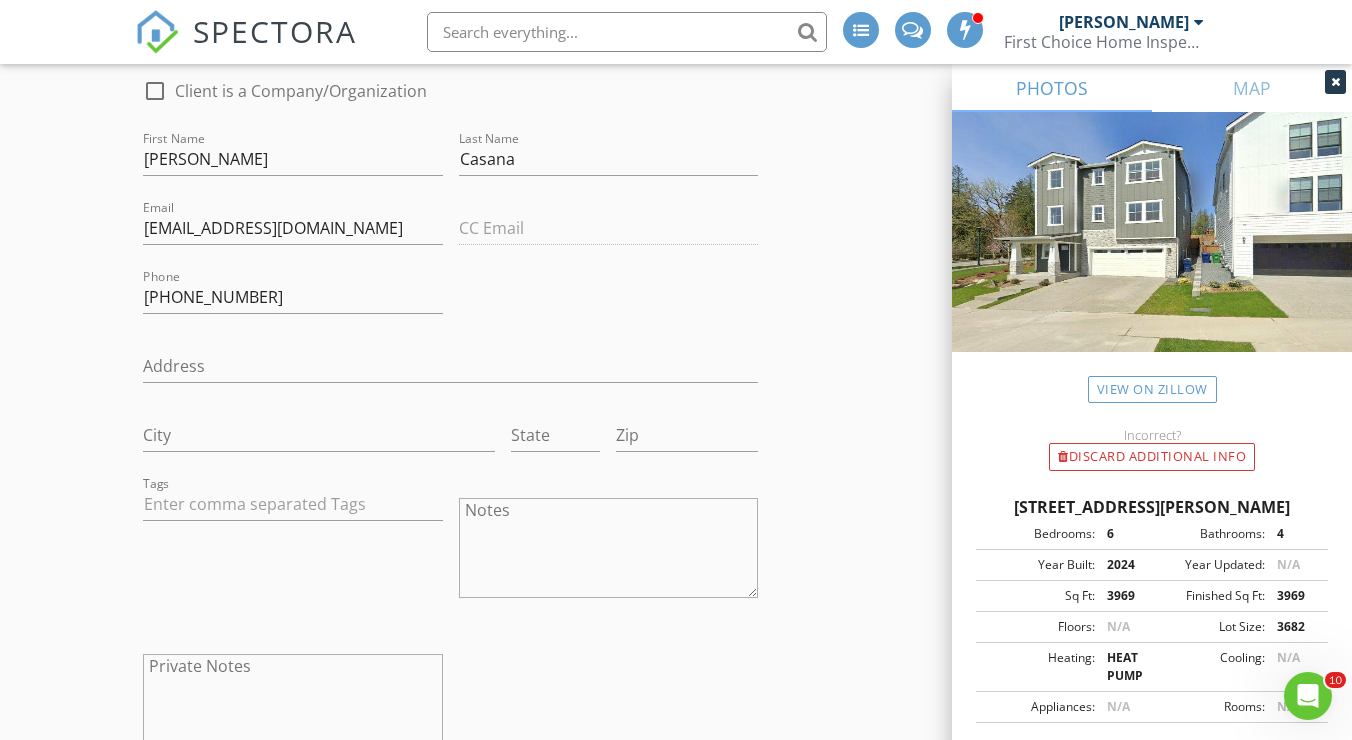 scroll, scrollTop: 1068, scrollLeft: 0, axis: vertical 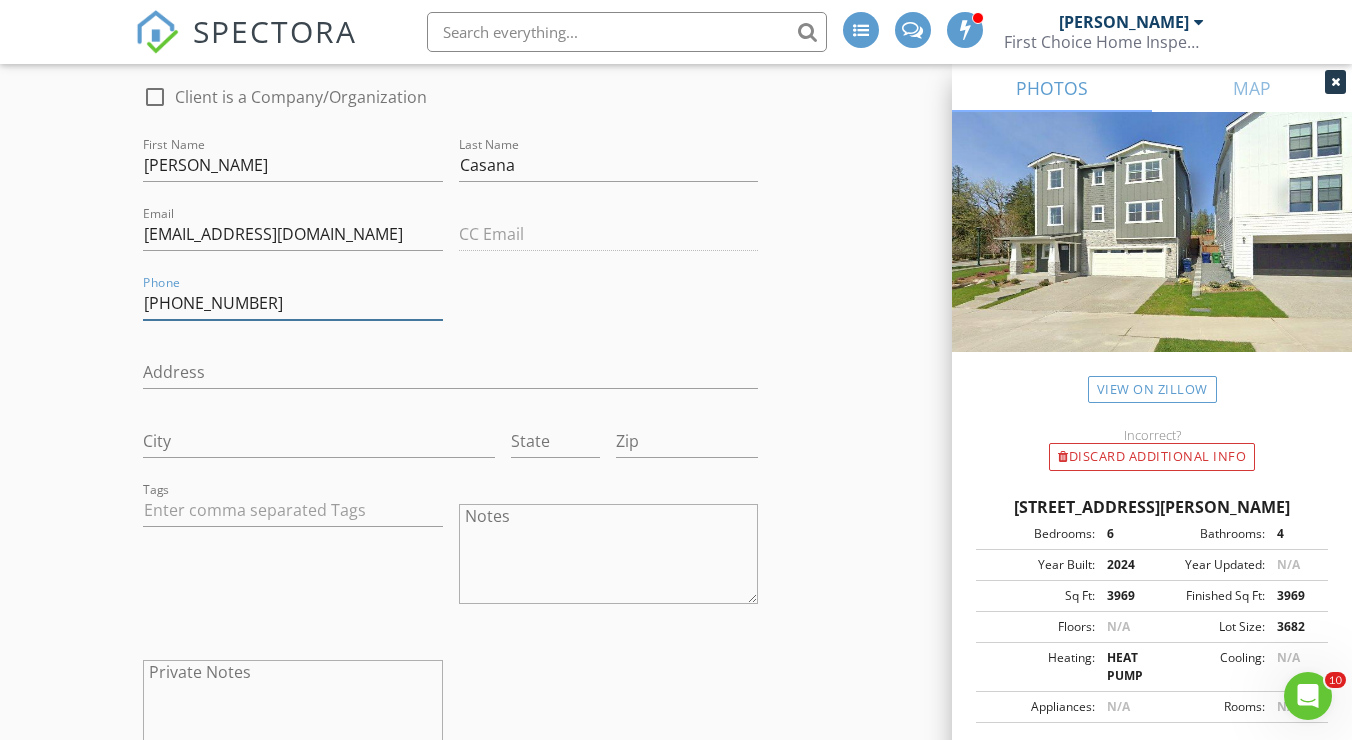 drag, startPoint x: 147, startPoint y: 315, endPoint x: 272, endPoint y: 318, distance: 125.035995 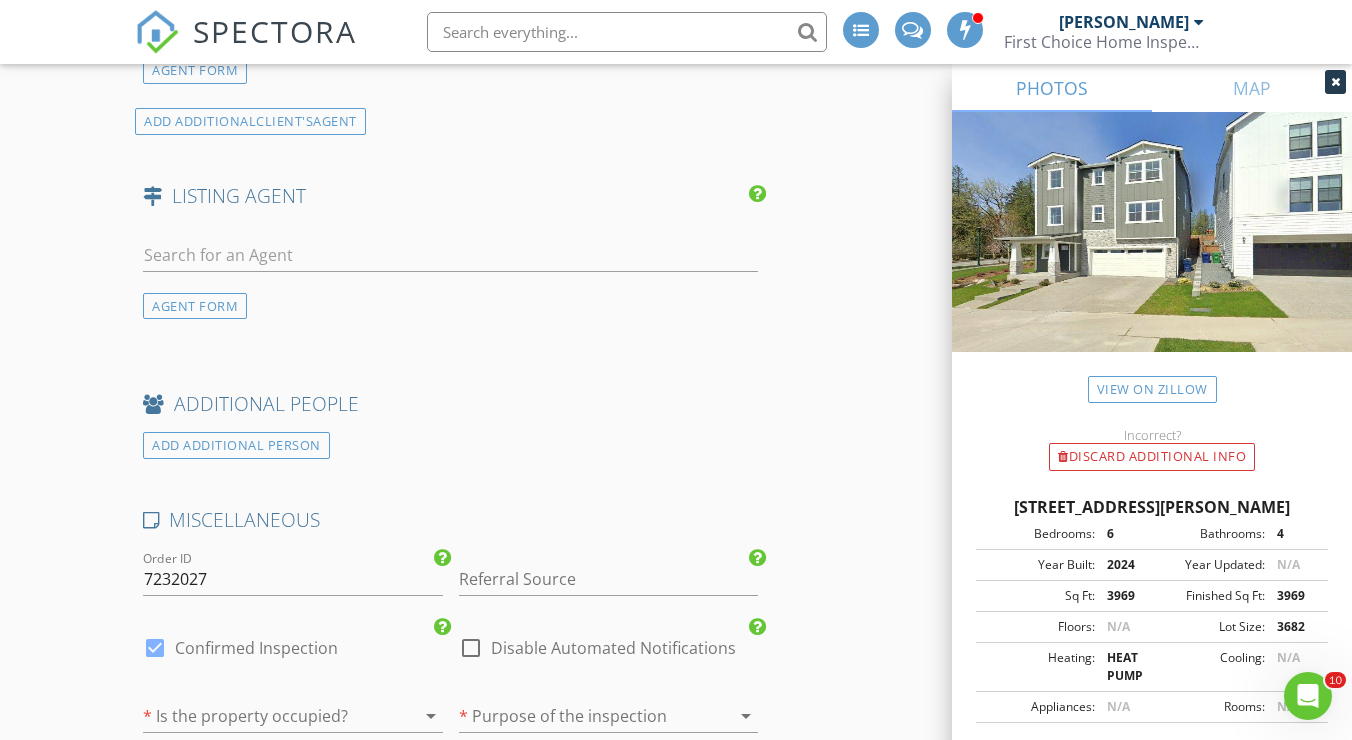 scroll, scrollTop: 2867, scrollLeft: 0, axis: vertical 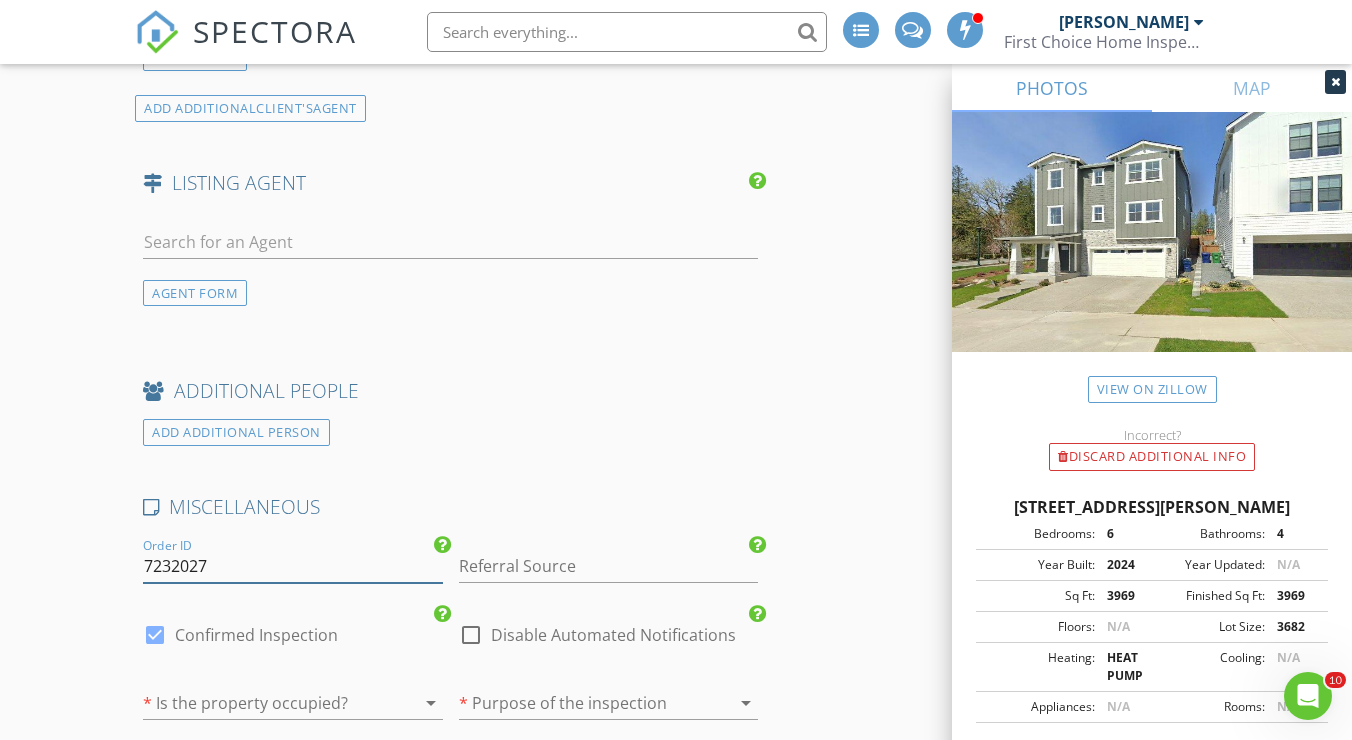 drag, startPoint x: 223, startPoint y: 572, endPoint x: 193, endPoint y: 492, distance: 85.44004 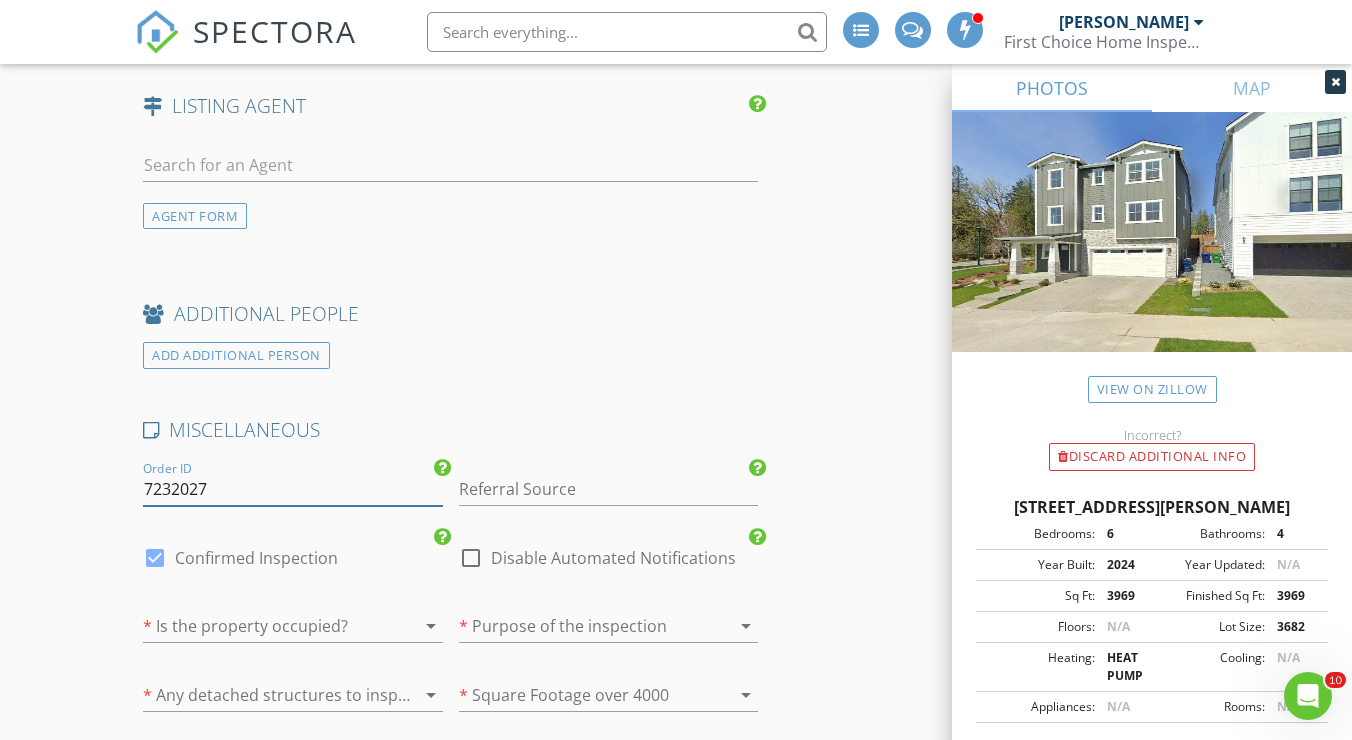 scroll, scrollTop: 2950, scrollLeft: 0, axis: vertical 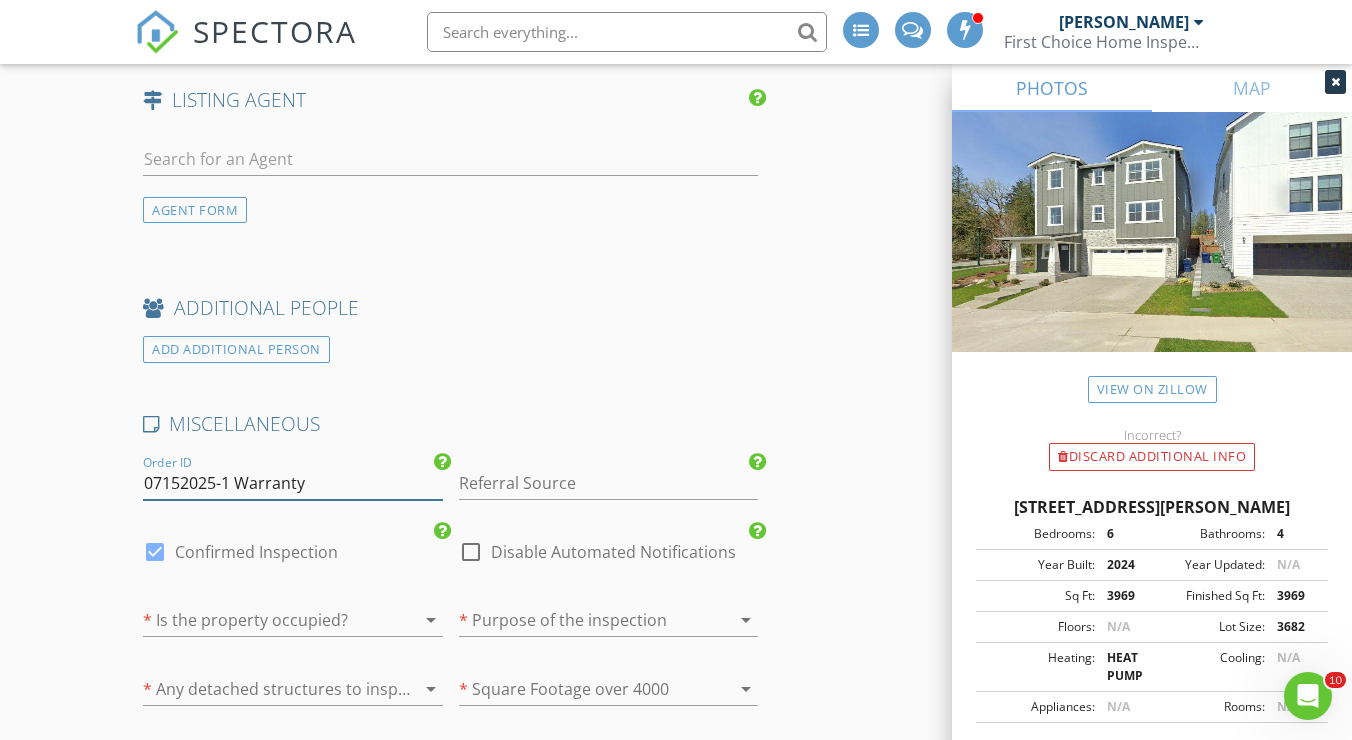 type on "07152025-1 Warranty" 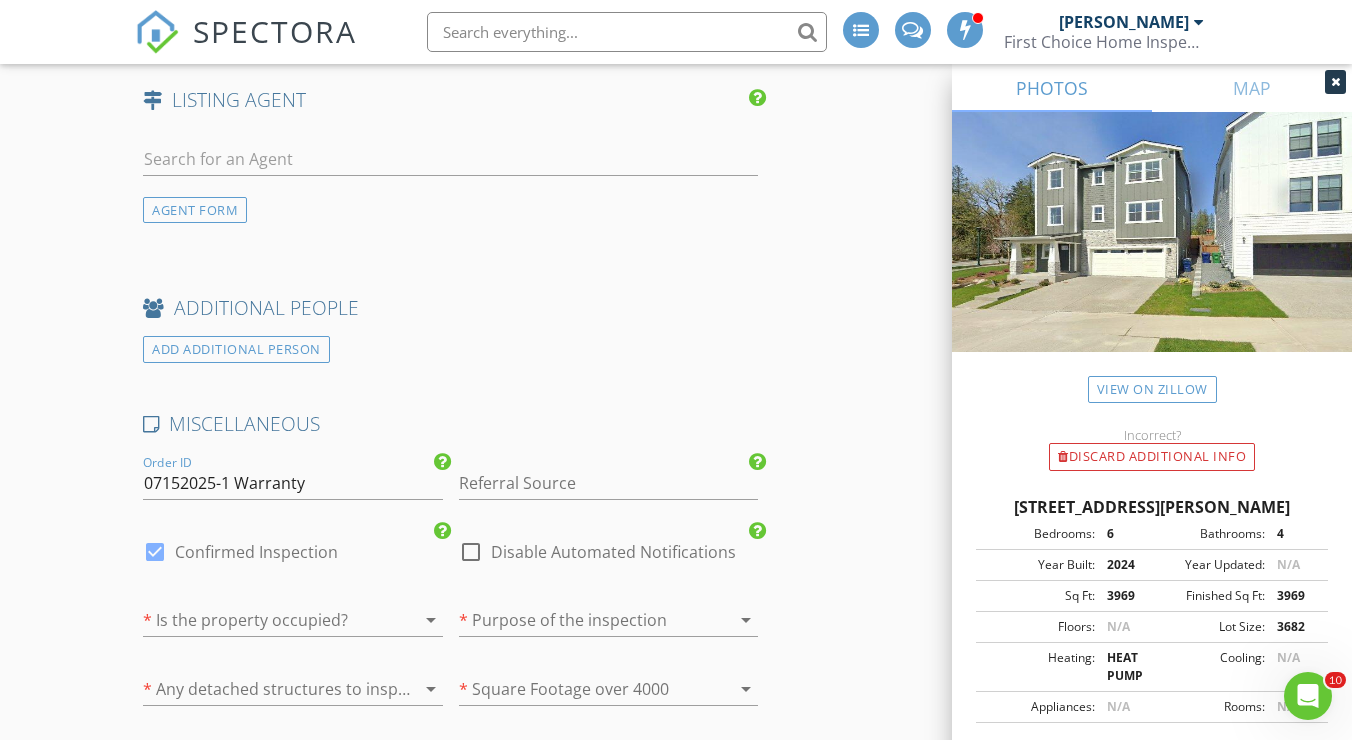 click at bounding box center [264, 620] 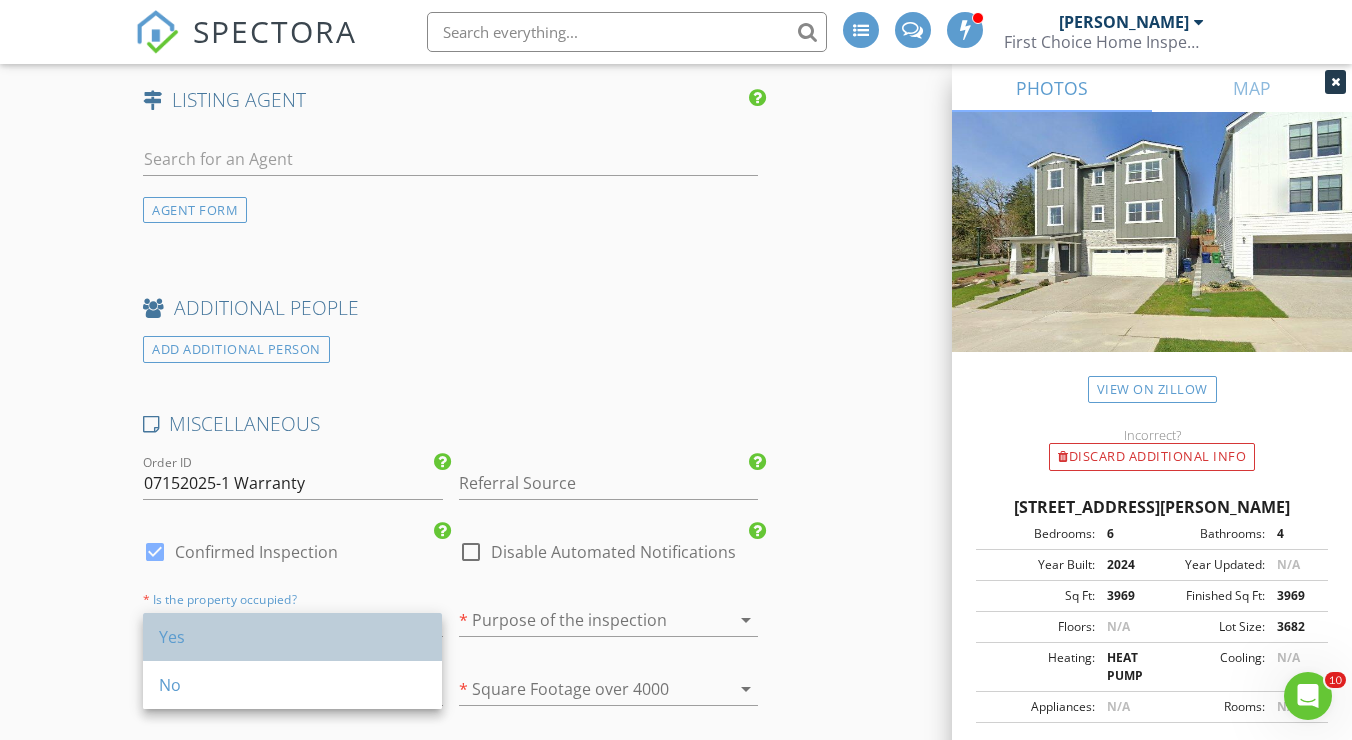 click on "Yes" at bounding box center (292, 637) 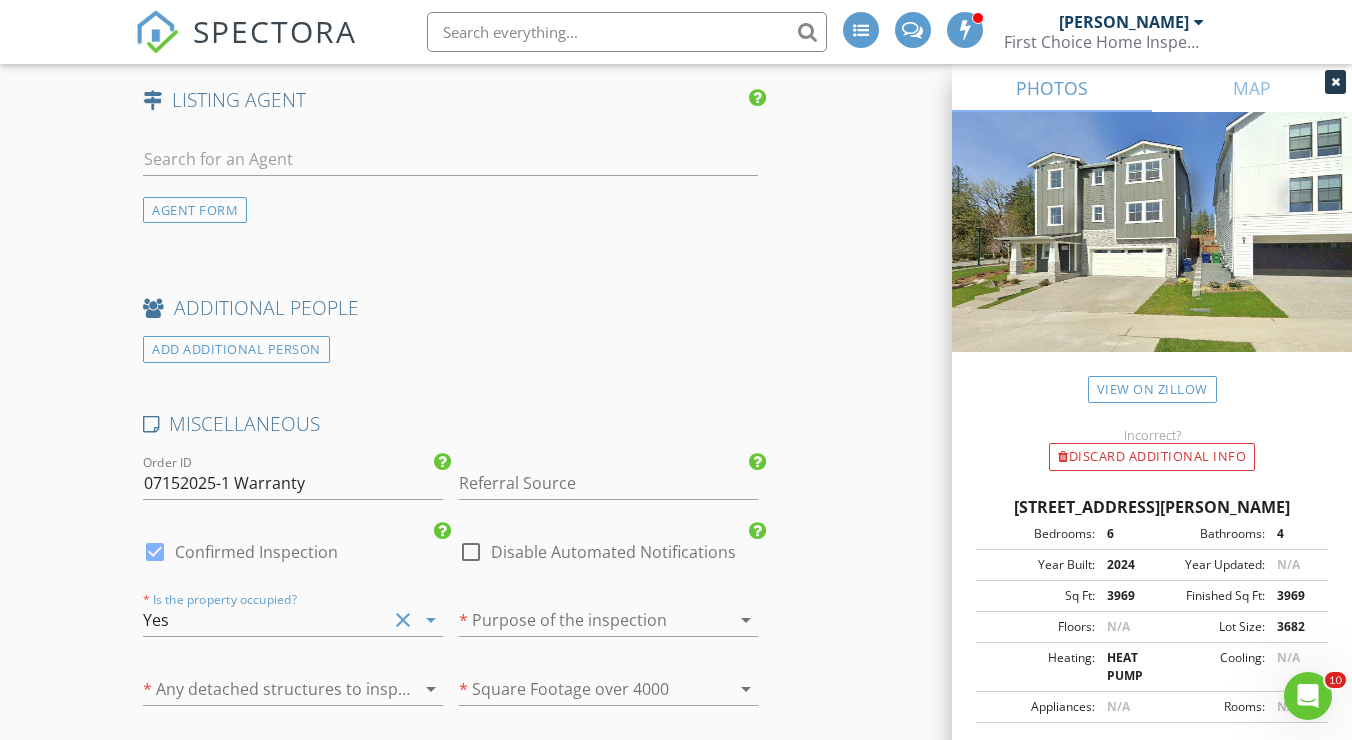 click at bounding box center [264, 689] 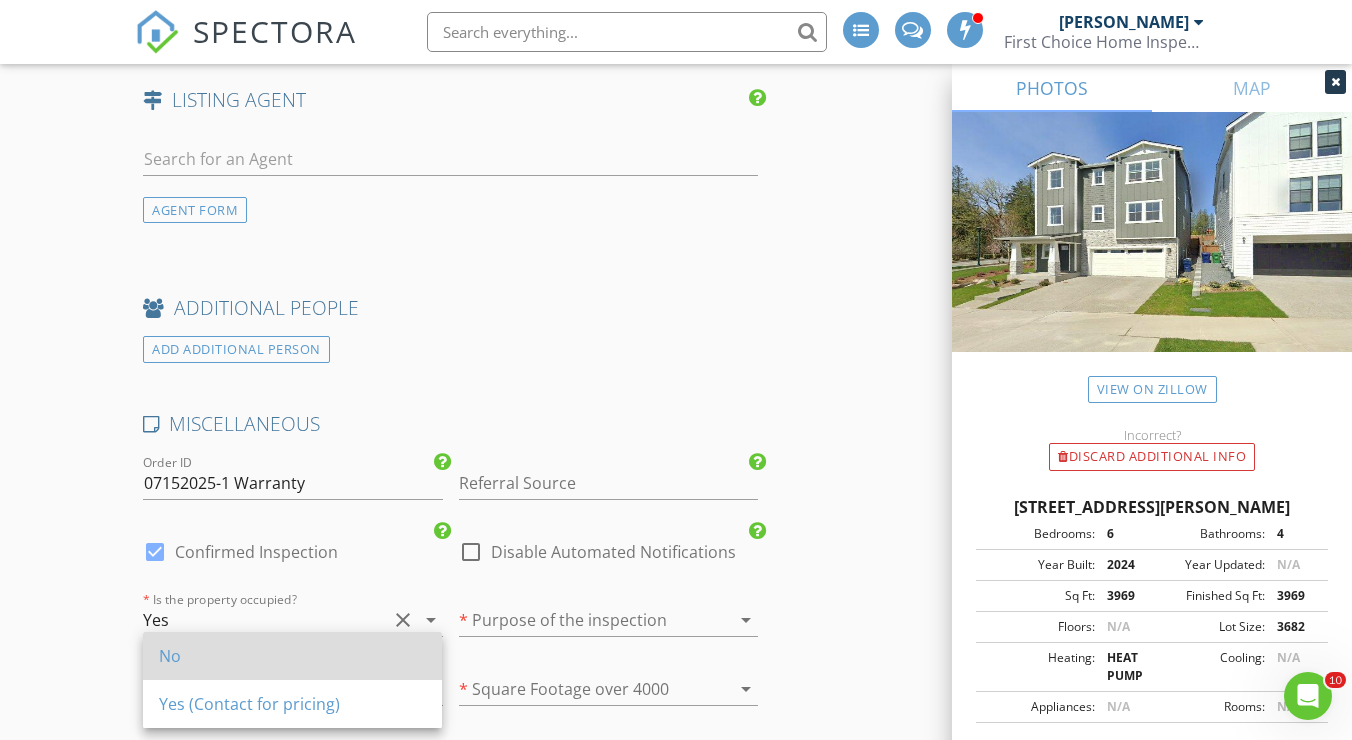 click on "No" at bounding box center (292, 656) 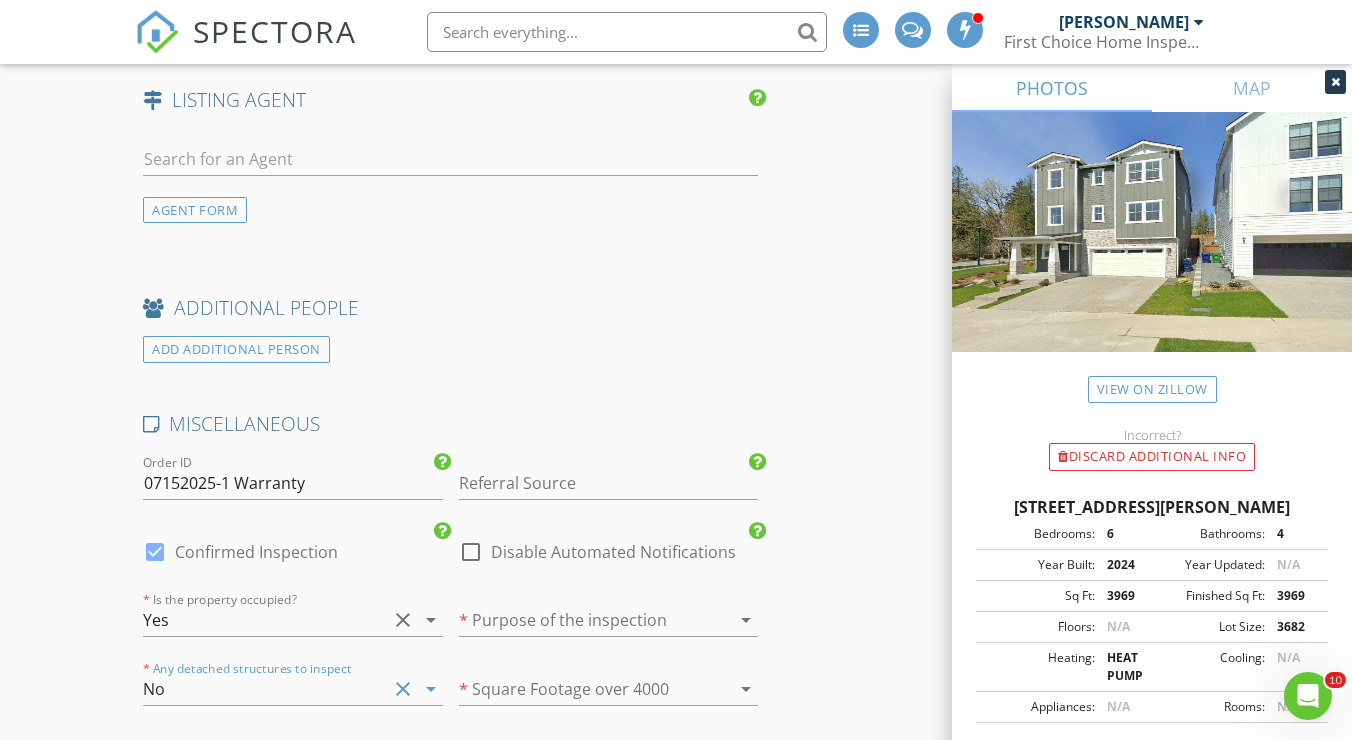 click at bounding box center [580, 620] 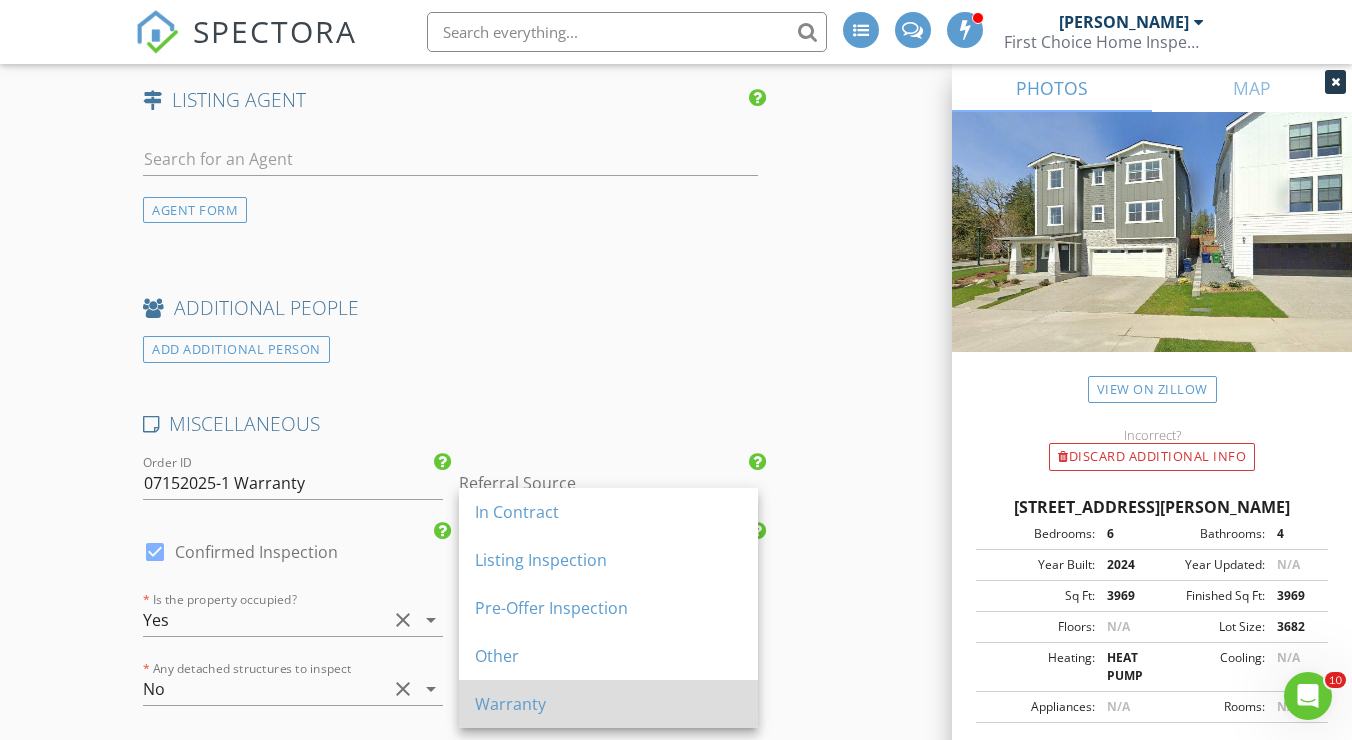 click on "Warranty" at bounding box center (608, 704) 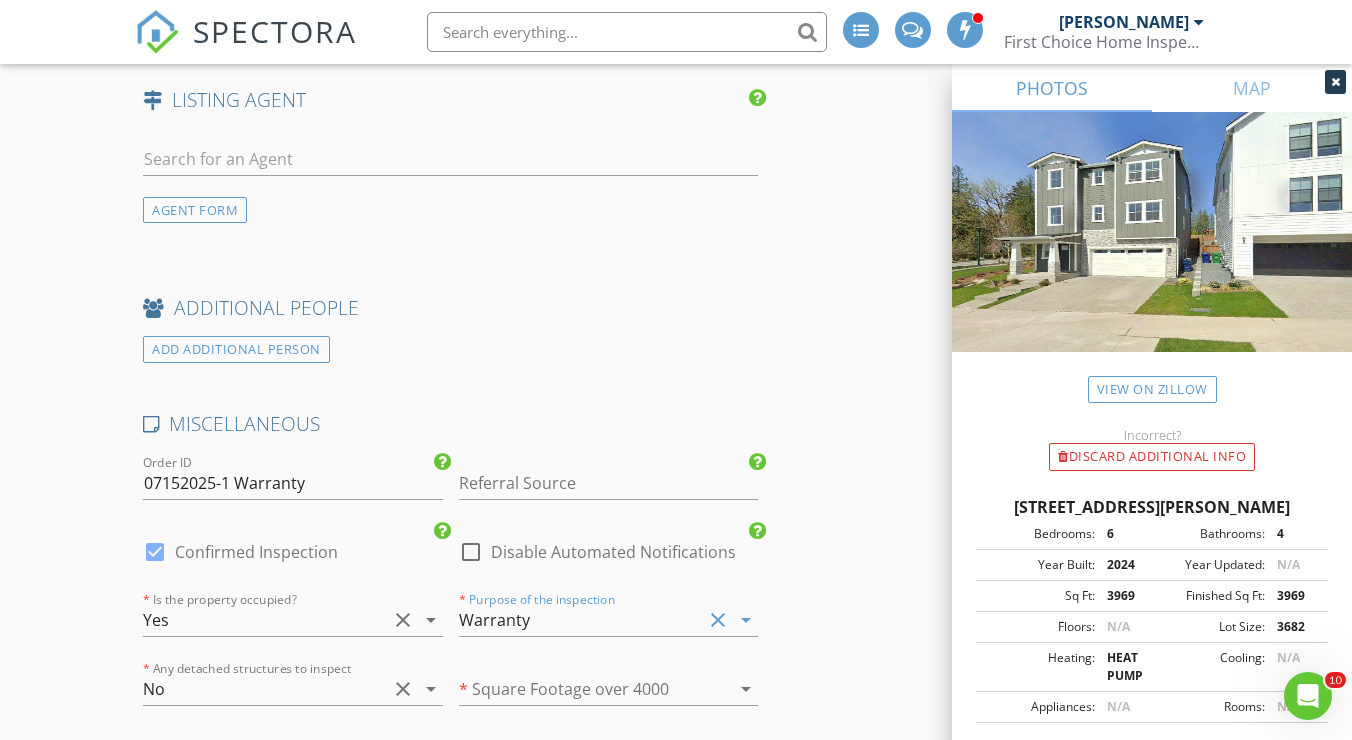 click at bounding box center (580, 689) 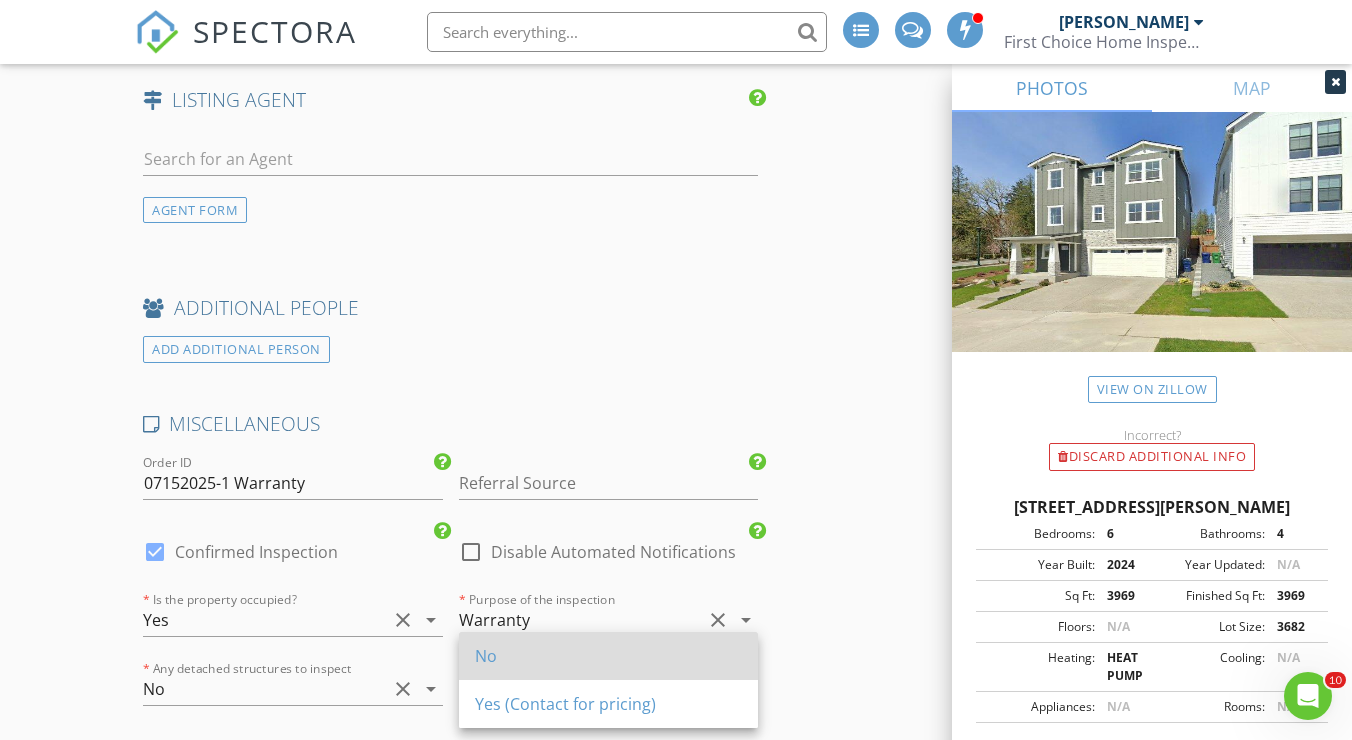click on "No" at bounding box center (608, 656) 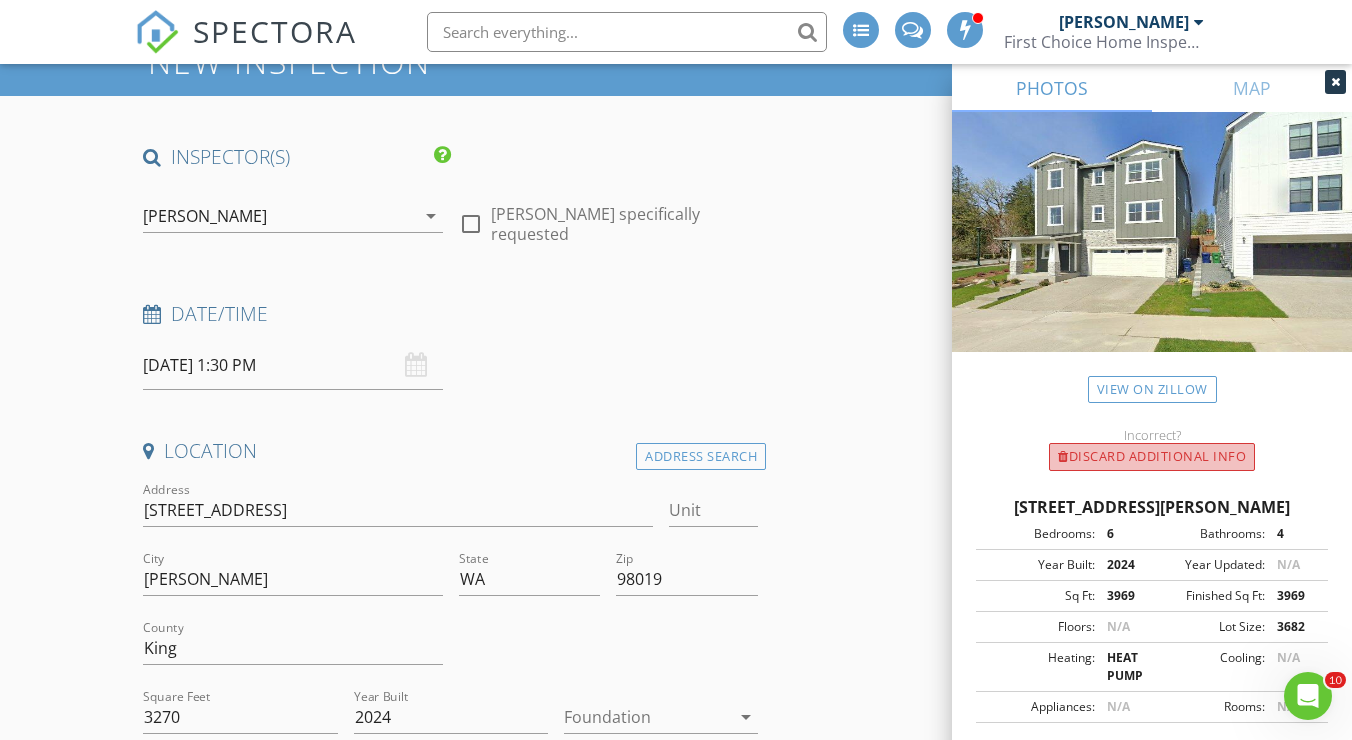 scroll, scrollTop: 109, scrollLeft: 0, axis: vertical 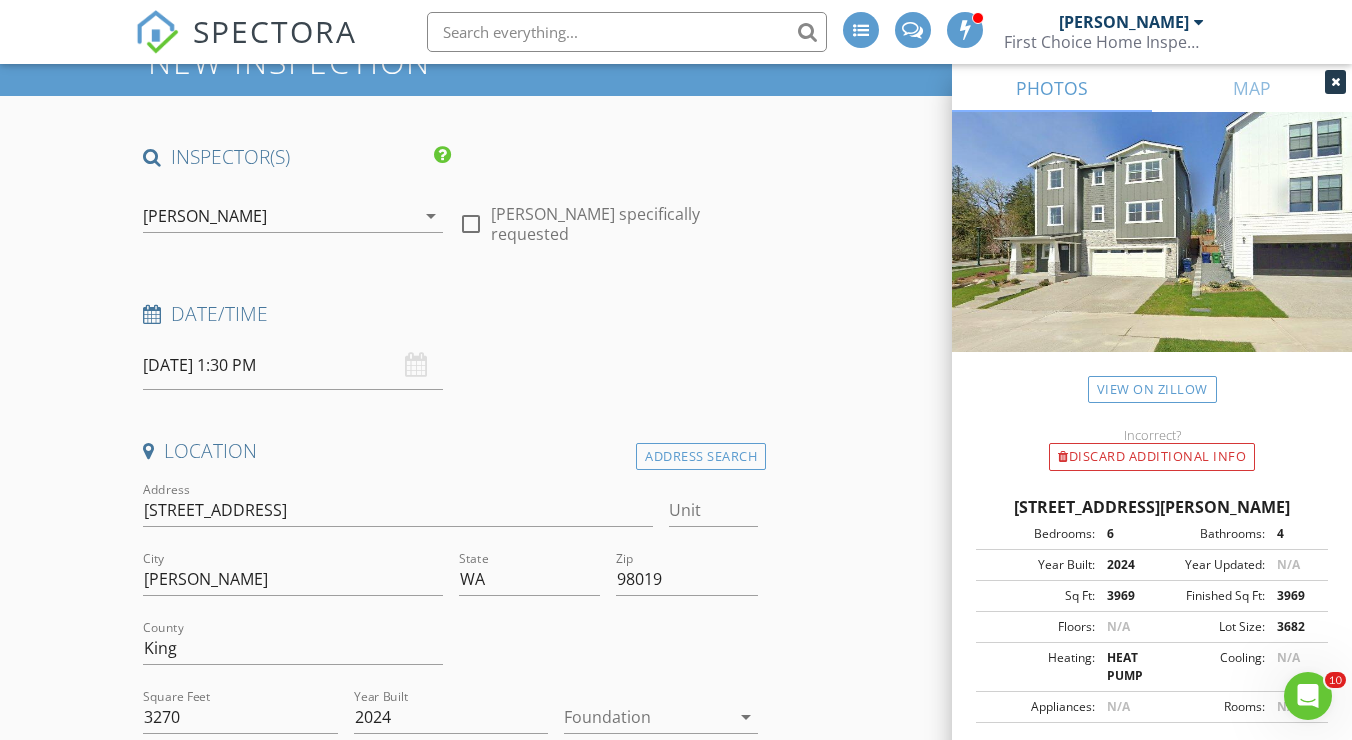 click on "[DATE] 1:30 PM" at bounding box center [292, 365] 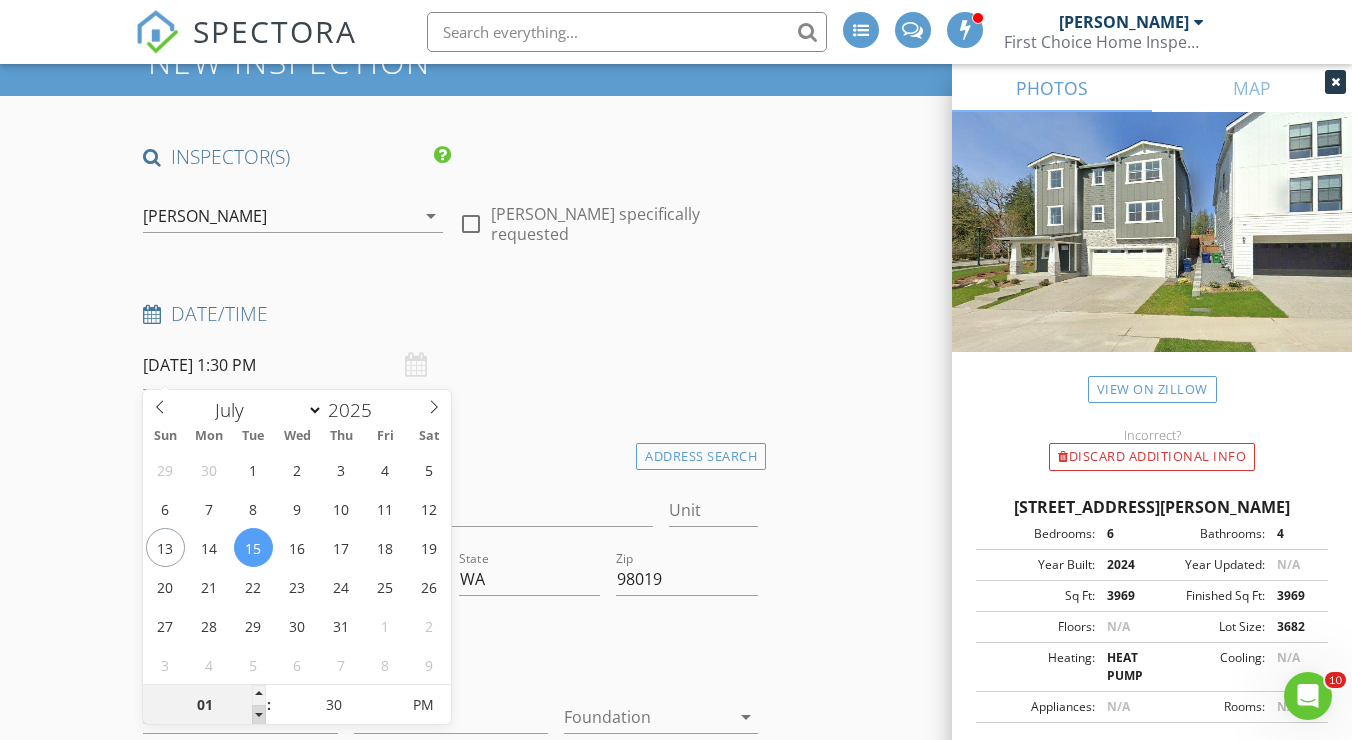 click at bounding box center (259, 715) 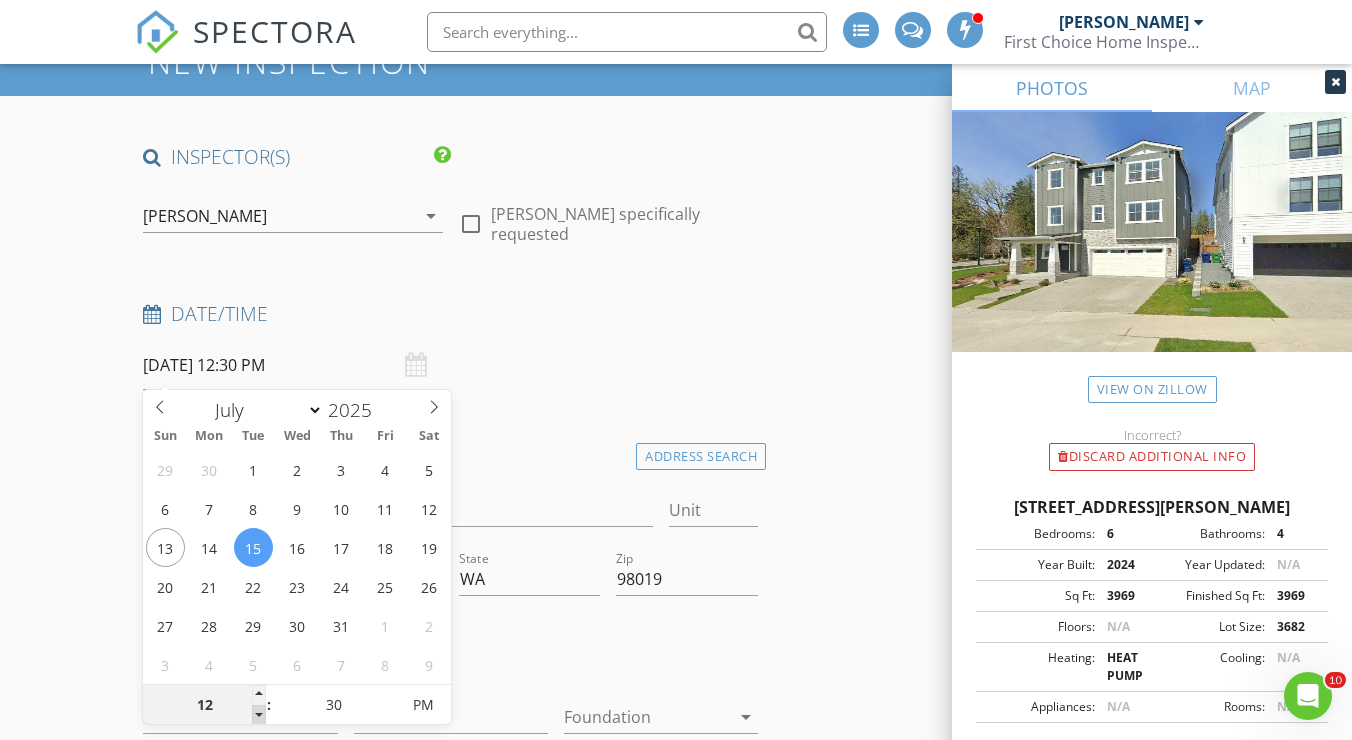 type on "11" 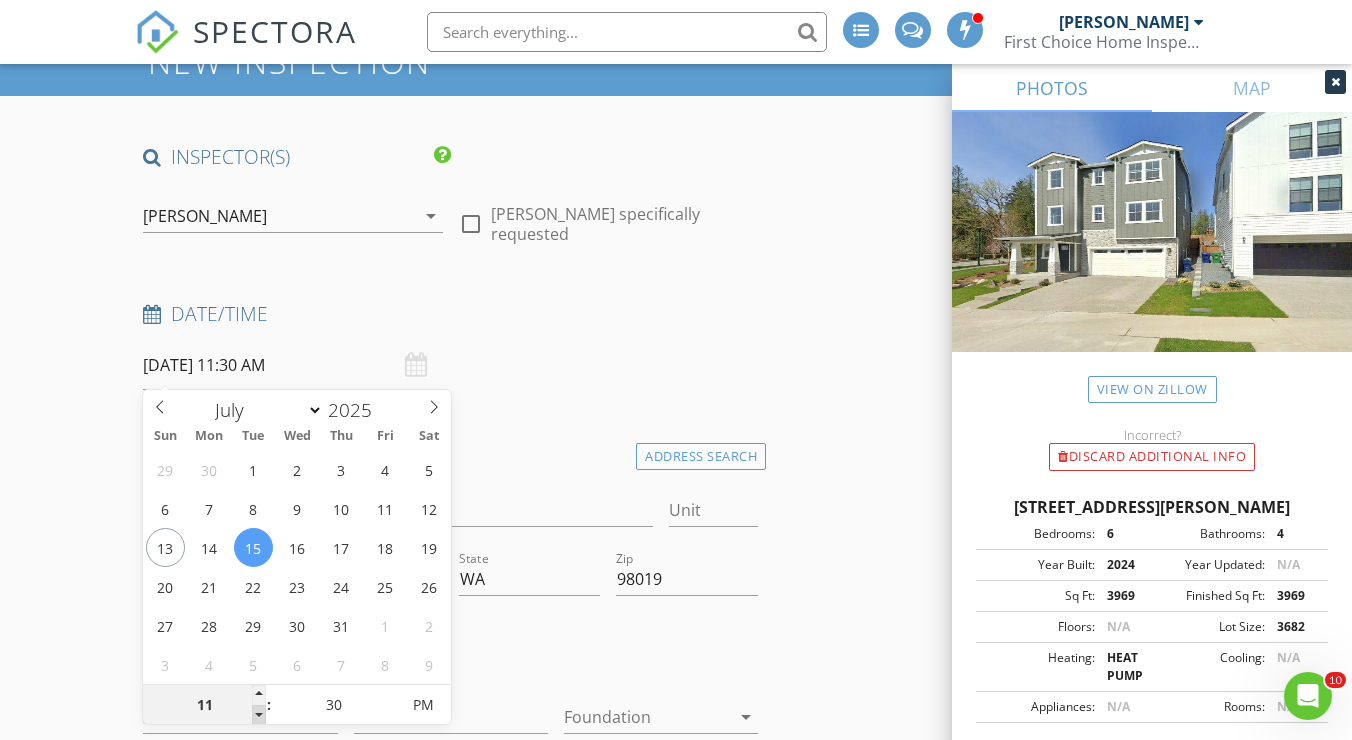 click at bounding box center [259, 715] 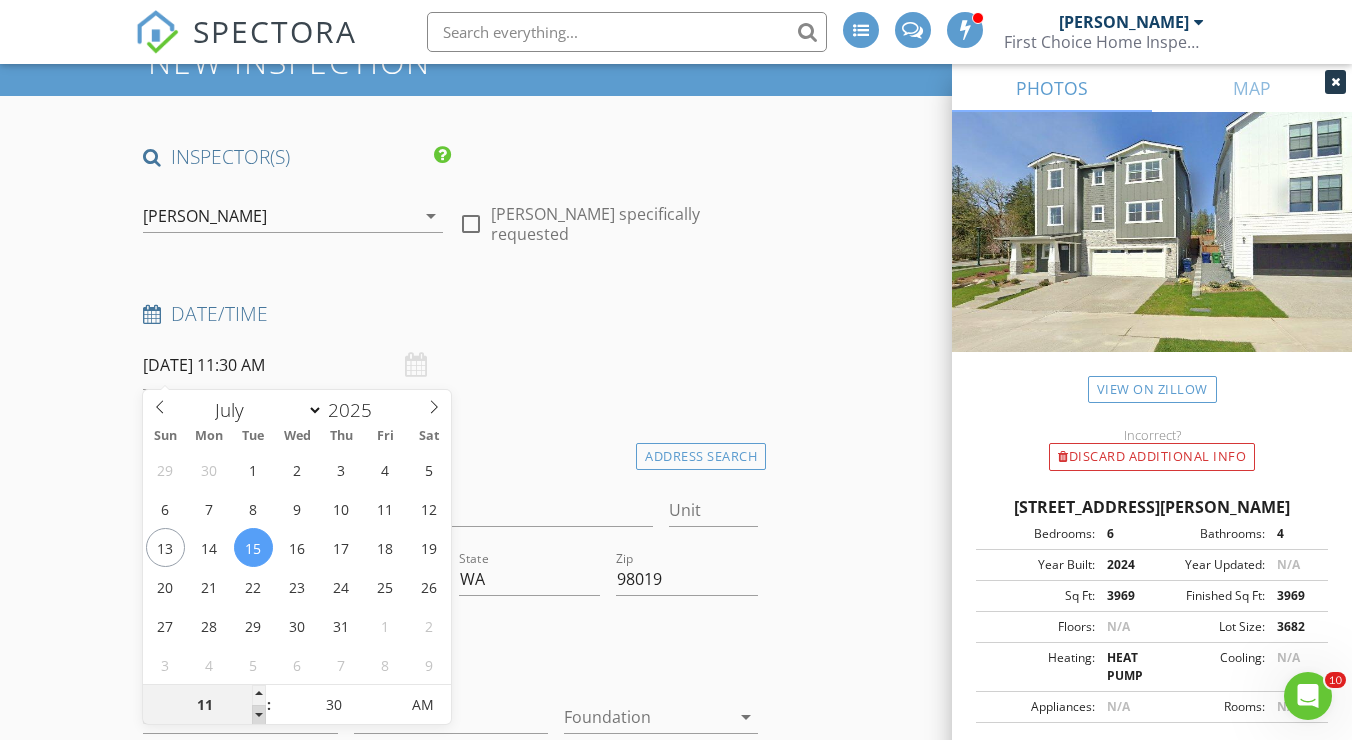 type on "10" 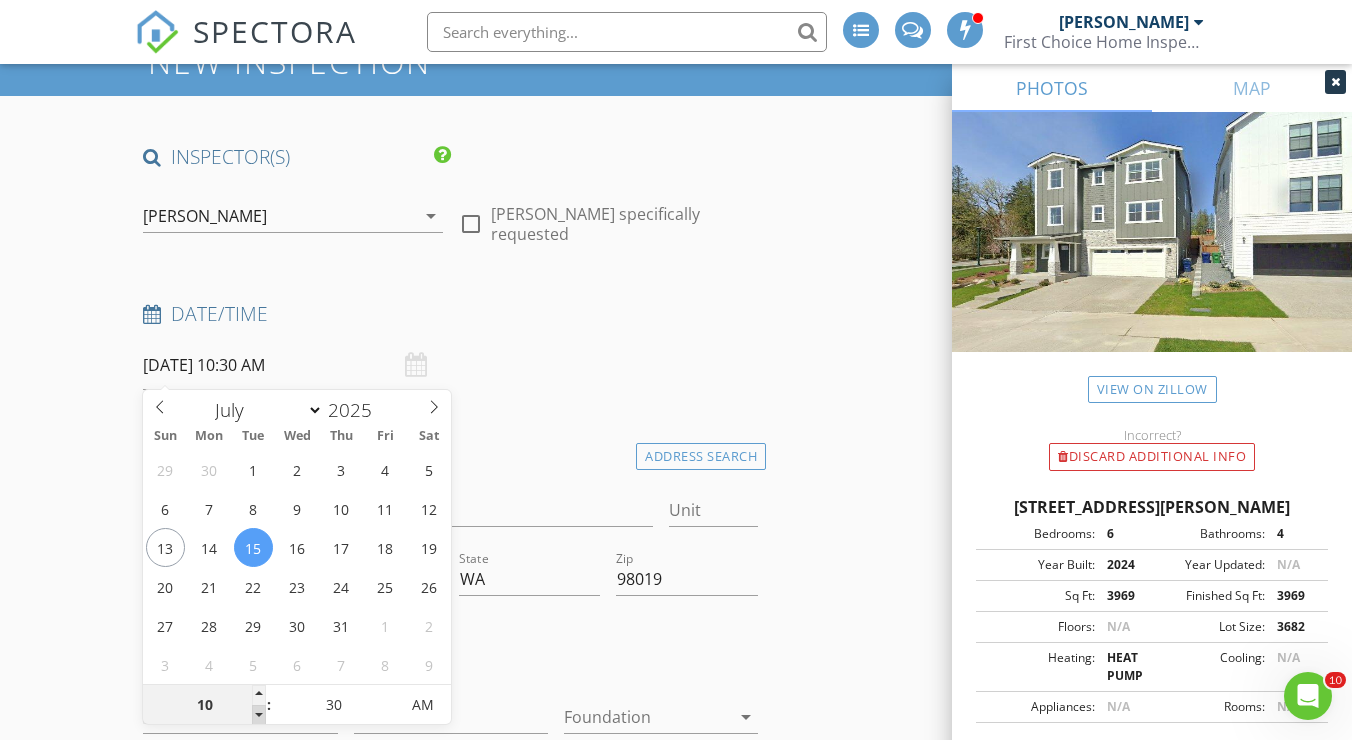 click at bounding box center (259, 715) 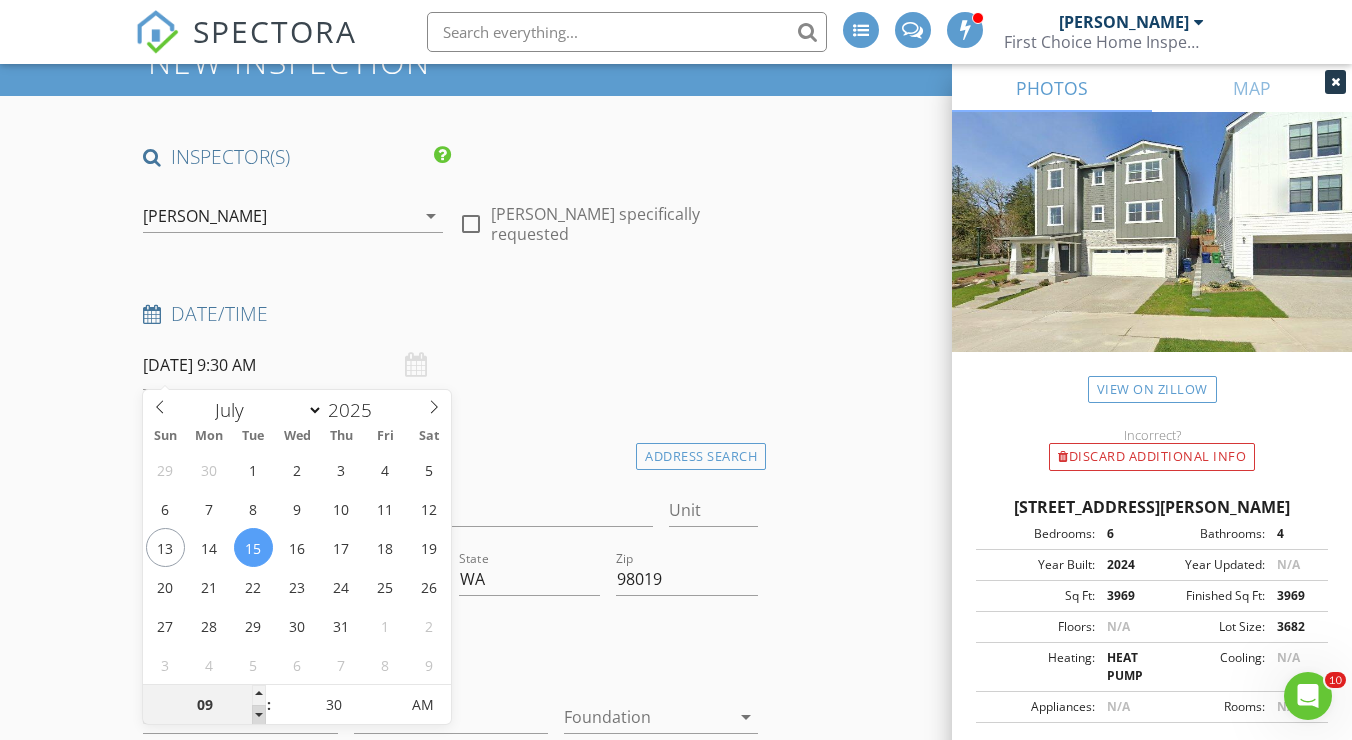 click at bounding box center (259, 715) 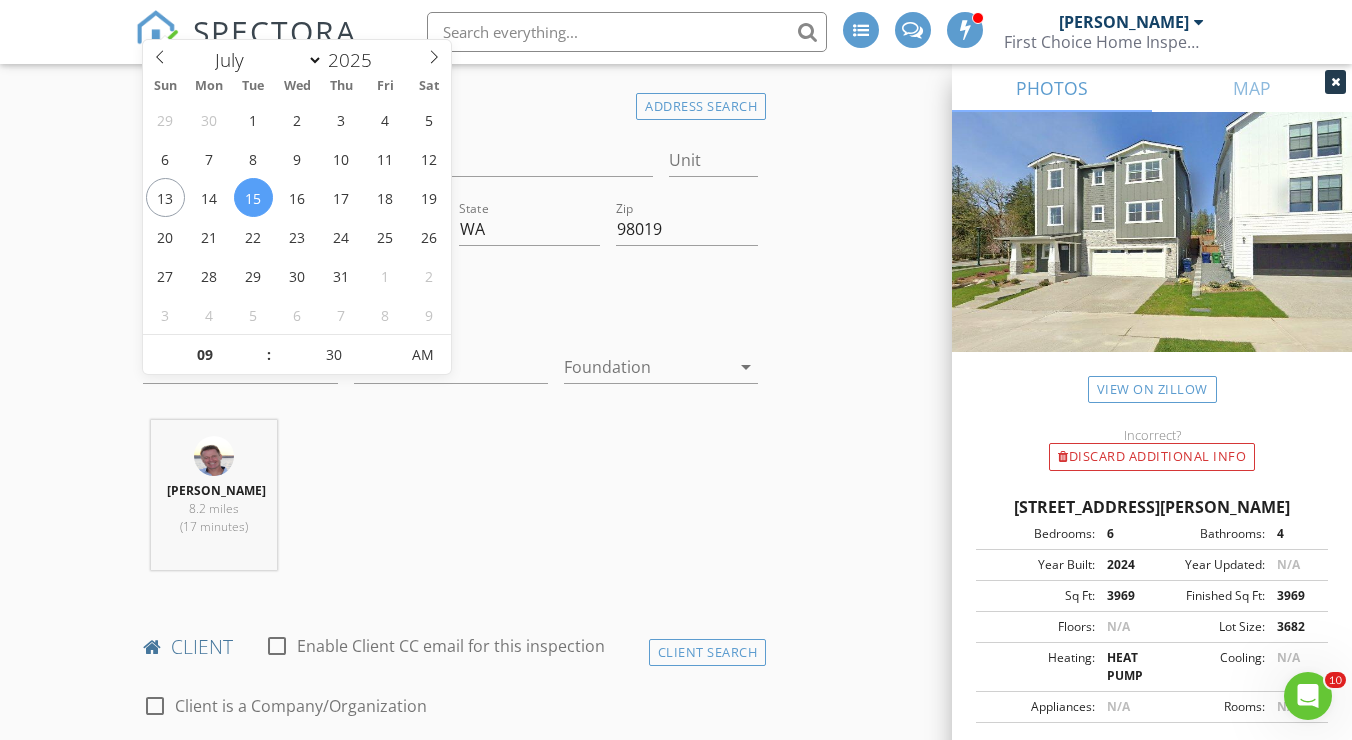 scroll, scrollTop: 465, scrollLeft: 0, axis: vertical 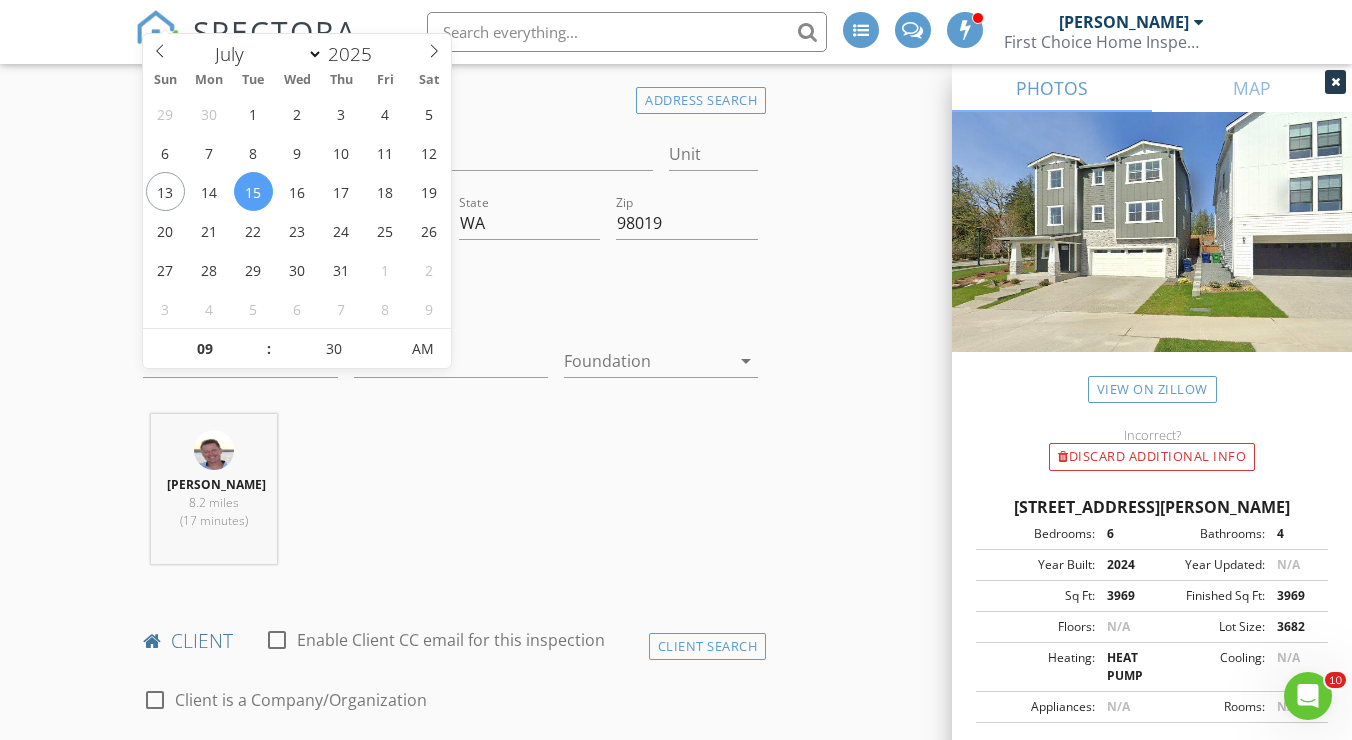 click on "Location
Address Search       Address 26802 NE 141st Pl   Unit   City Duvall   State WA   Zip 98019   County King     Square Feet 3270   Year Built 2024   Foundation arrow_drop_down     Tyler Mittendorf     8.2 miles     (17 minutes)" at bounding box center (450, 331) 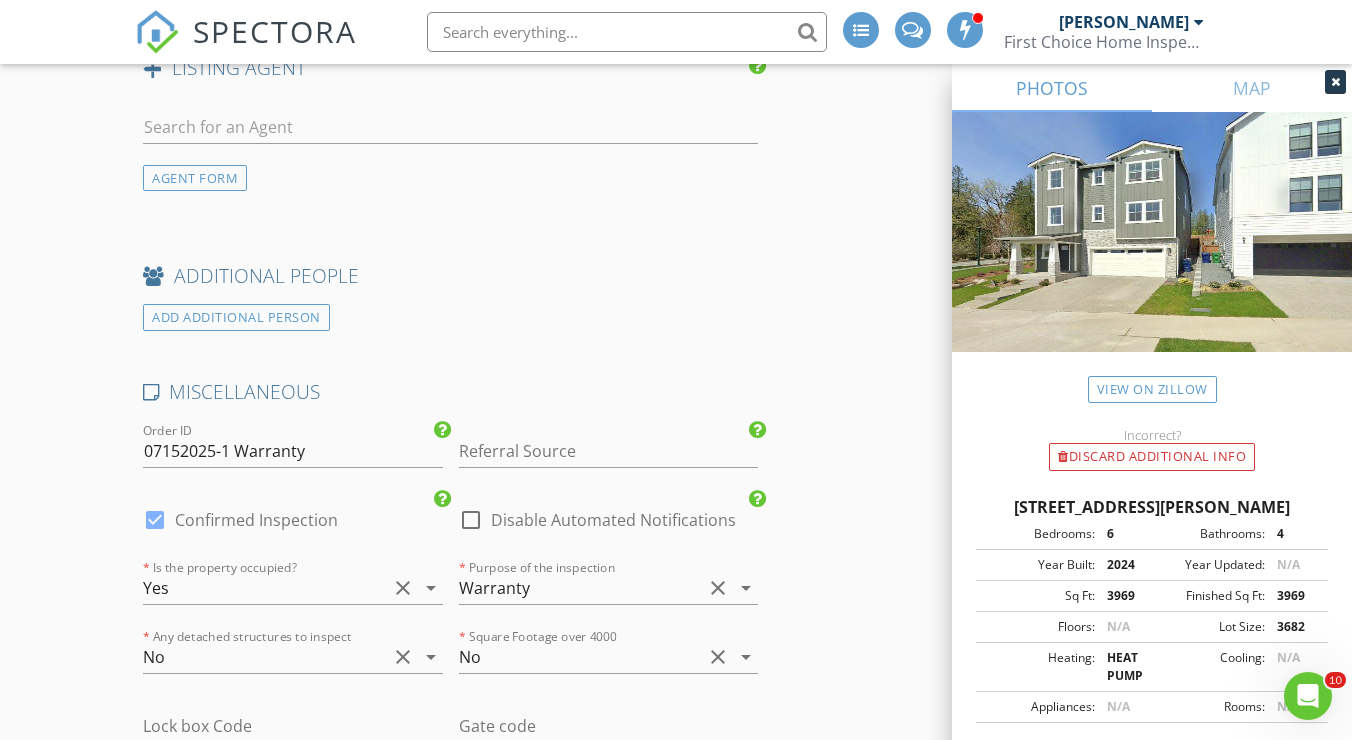 scroll, scrollTop: 2983, scrollLeft: 0, axis: vertical 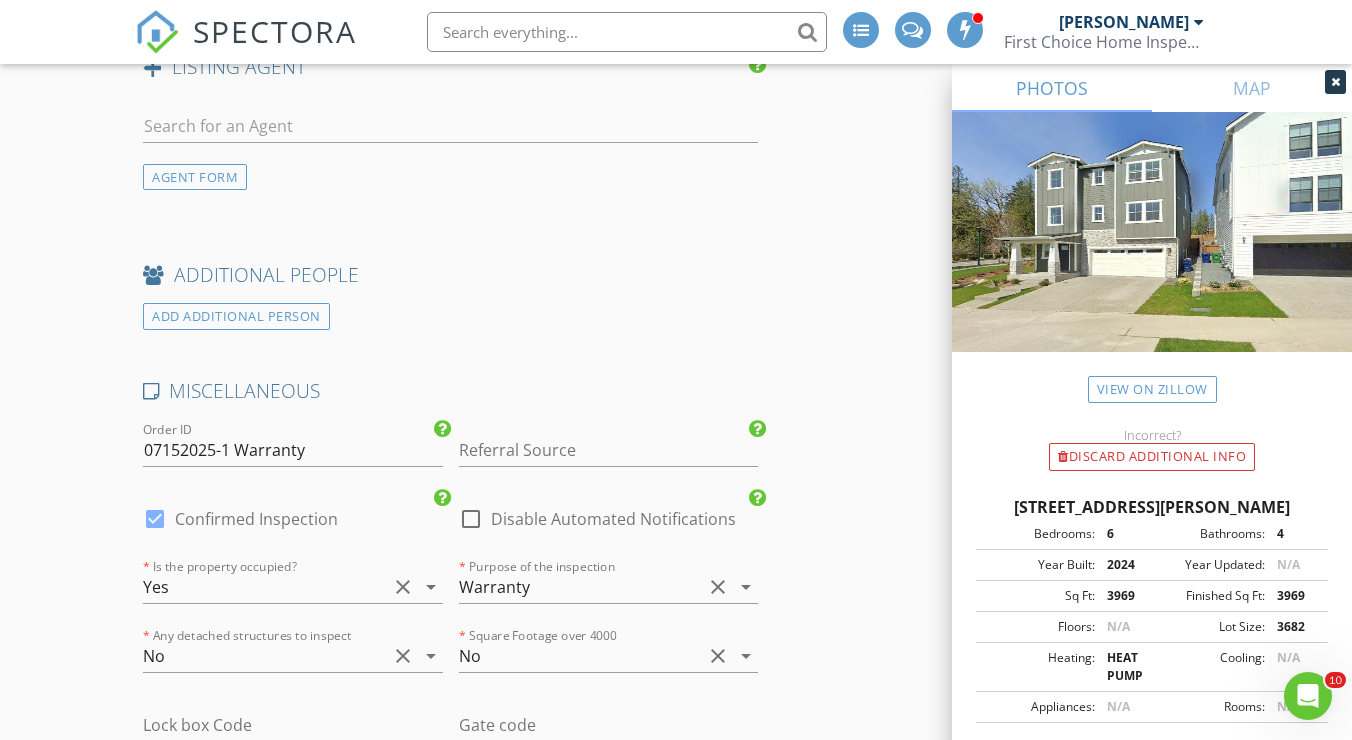 click at bounding box center (155, 519) 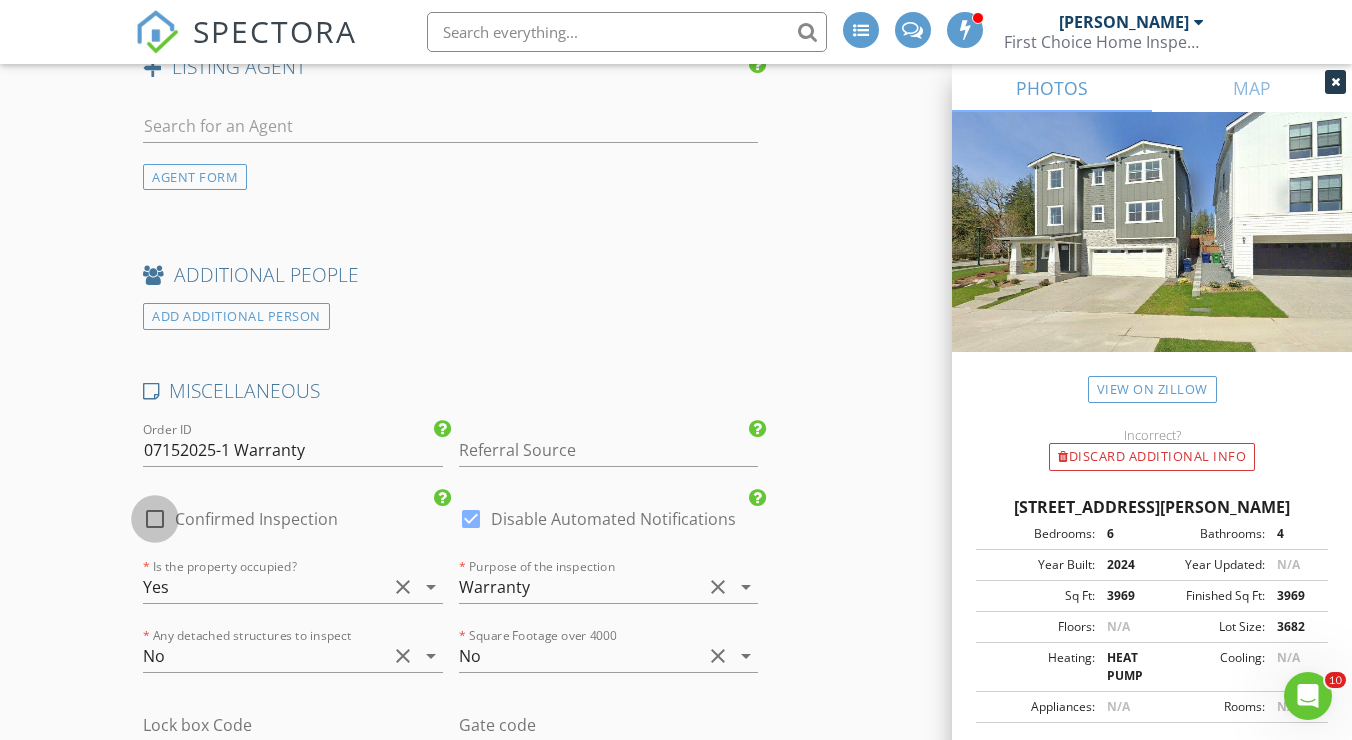 checkbox on "false" 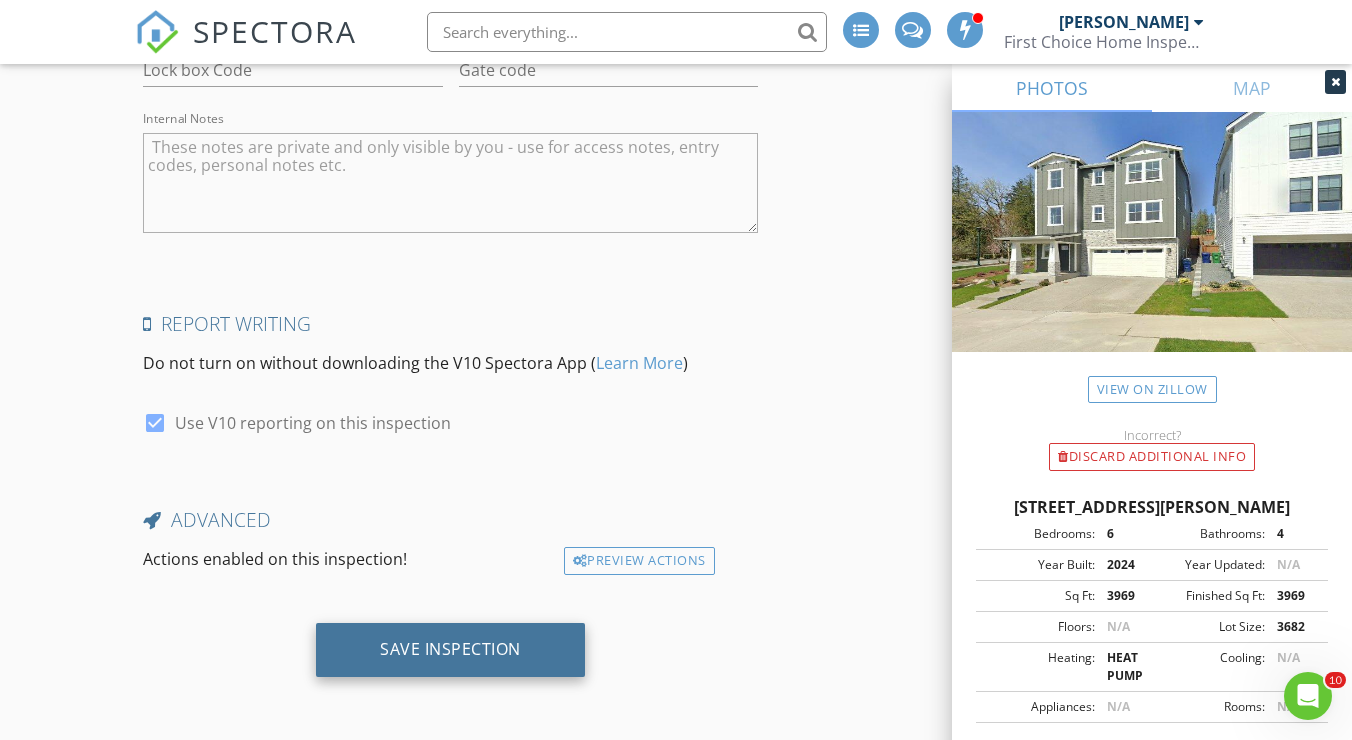scroll, scrollTop: 3645, scrollLeft: 0, axis: vertical 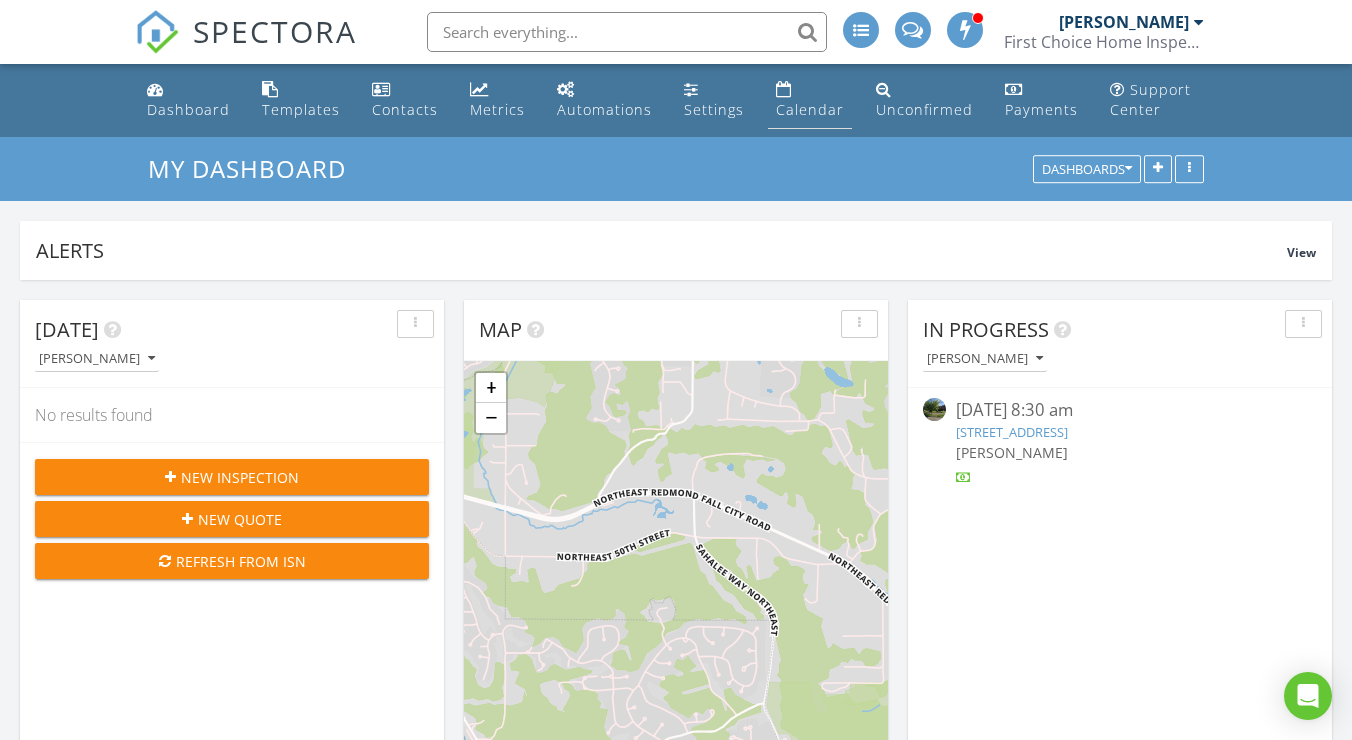 click on "Calendar" at bounding box center [810, 109] 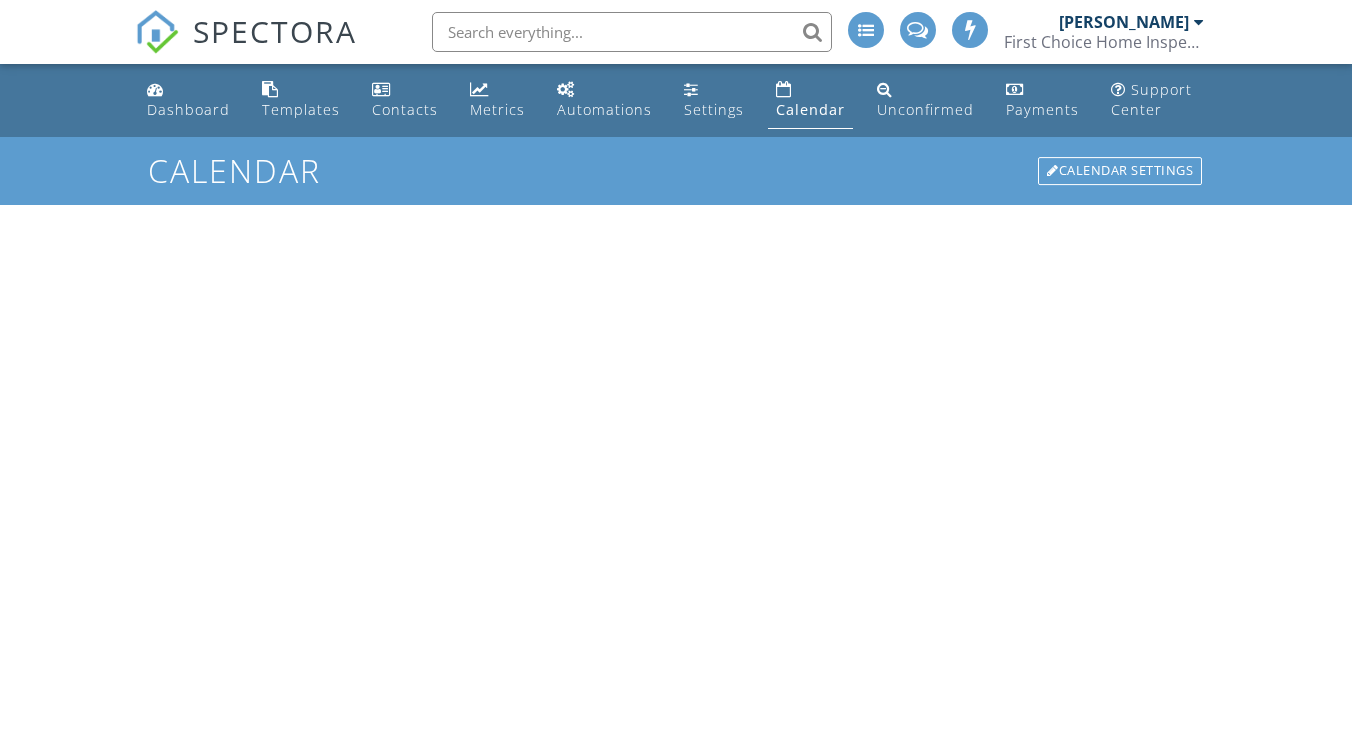 scroll, scrollTop: 0, scrollLeft: 0, axis: both 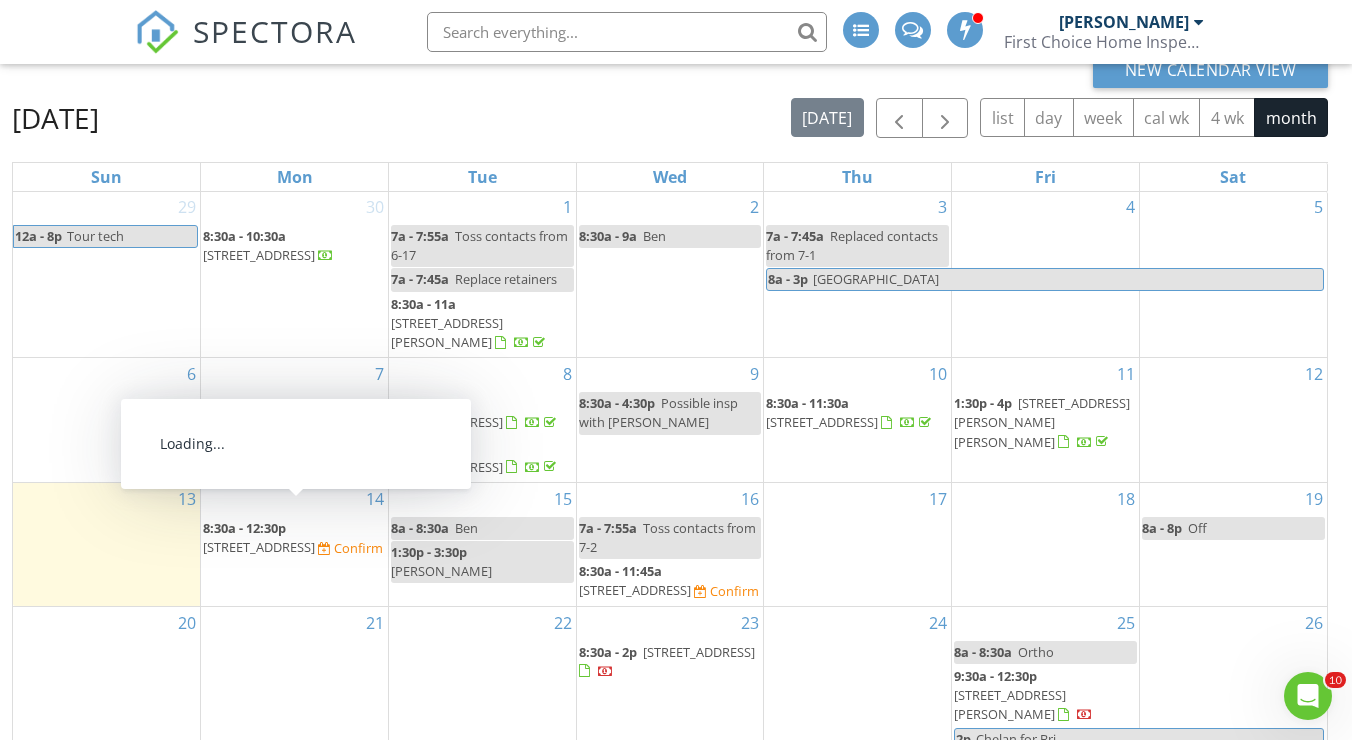 click on "35825 4th Pl SW, Federal Way 98023" at bounding box center (259, 547) 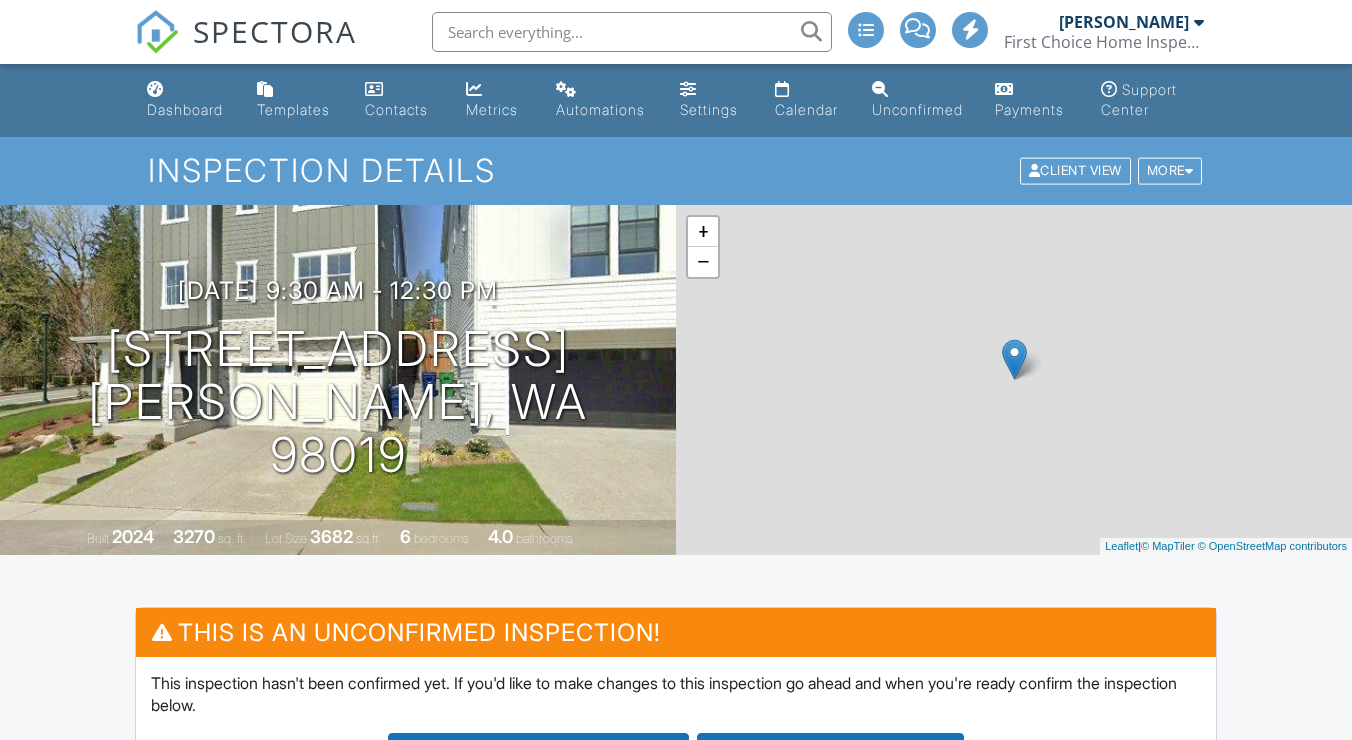 scroll, scrollTop: 0, scrollLeft: 0, axis: both 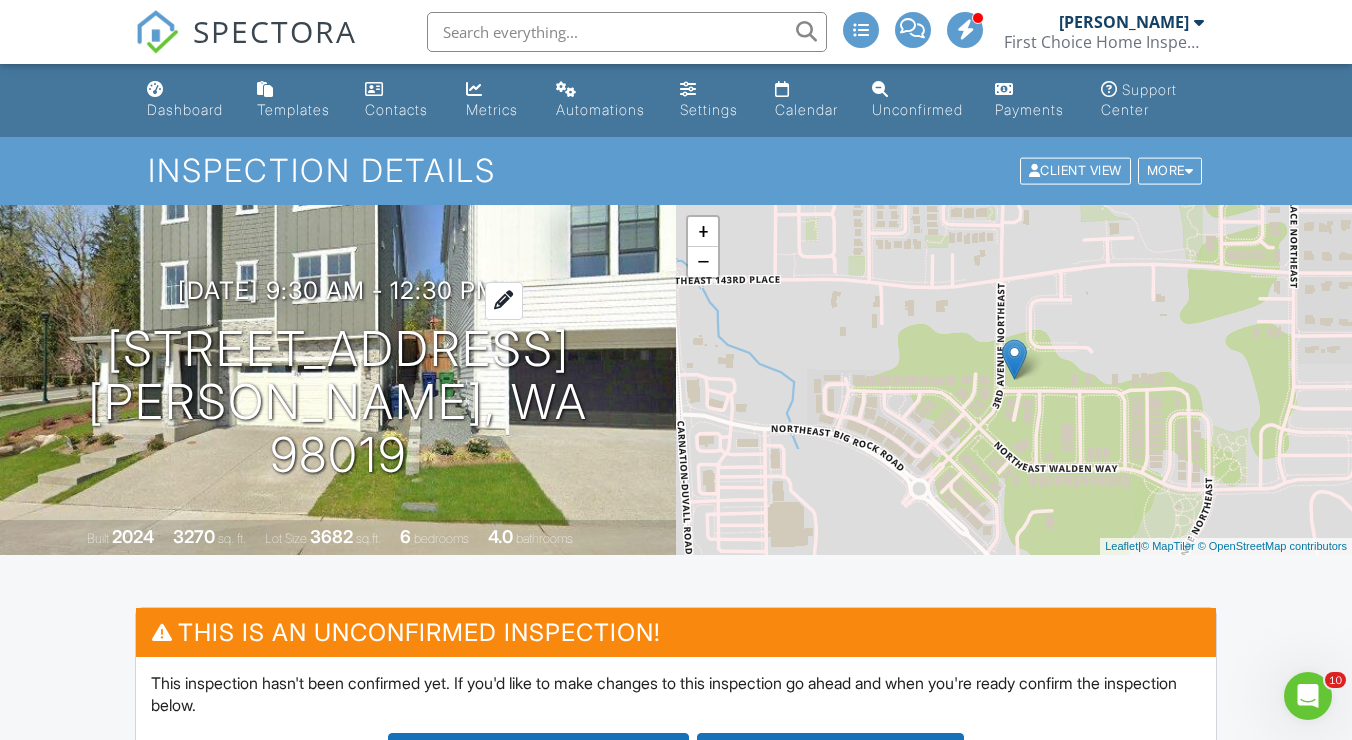 click on "07/15/2025  9:30 am
- 12:30 pm" at bounding box center (338, 290) 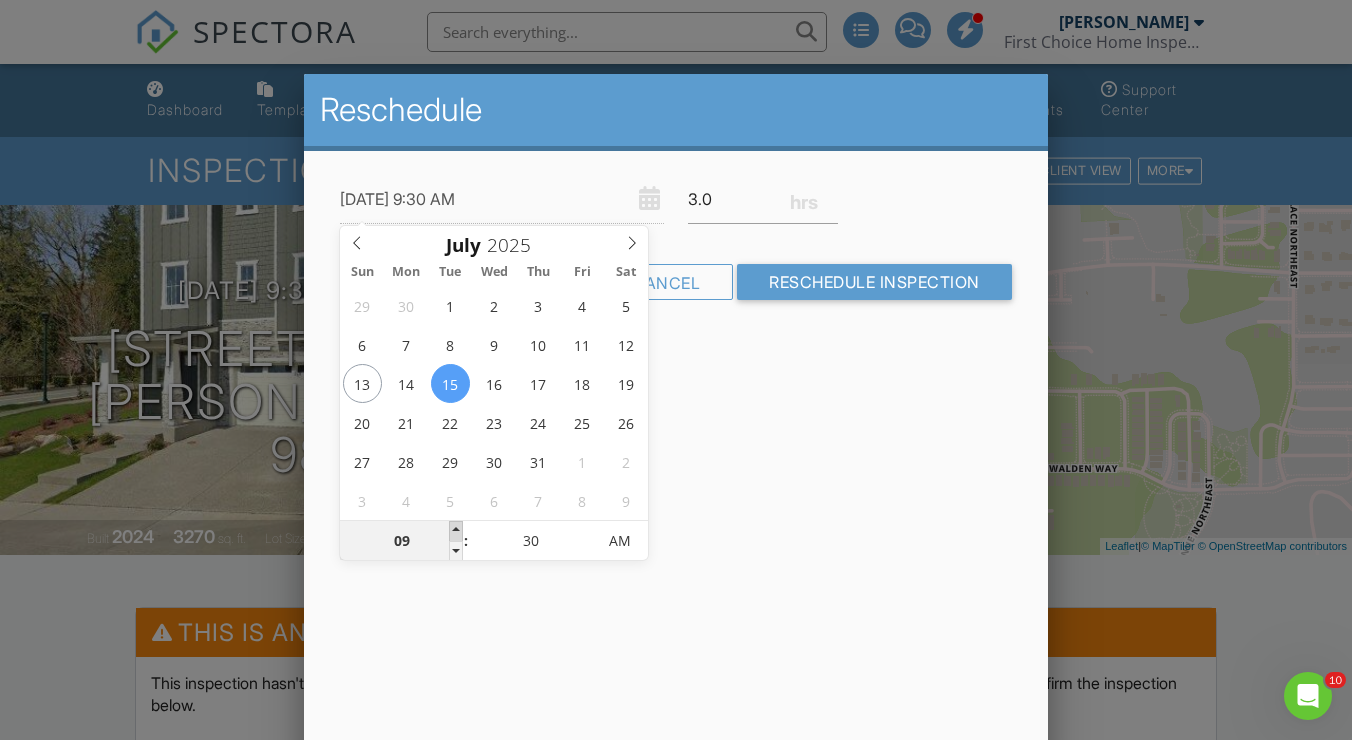 type on "07/15/2025 10:30 AM" 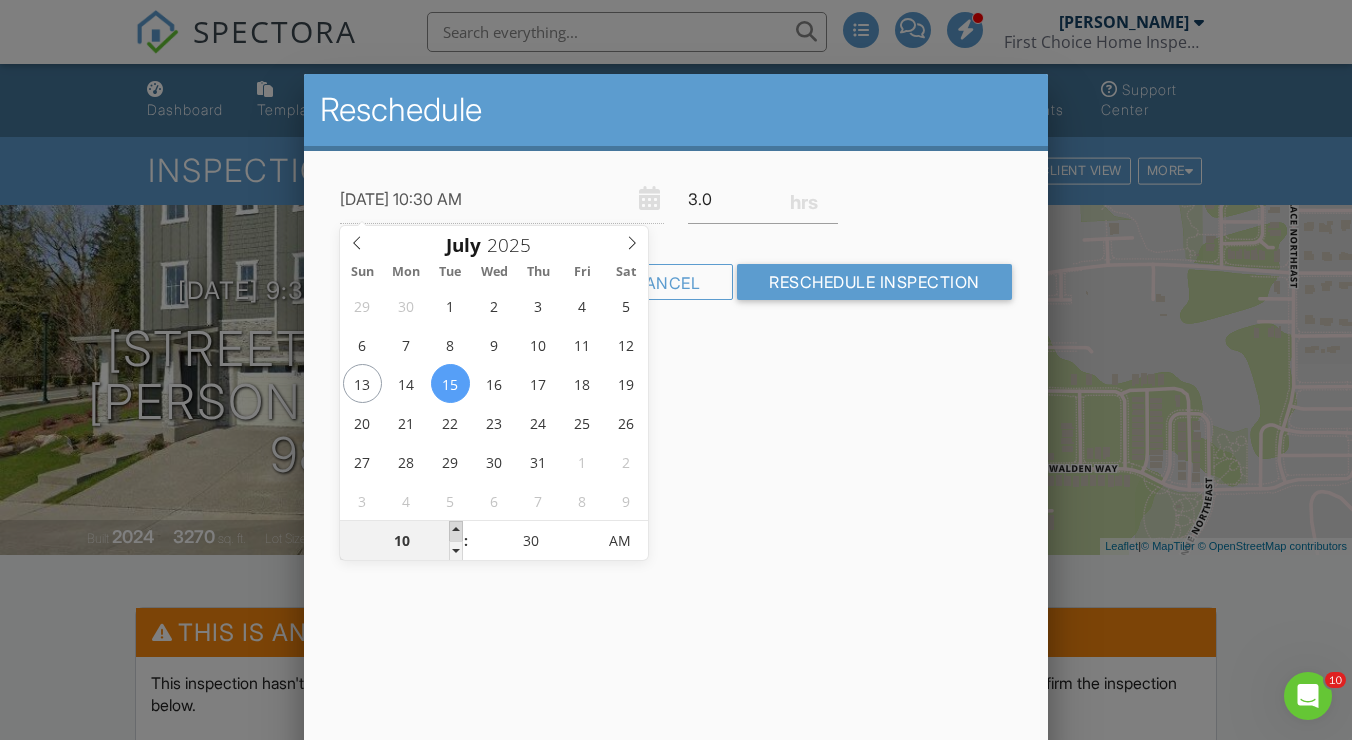click at bounding box center [456, 531] 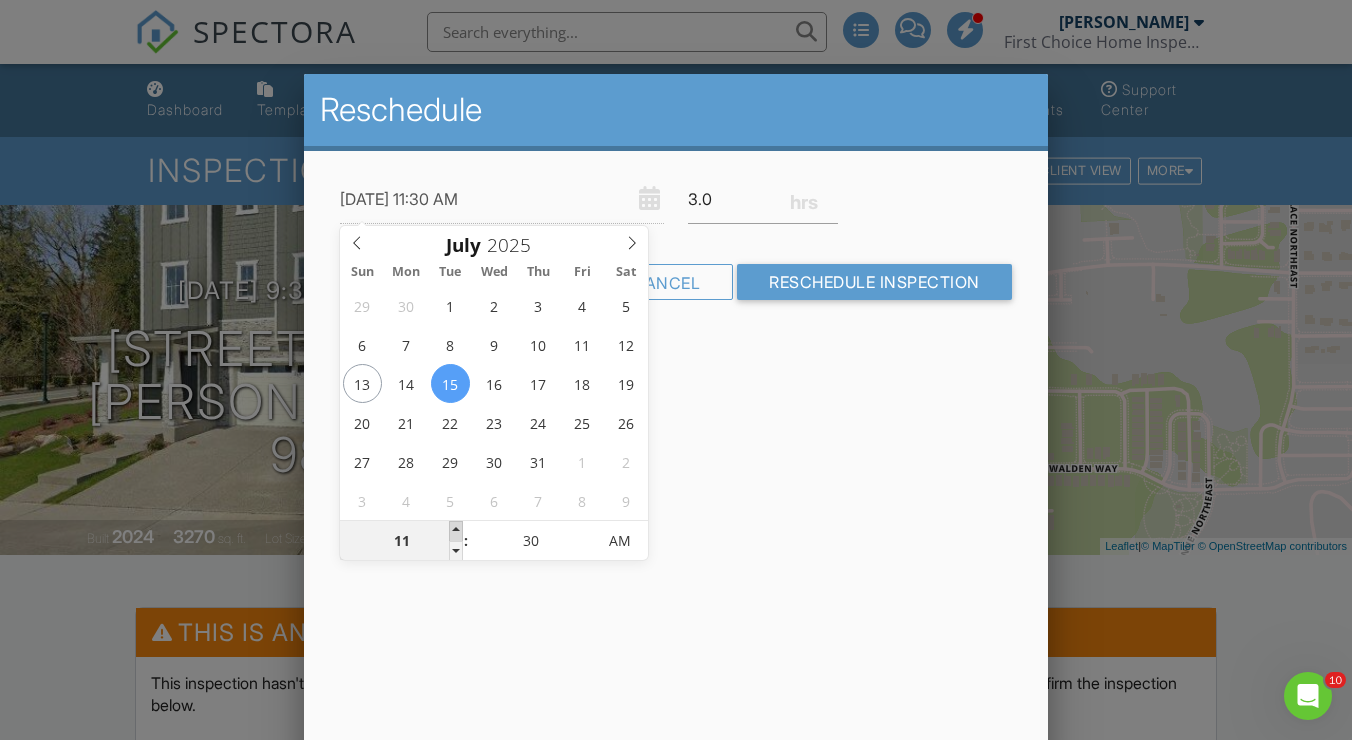 click at bounding box center (456, 531) 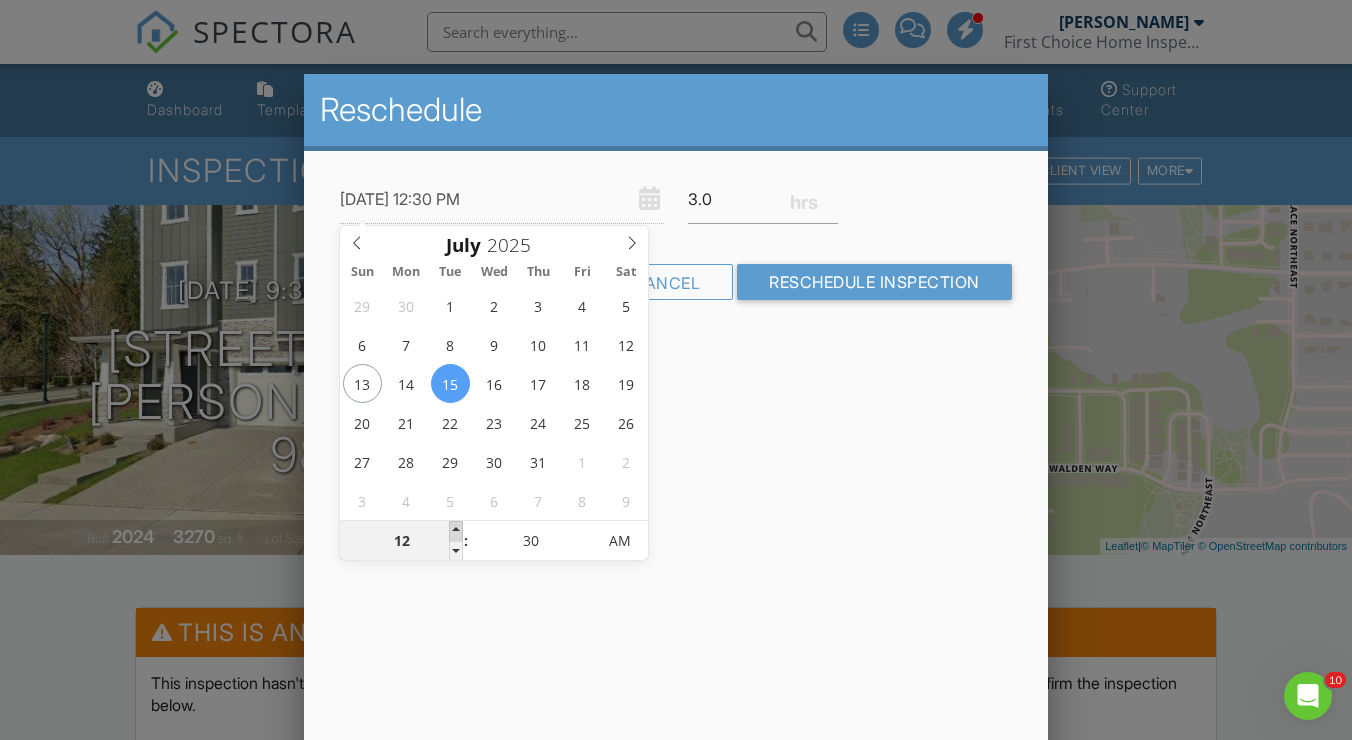 click at bounding box center (456, 531) 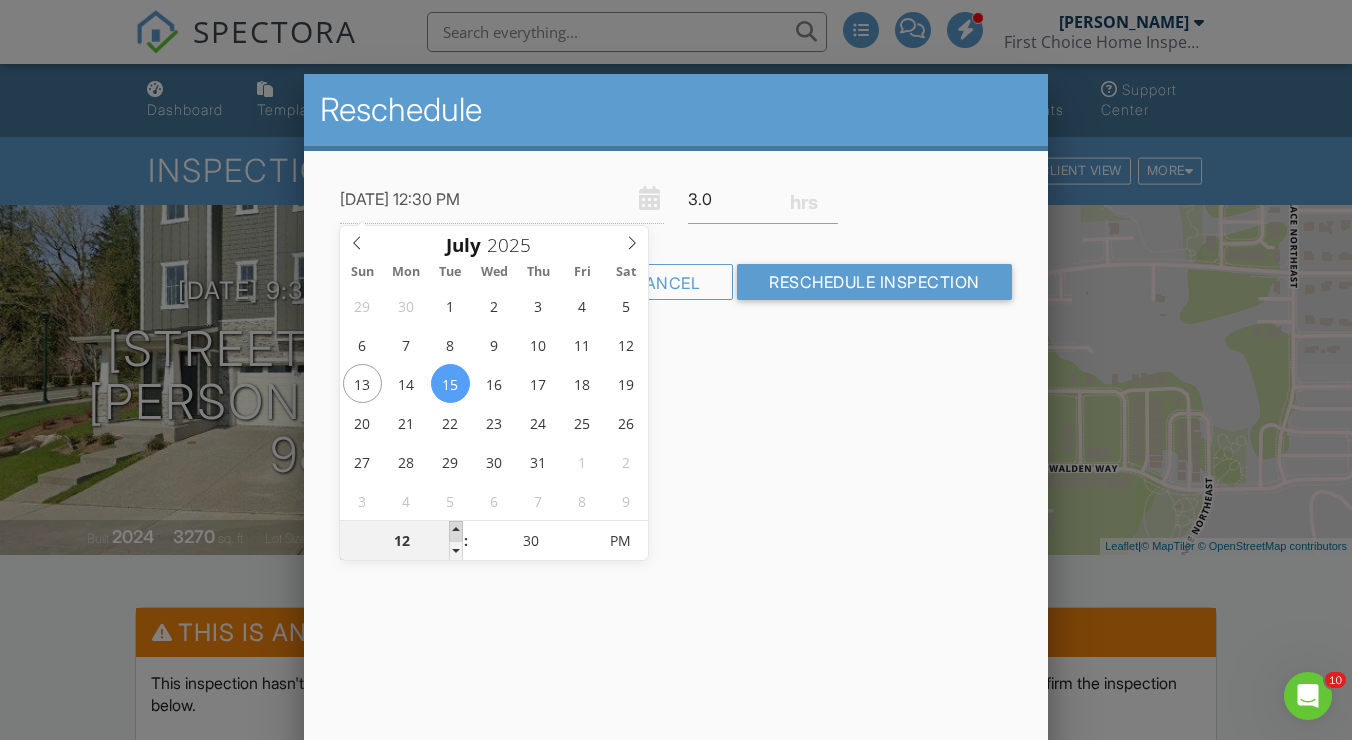 type on "[DATE] 1:30 PM" 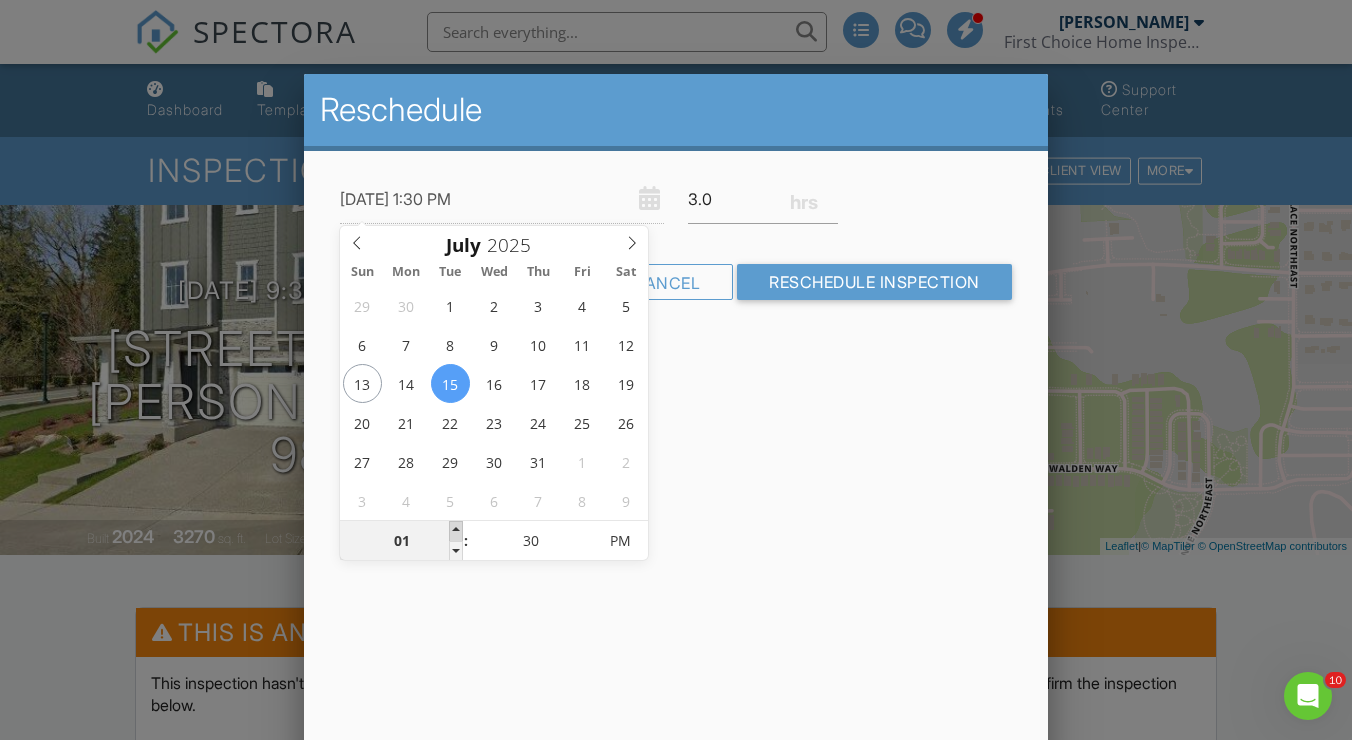 click at bounding box center (456, 531) 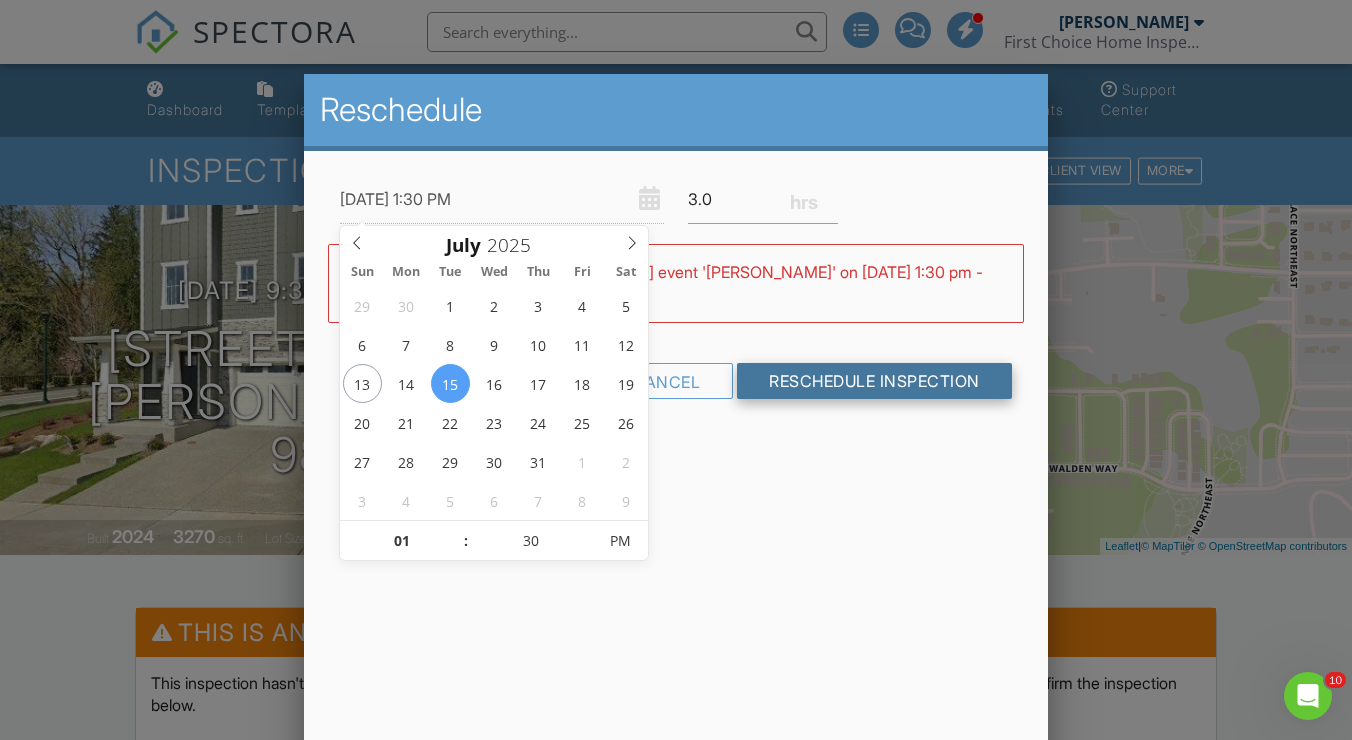 click on "Reschedule Inspection" at bounding box center (874, 381) 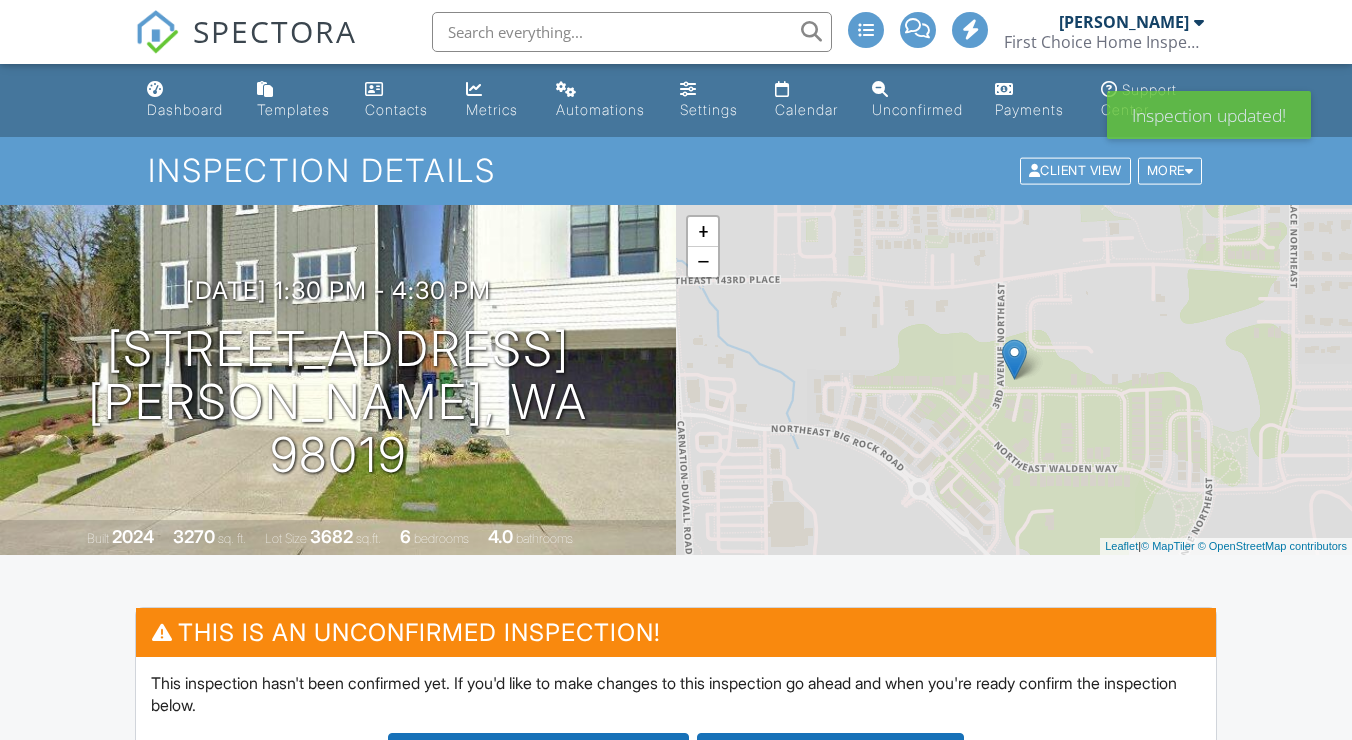 scroll, scrollTop: 0, scrollLeft: 0, axis: both 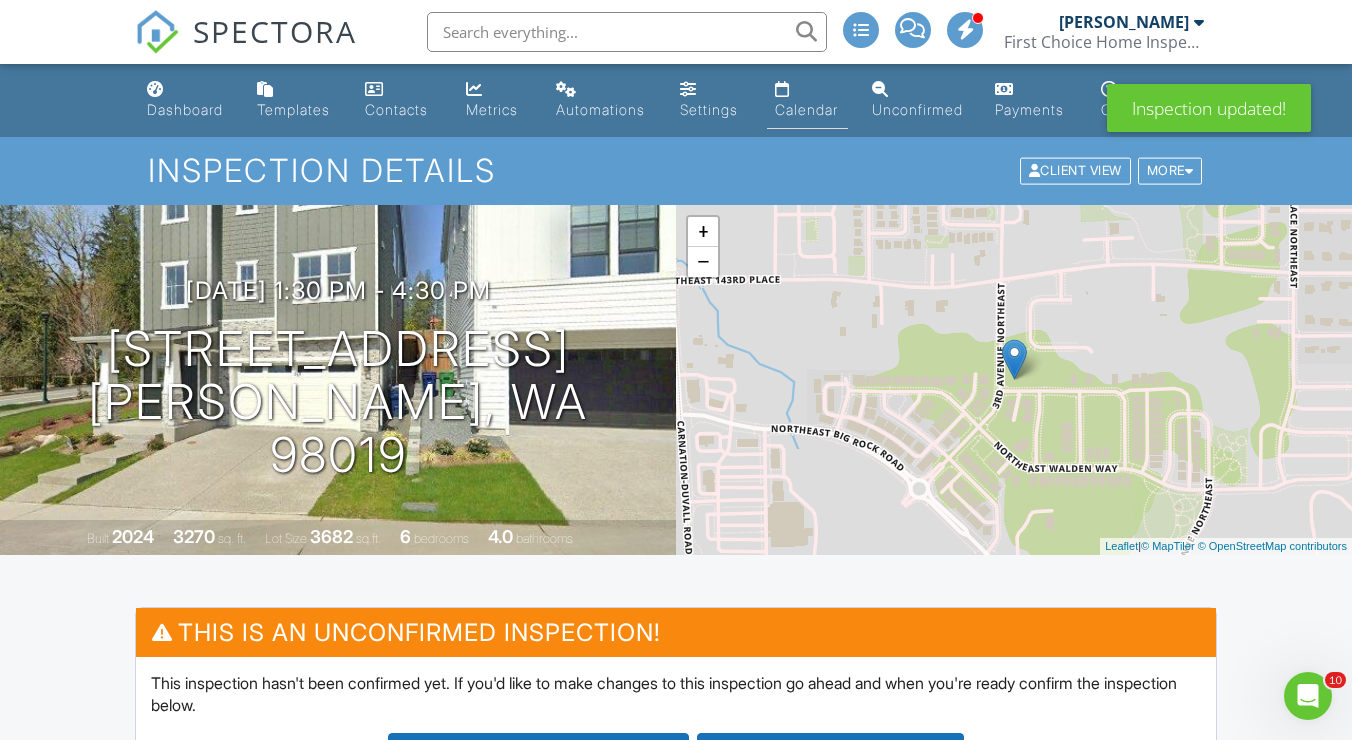 click on "Calendar" at bounding box center (806, 109) 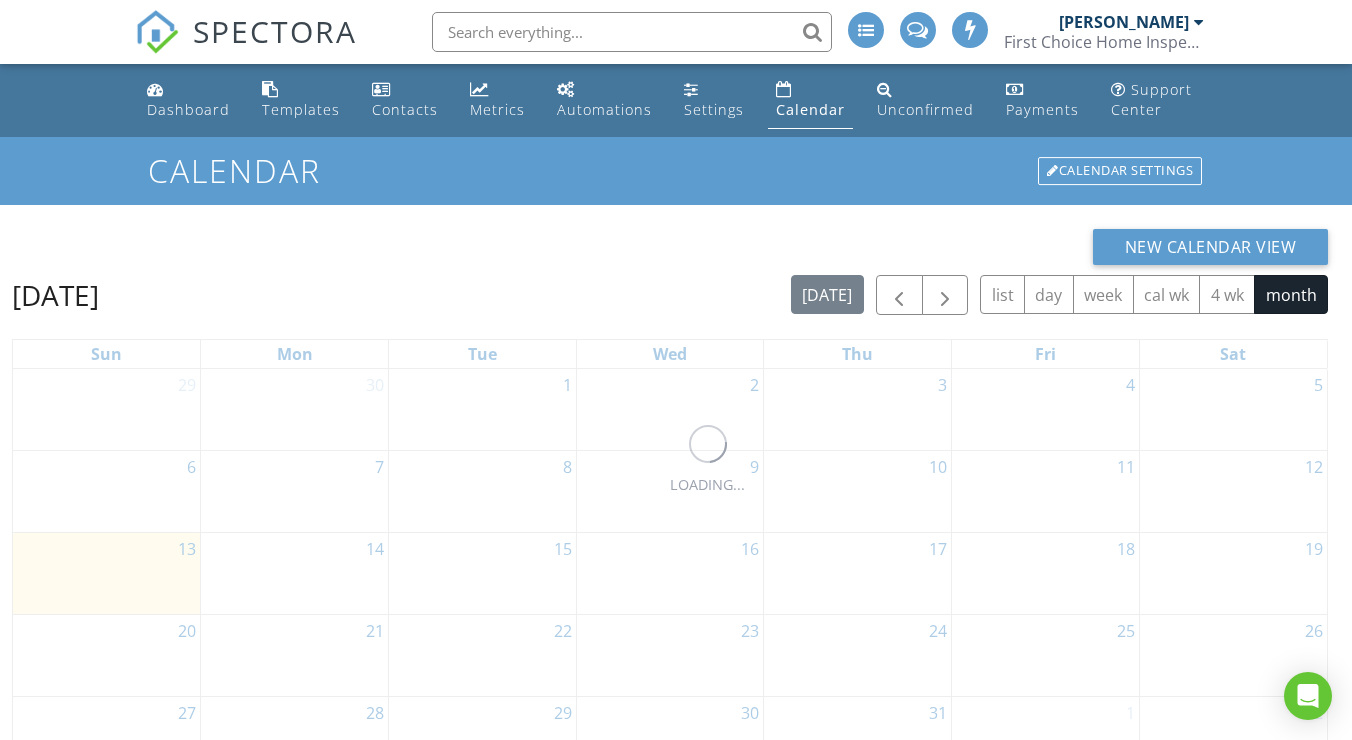 scroll, scrollTop: 0, scrollLeft: 0, axis: both 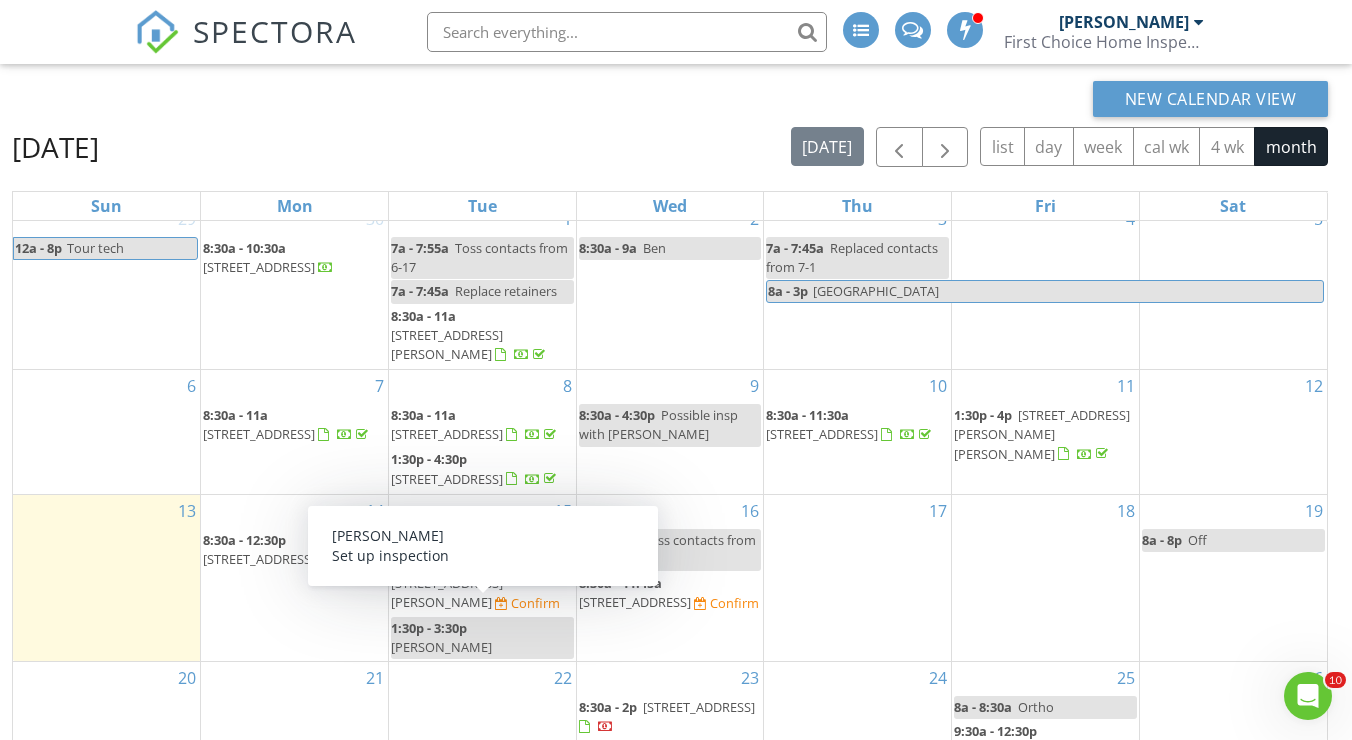 click on "[PERSON_NAME]" at bounding box center [441, 647] 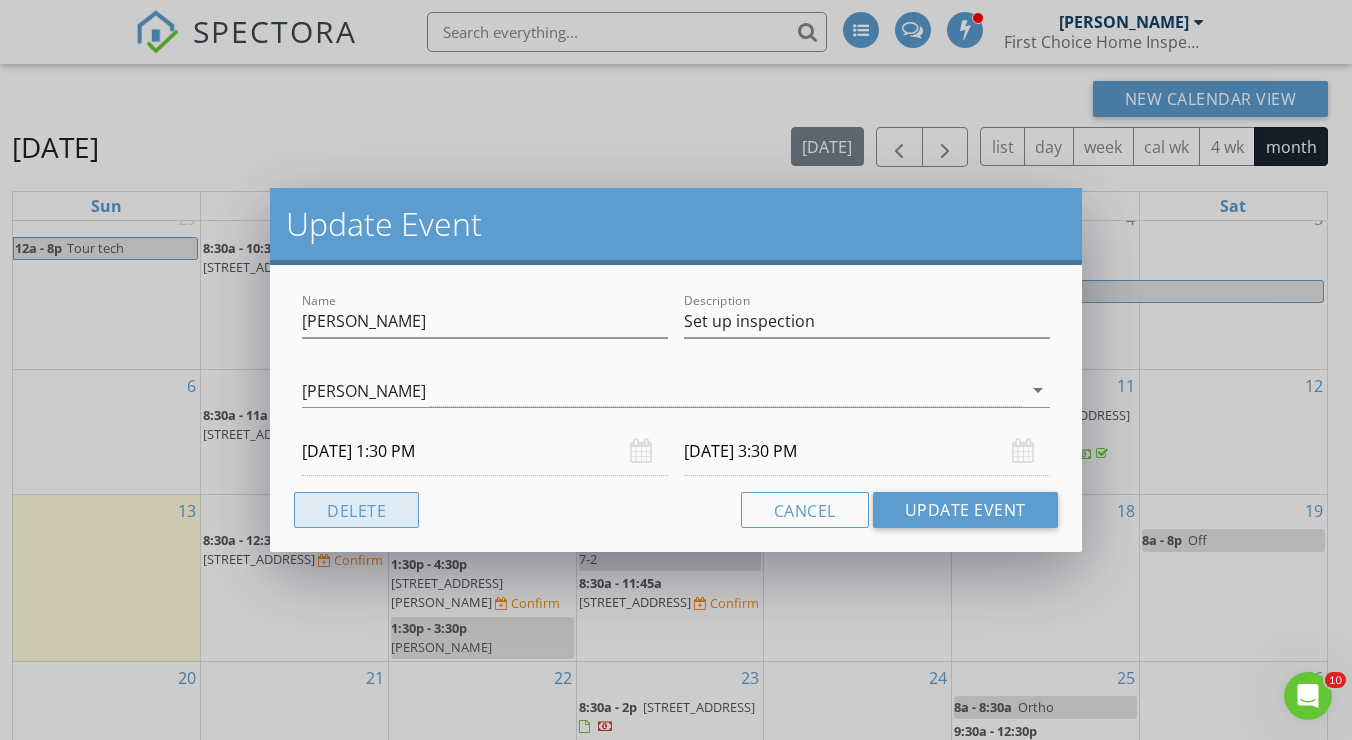 click on "Delete" at bounding box center (356, 510) 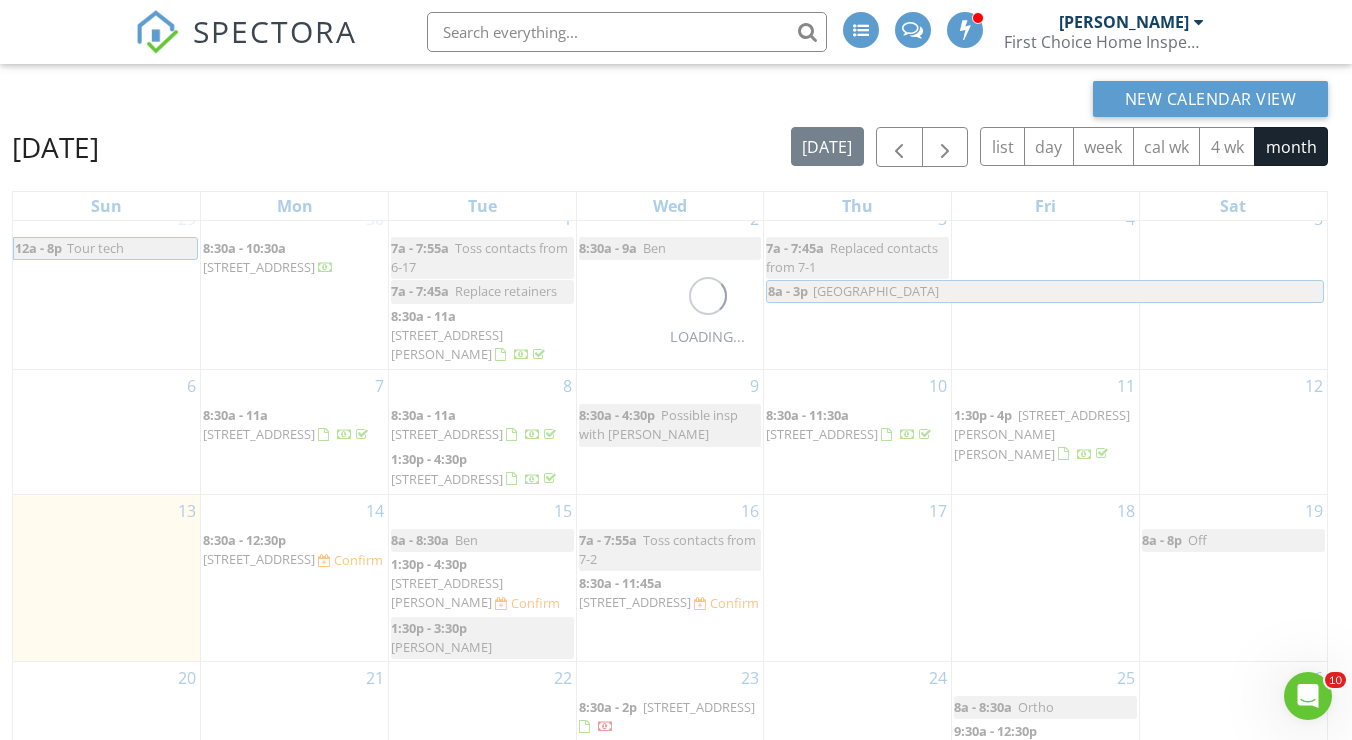 scroll, scrollTop: 0, scrollLeft: 0, axis: both 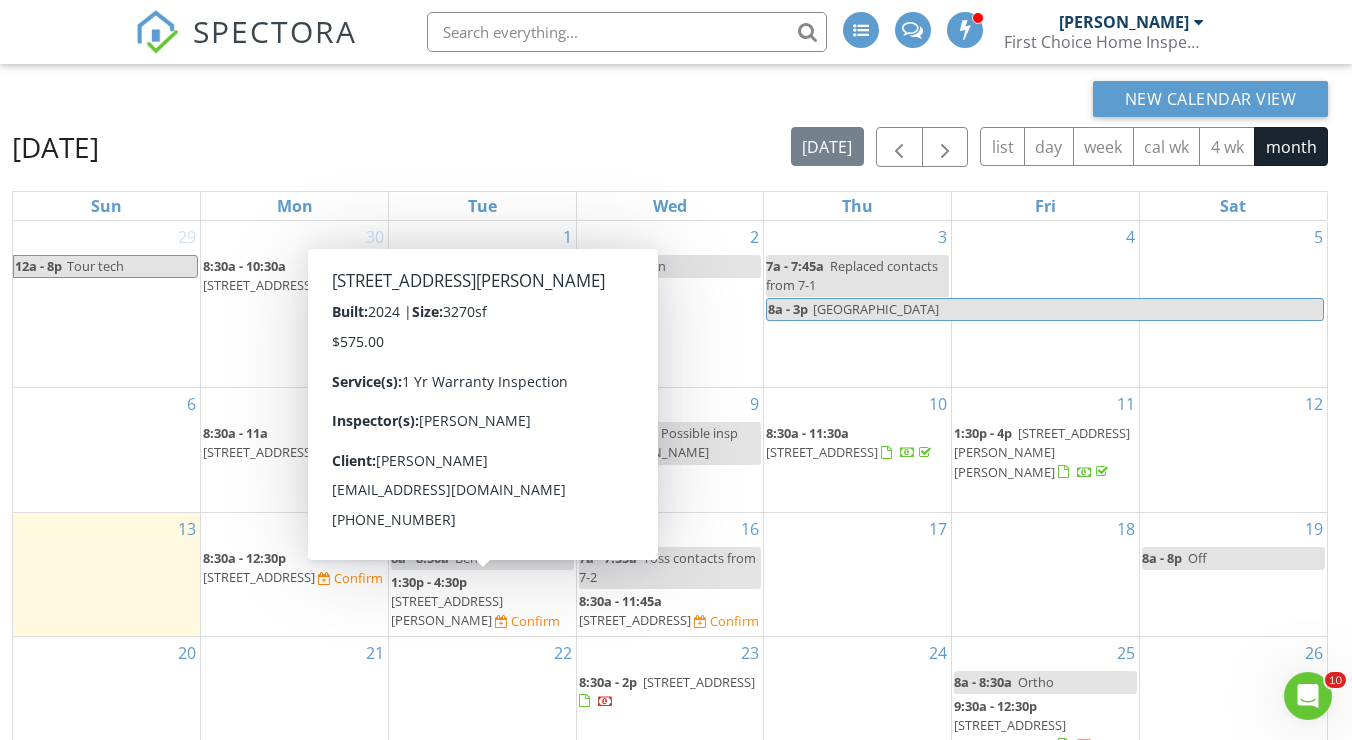 click on "26802 NE 141st Pl, Duvall 98019" at bounding box center (447, 610) 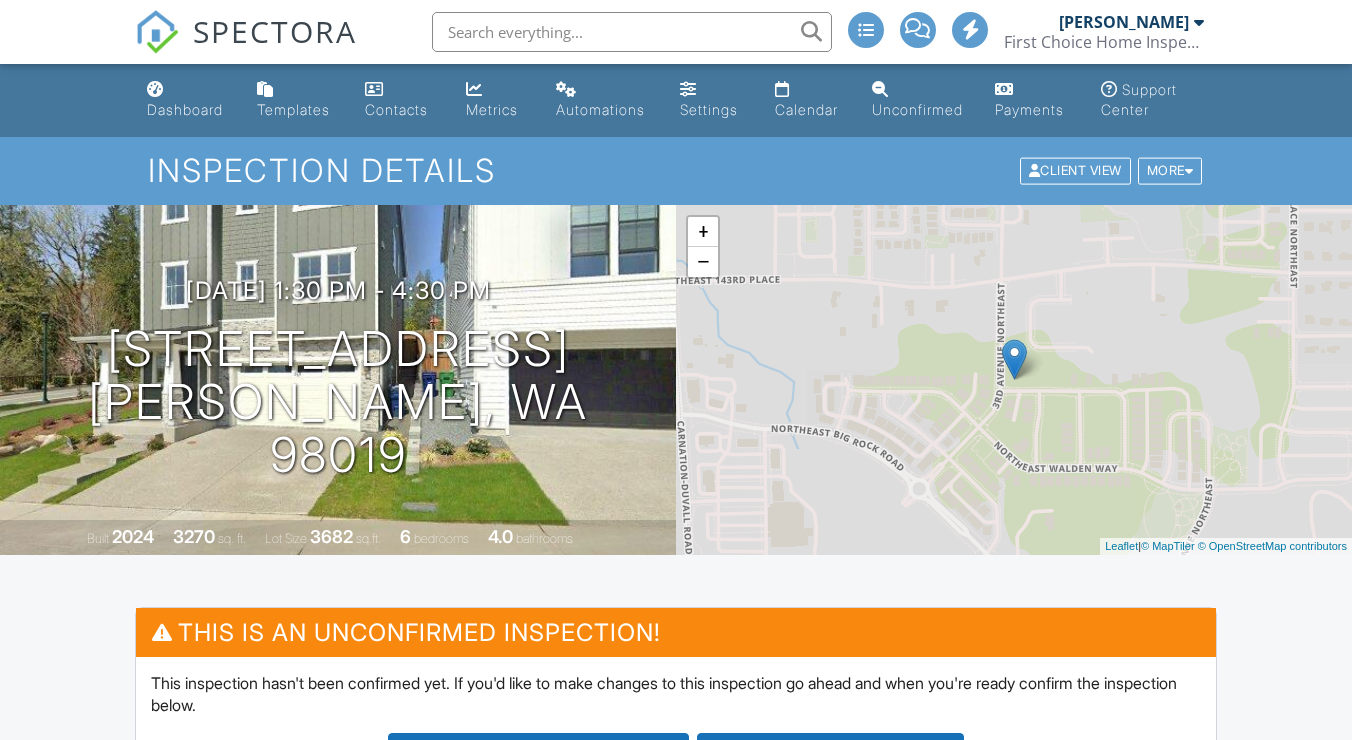 scroll, scrollTop: 0, scrollLeft: 0, axis: both 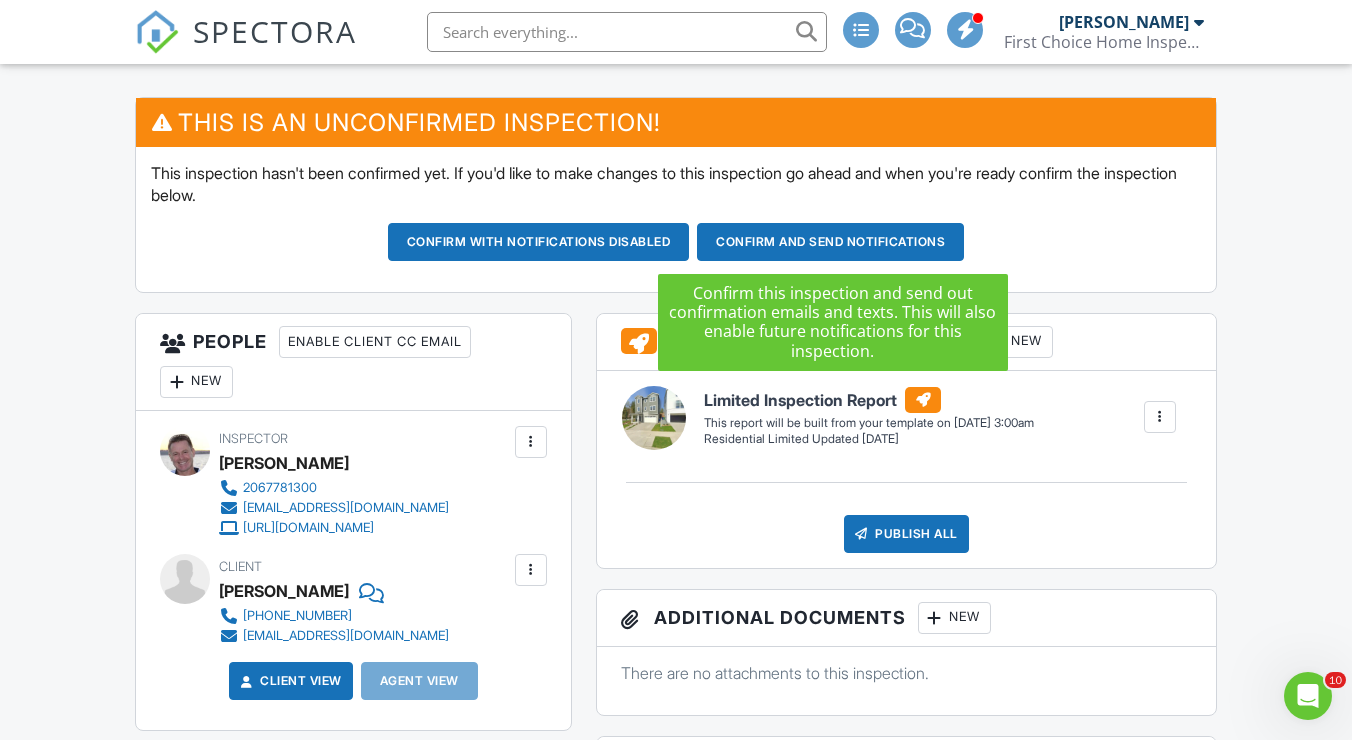 click on "Confirm and send notifications" at bounding box center (539, 242) 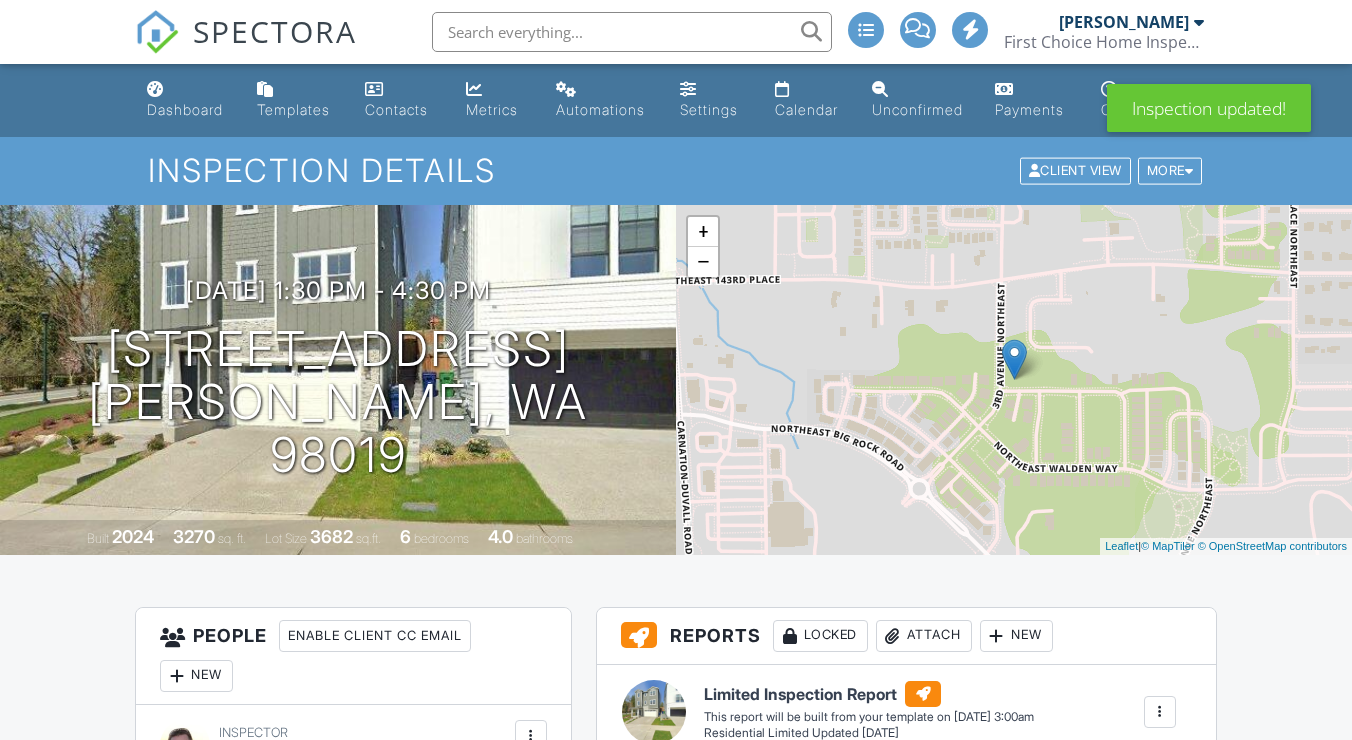 scroll, scrollTop: 0, scrollLeft: 0, axis: both 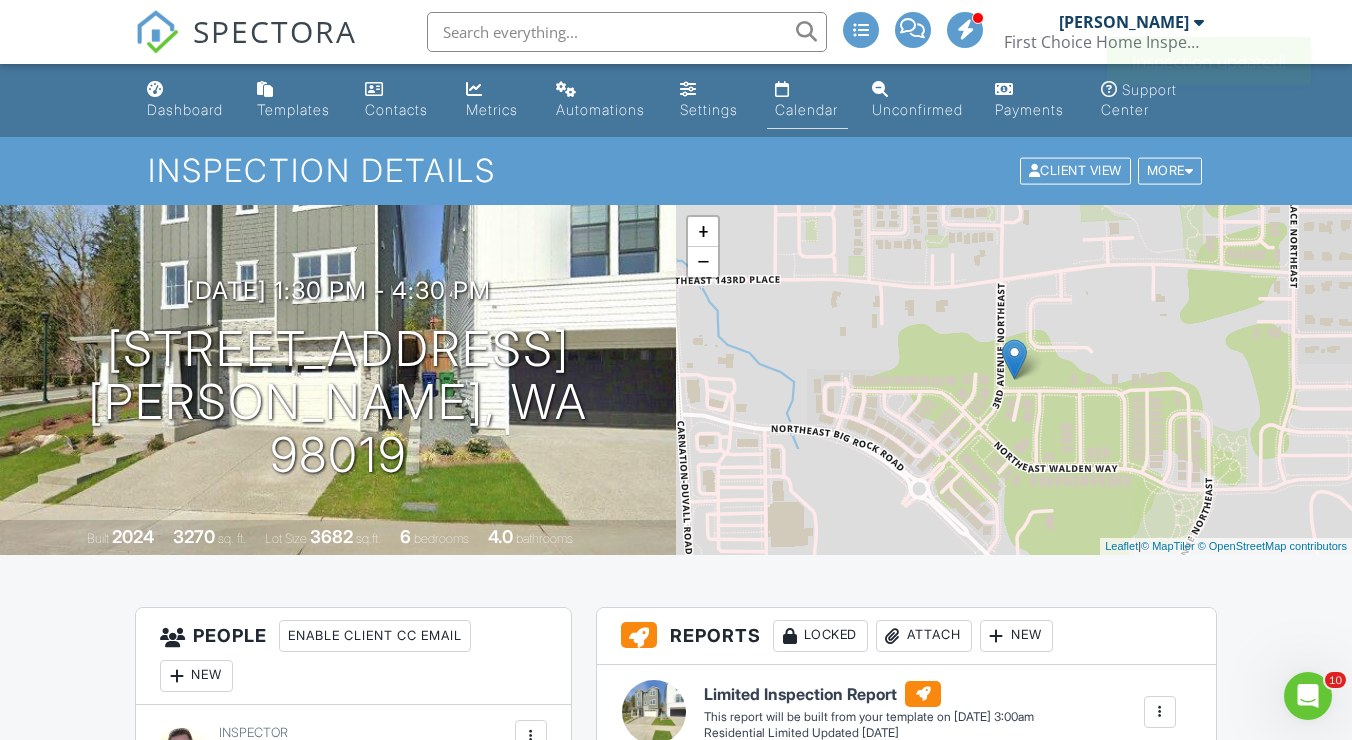 click on "Calendar" at bounding box center [808, 100] 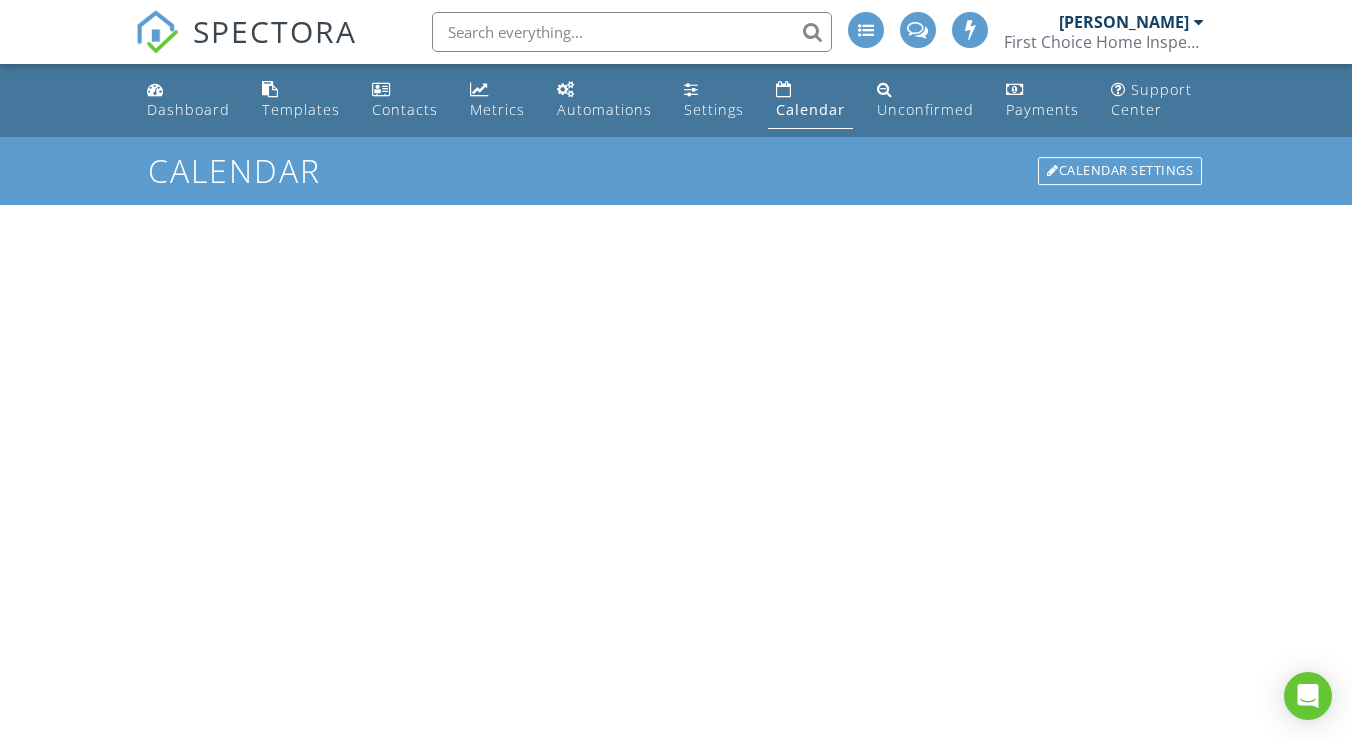scroll, scrollTop: 0, scrollLeft: 0, axis: both 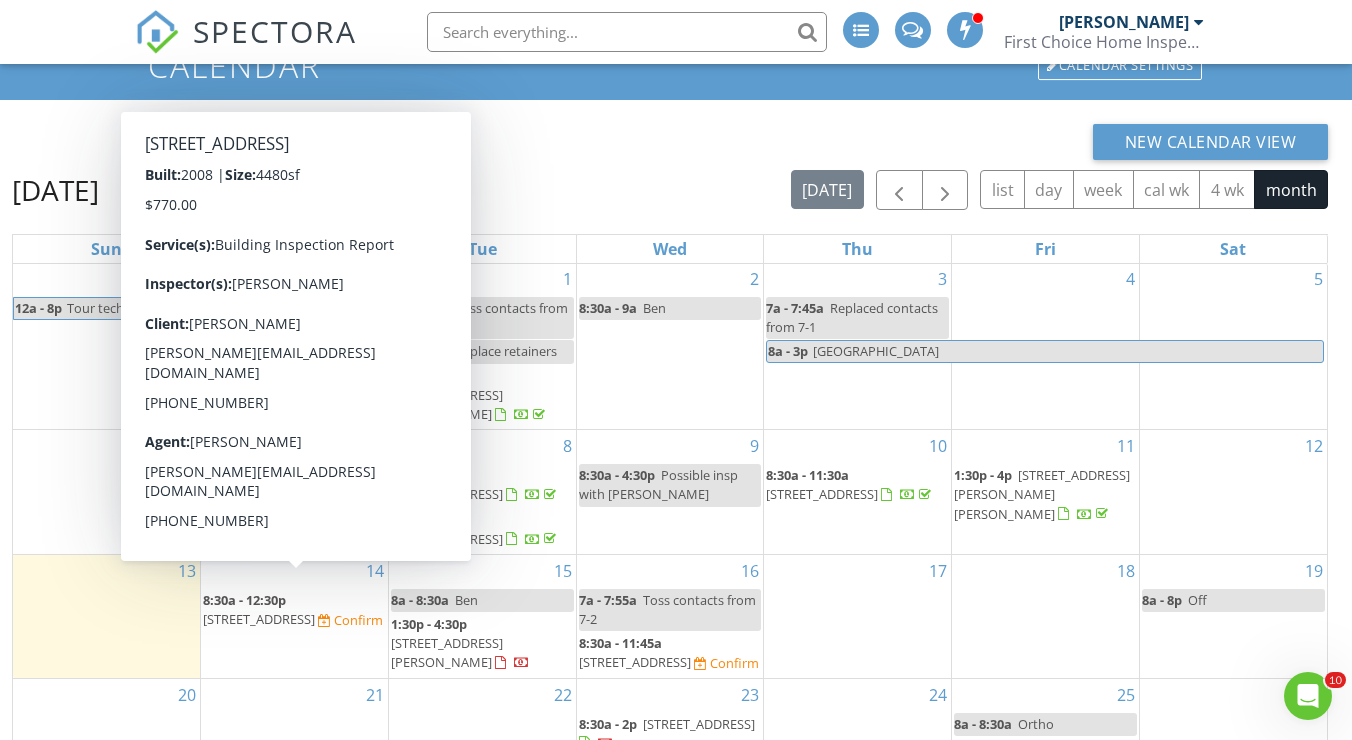 click on "[STREET_ADDRESS]" at bounding box center (259, 619) 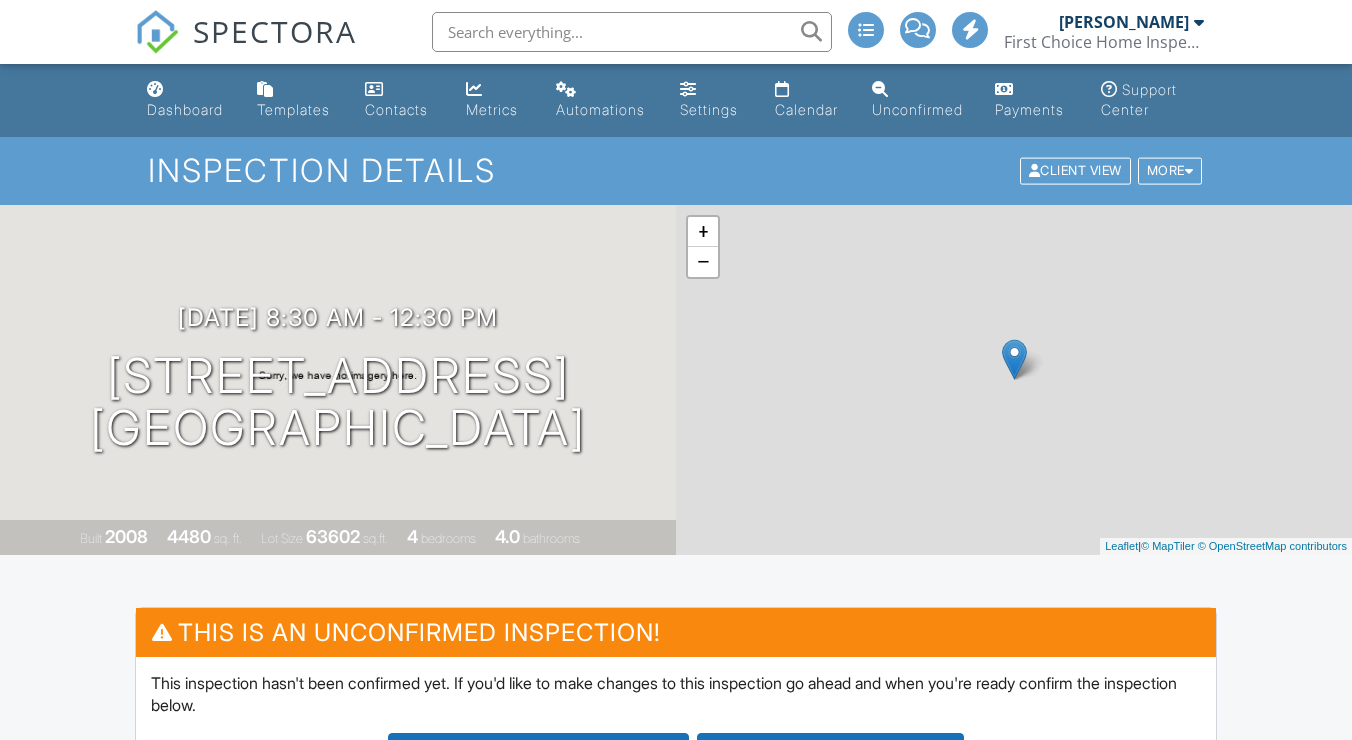 scroll, scrollTop: 0, scrollLeft: 0, axis: both 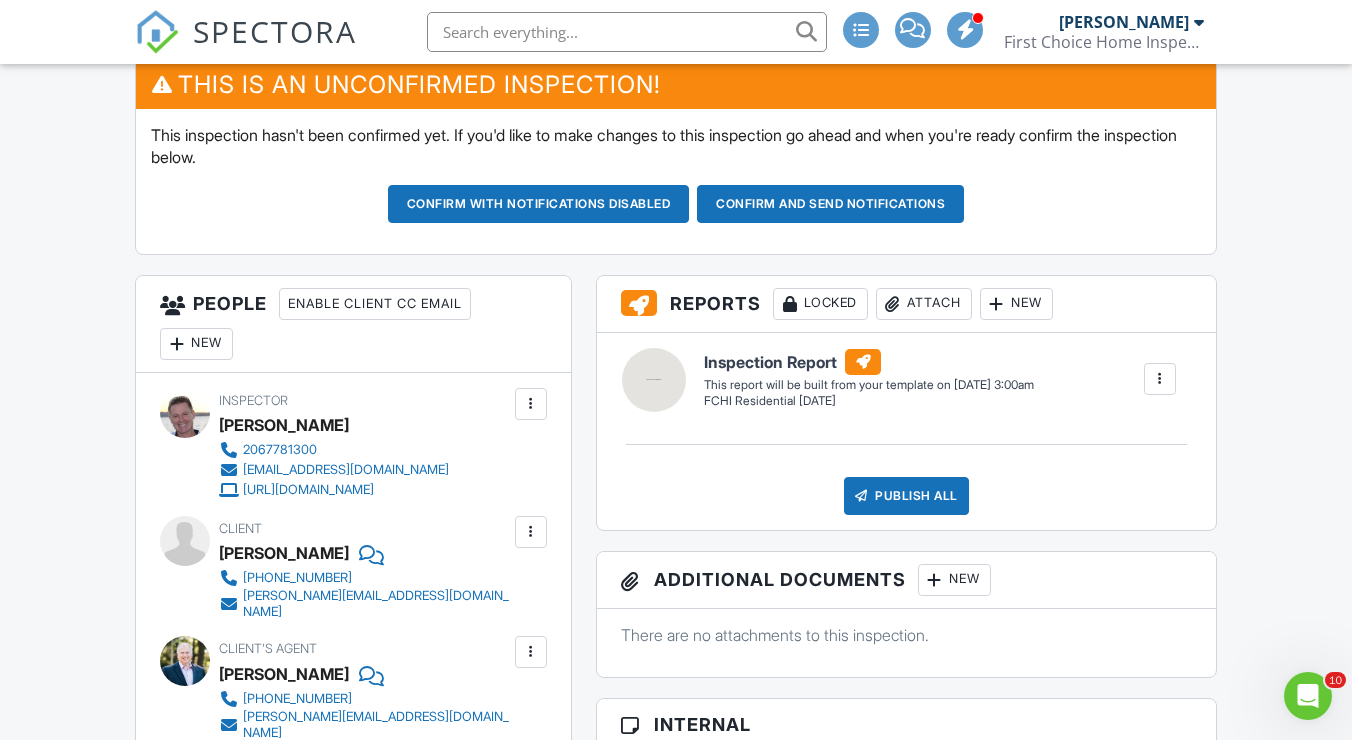 click at bounding box center (1160, 379) 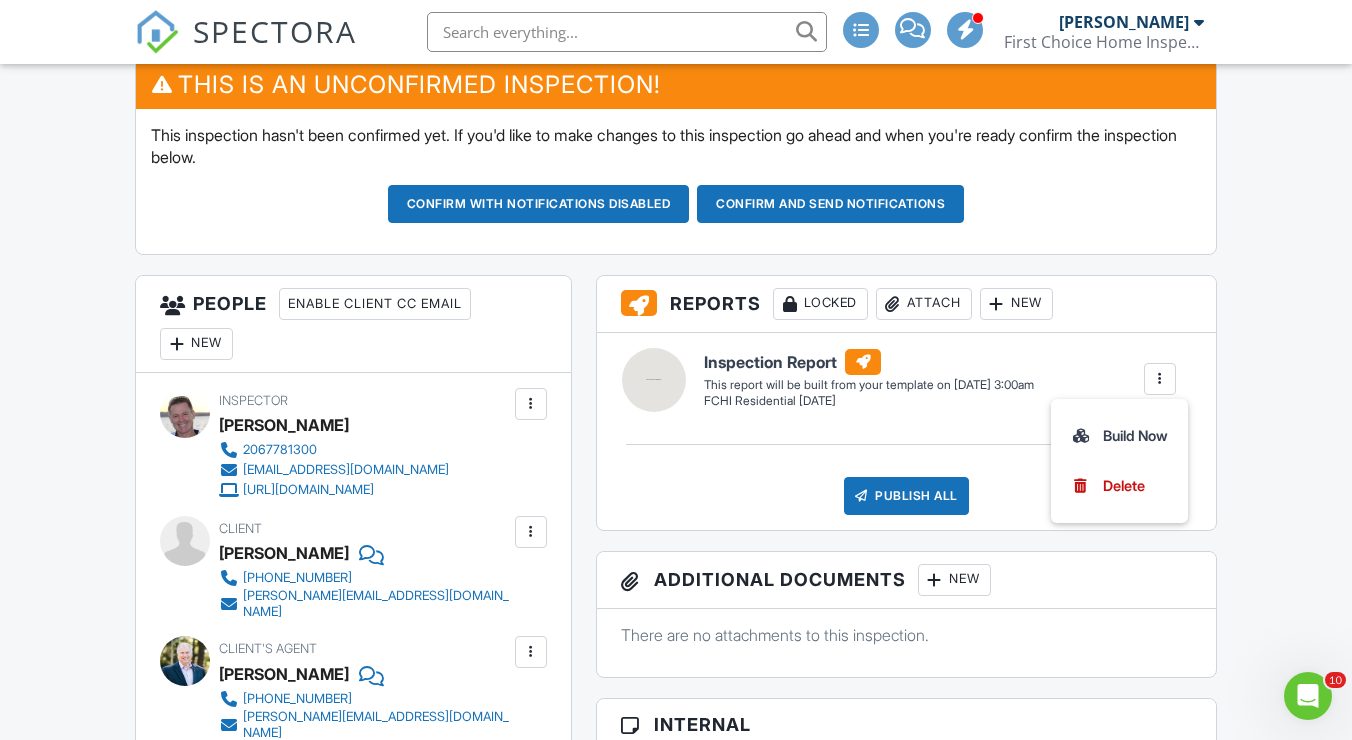 click on "New" at bounding box center [1016, 304] 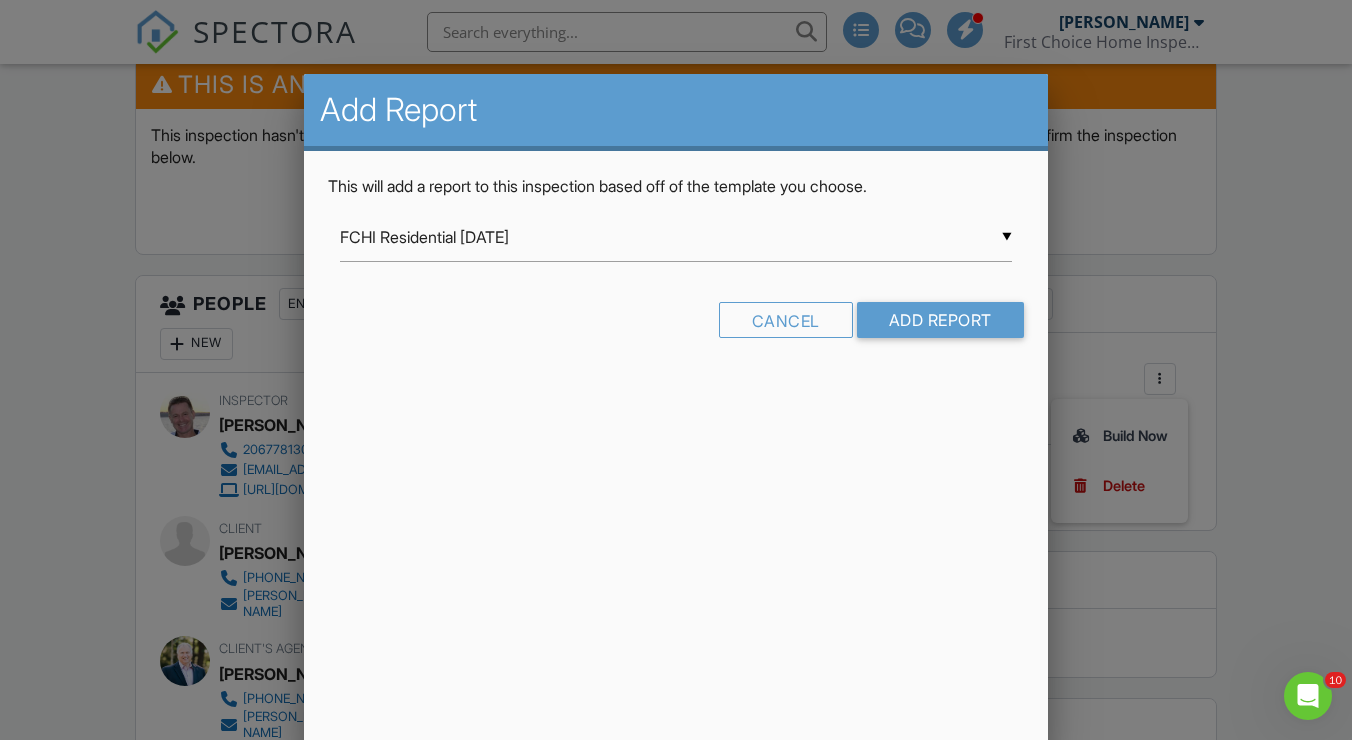click on "FCHI Residential [DATE]" at bounding box center [676, 237] 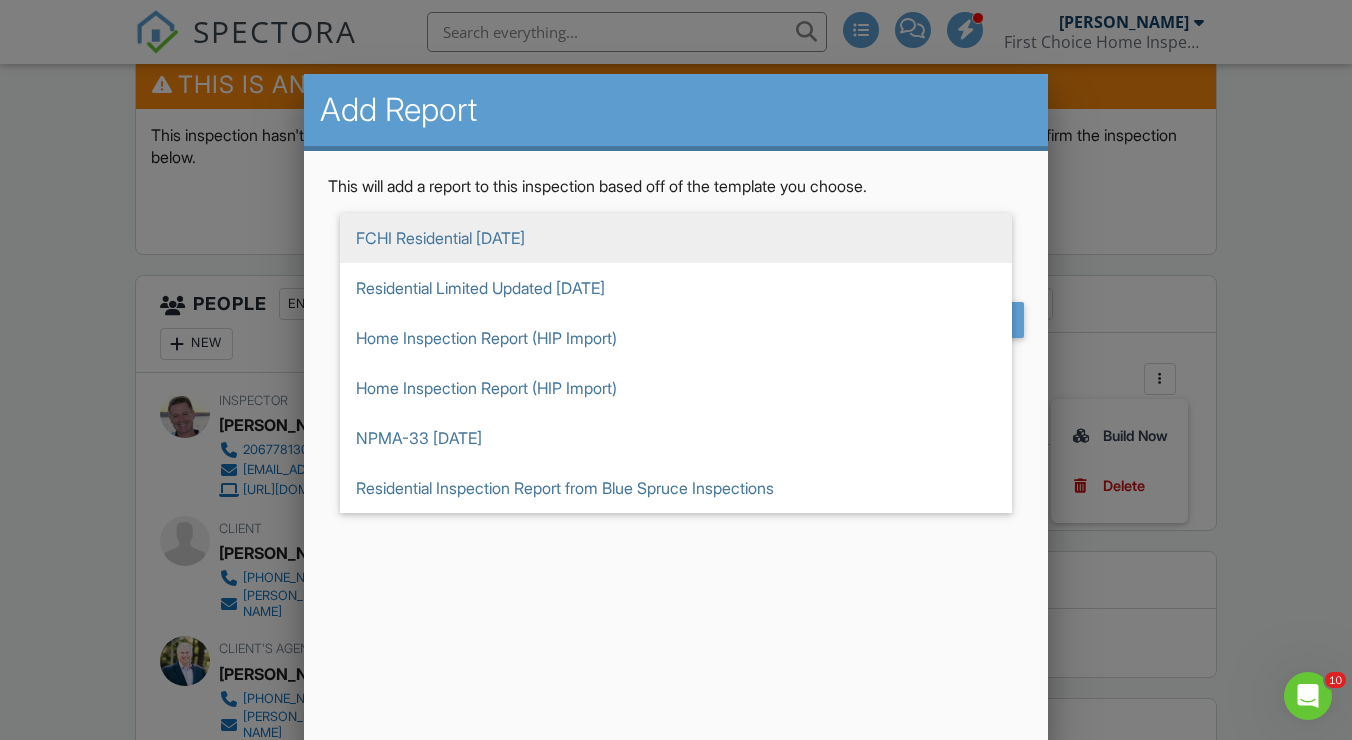 click on "This will add a report to this inspection based off of the template you choose.
▼ FCHI Residential 1-12-25 FCHI Residential 1-12-25 Residential Limited Updated 3-21-25 Home Inspection Report (HIP Import) Home Inspection Report (HIP Import) NPMA-33 October 2019 Residential Inspection Report from Blue Spruce Inspections FCHI Residential 1-12-25
Residential Limited Updated 3-21-25
Home Inspection Report (HIP Import)
Home Inspection Report (HIP Import)
NPMA-33 October 2019
Residential Inspection Report from Blue Spruce Inspections
Cancel
Add Report" at bounding box center (676, 264) 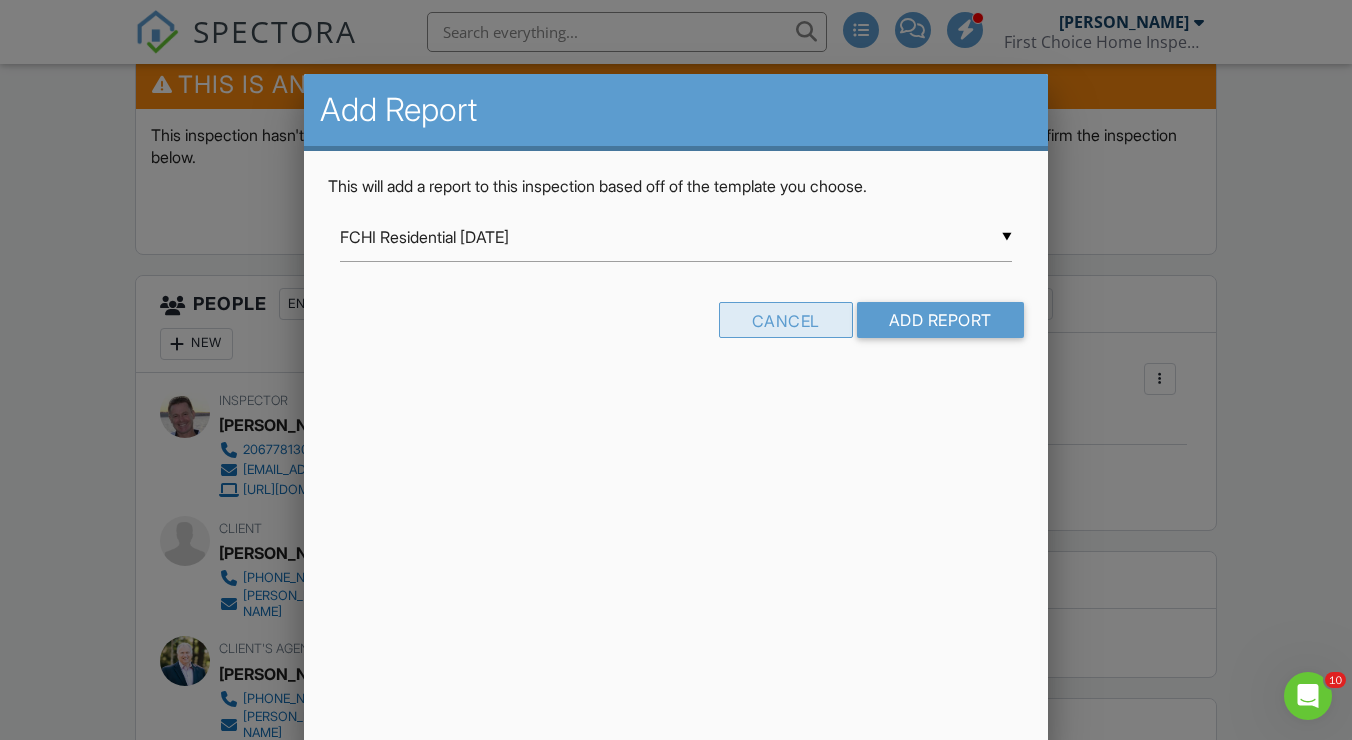 click on "Cancel" at bounding box center (786, 320) 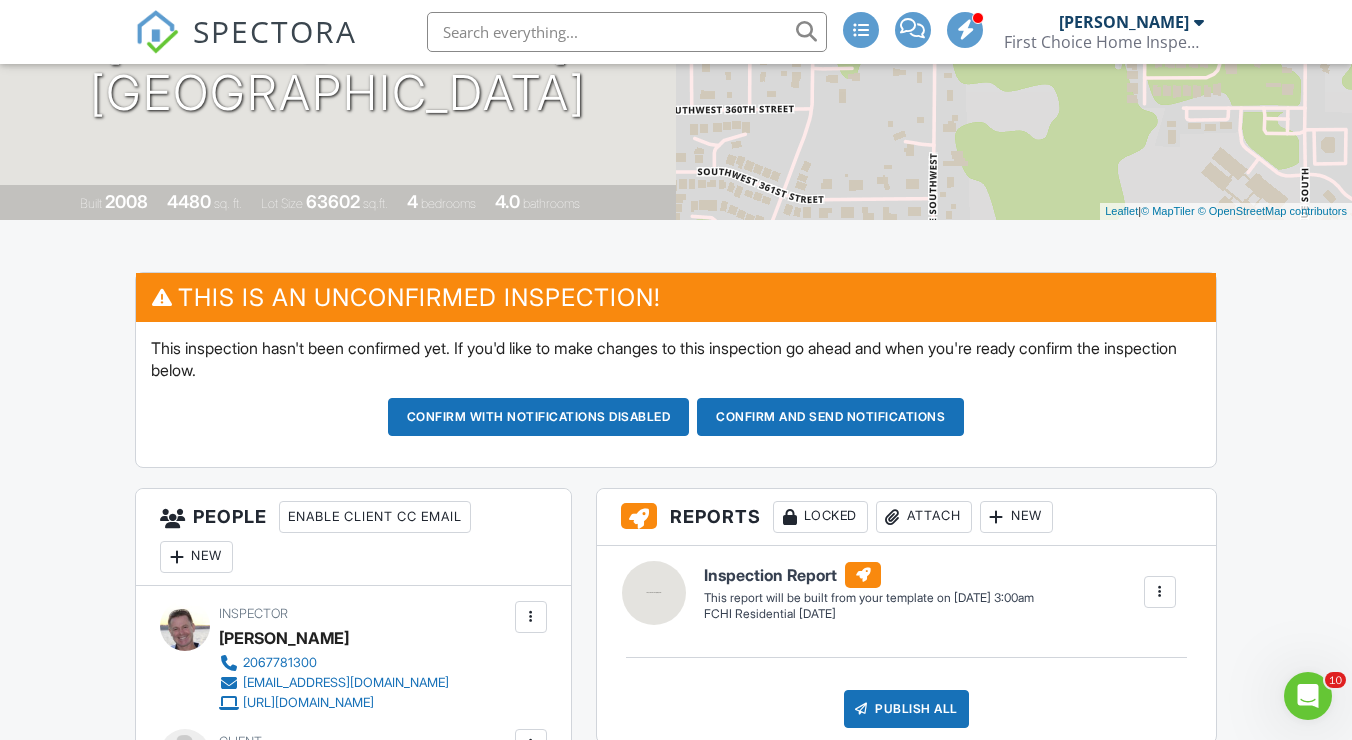 scroll, scrollTop: 329, scrollLeft: 0, axis: vertical 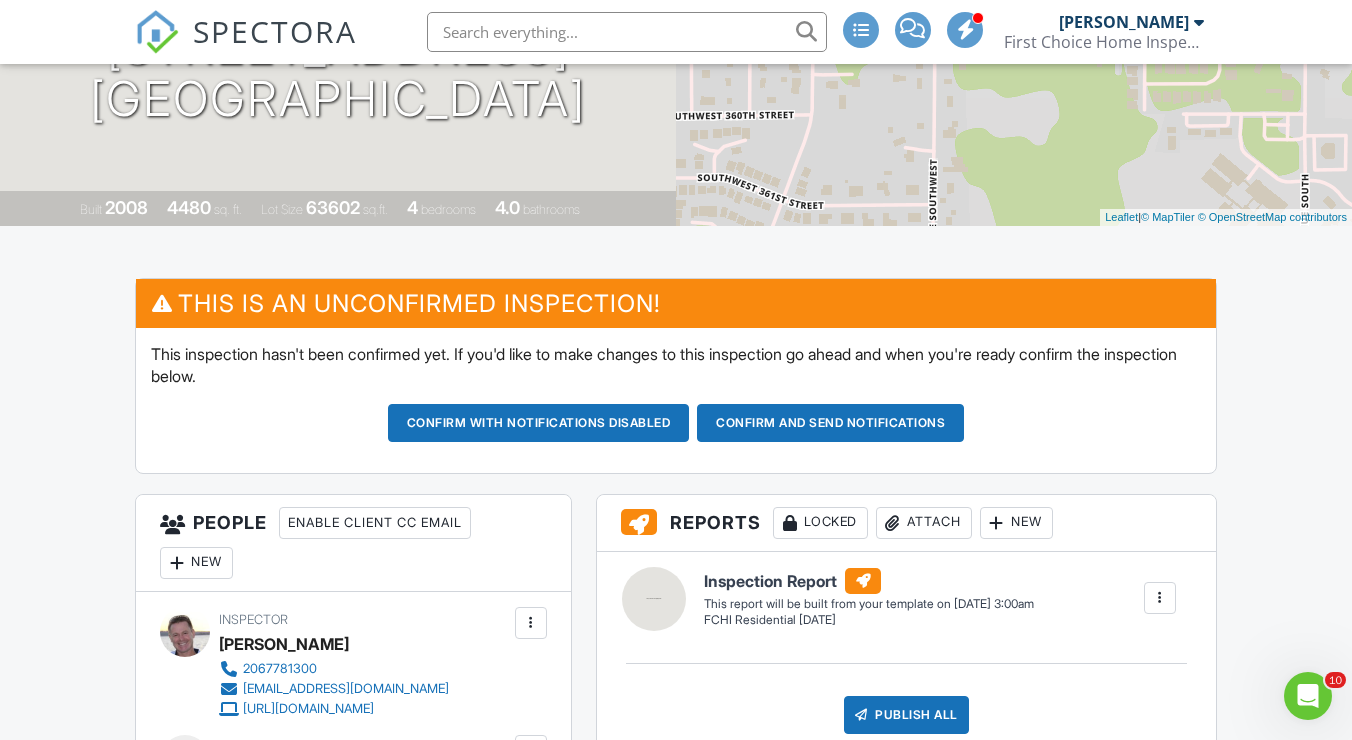 click 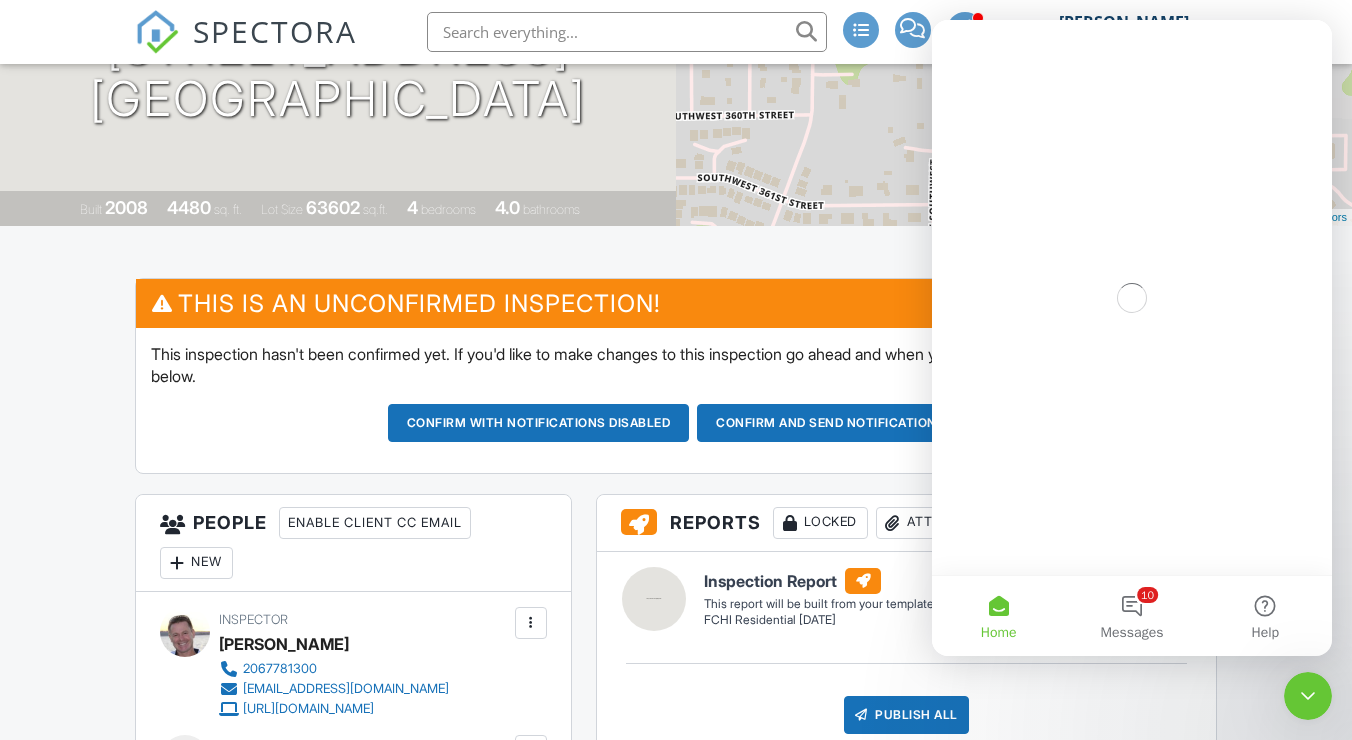 scroll, scrollTop: 0, scrollLeft: 0, axis: both 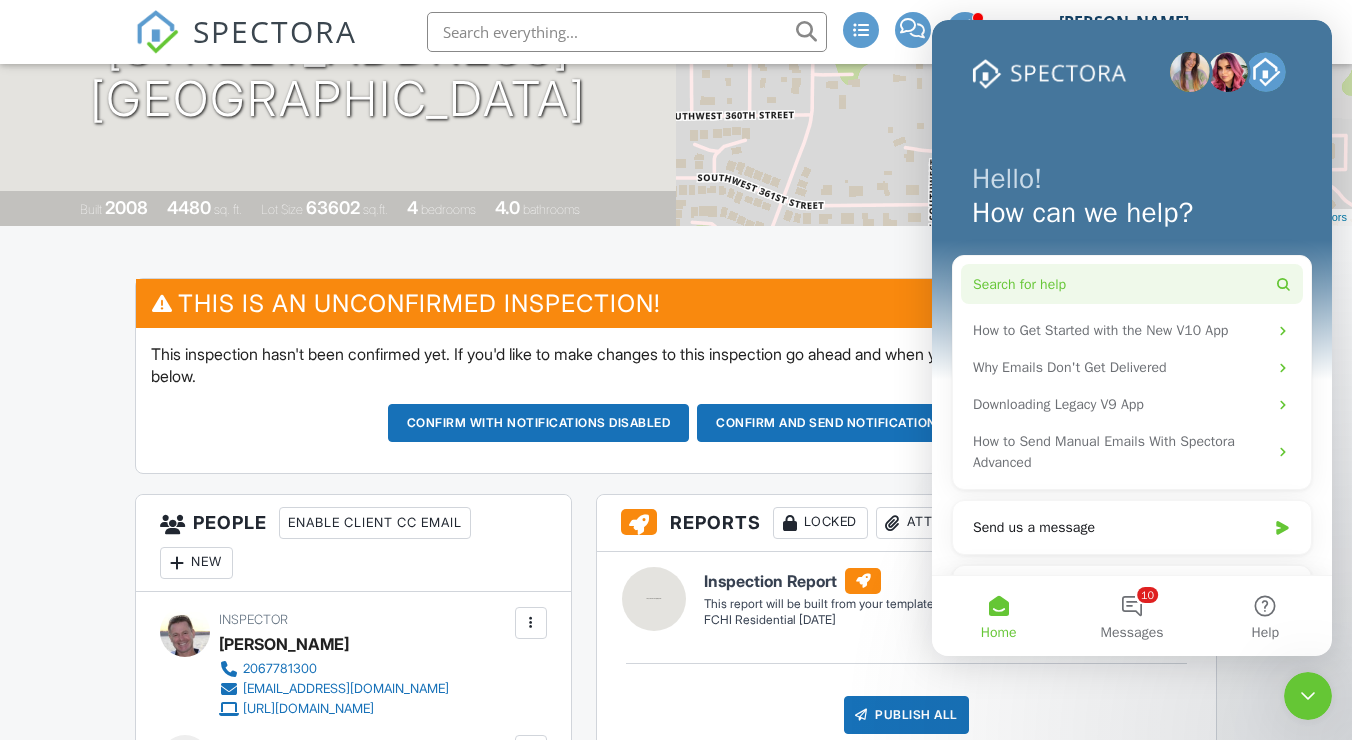 click on "Search for help" at bounding box center (1132, 284) 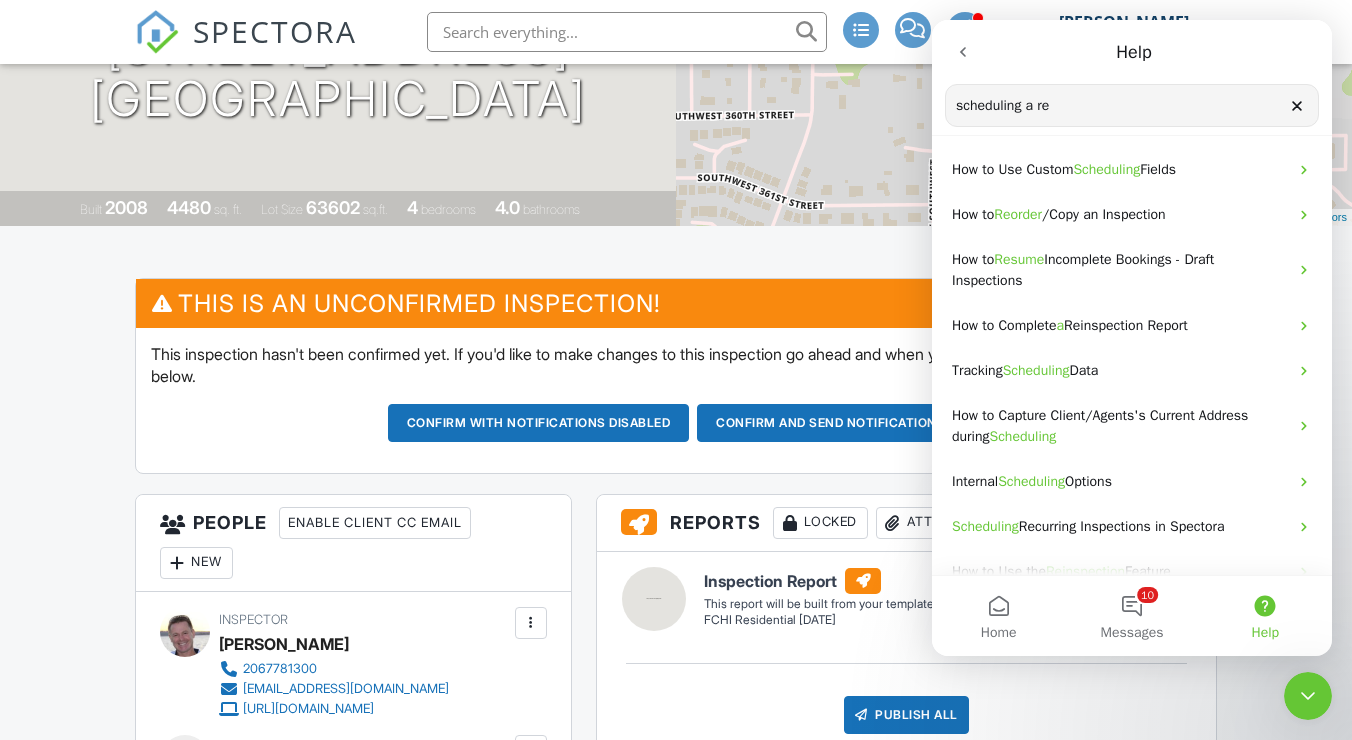 scroll, scrollTop: 0, scrollLeft: 0, axis: both 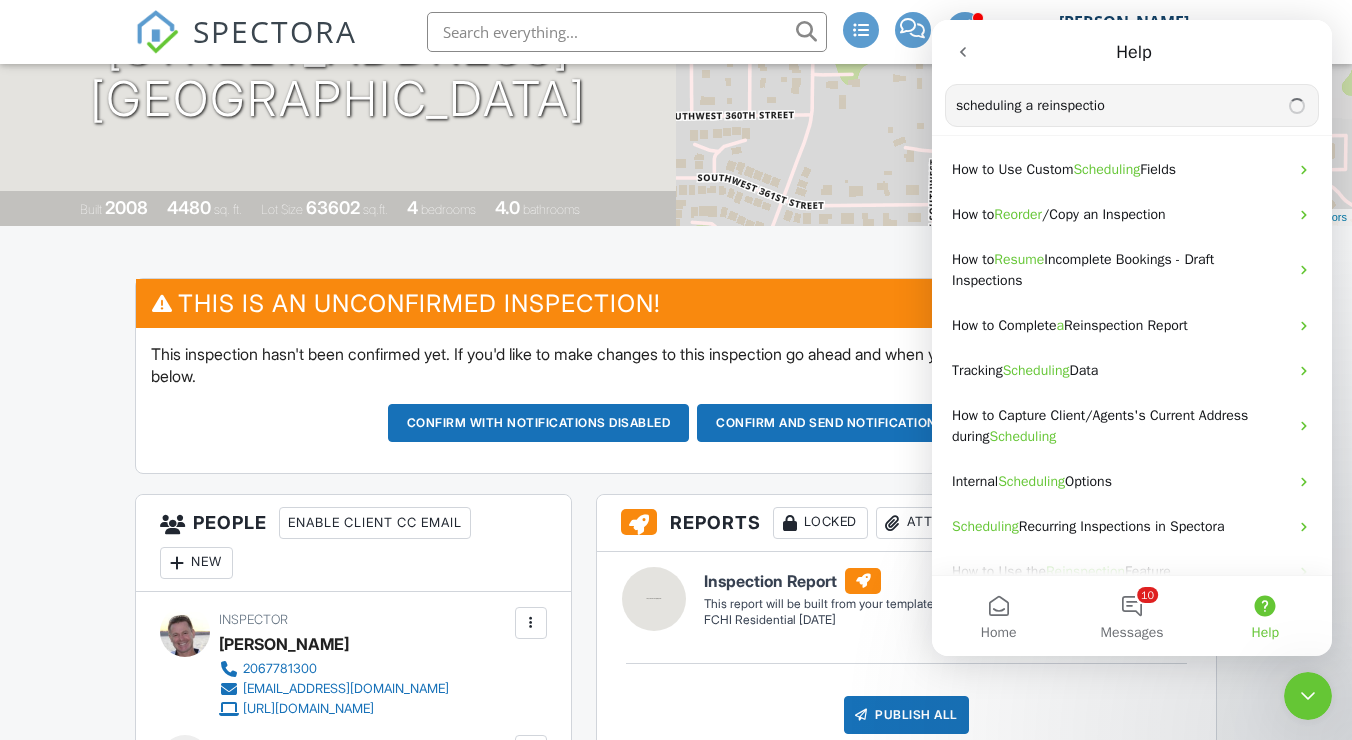 type on "scheduling a reinspection" 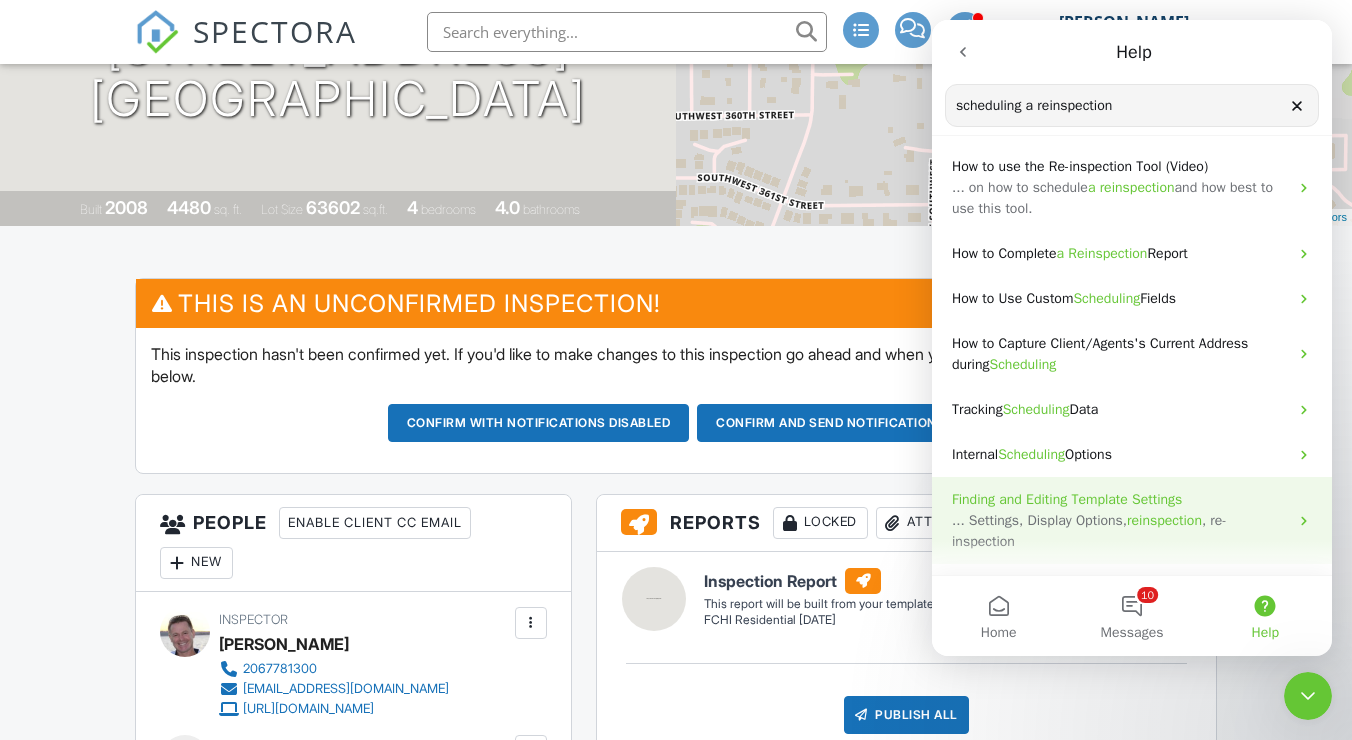 scroll, scrollTop: 0, scrollLeft: 0, axis: both 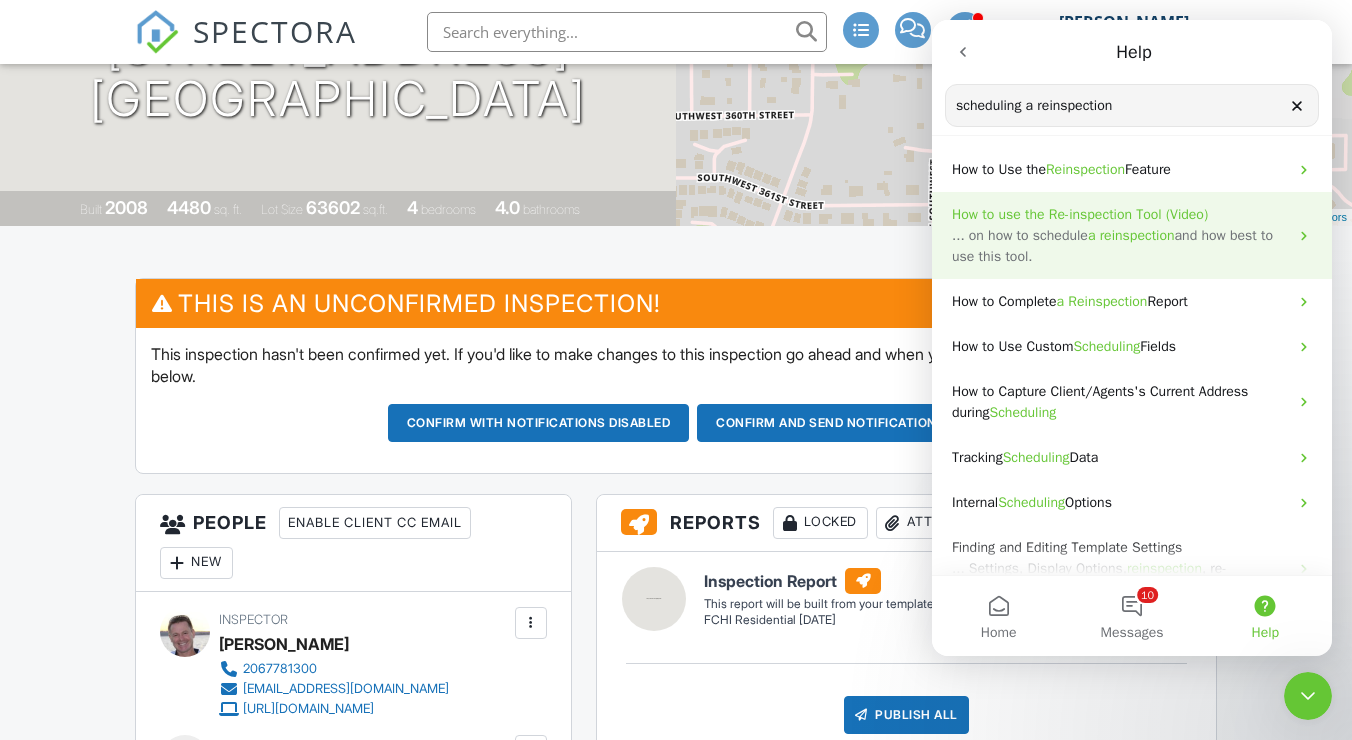 click on "How to use the Re-inspection Tool (Video)" at bounding box center [1080, 214] 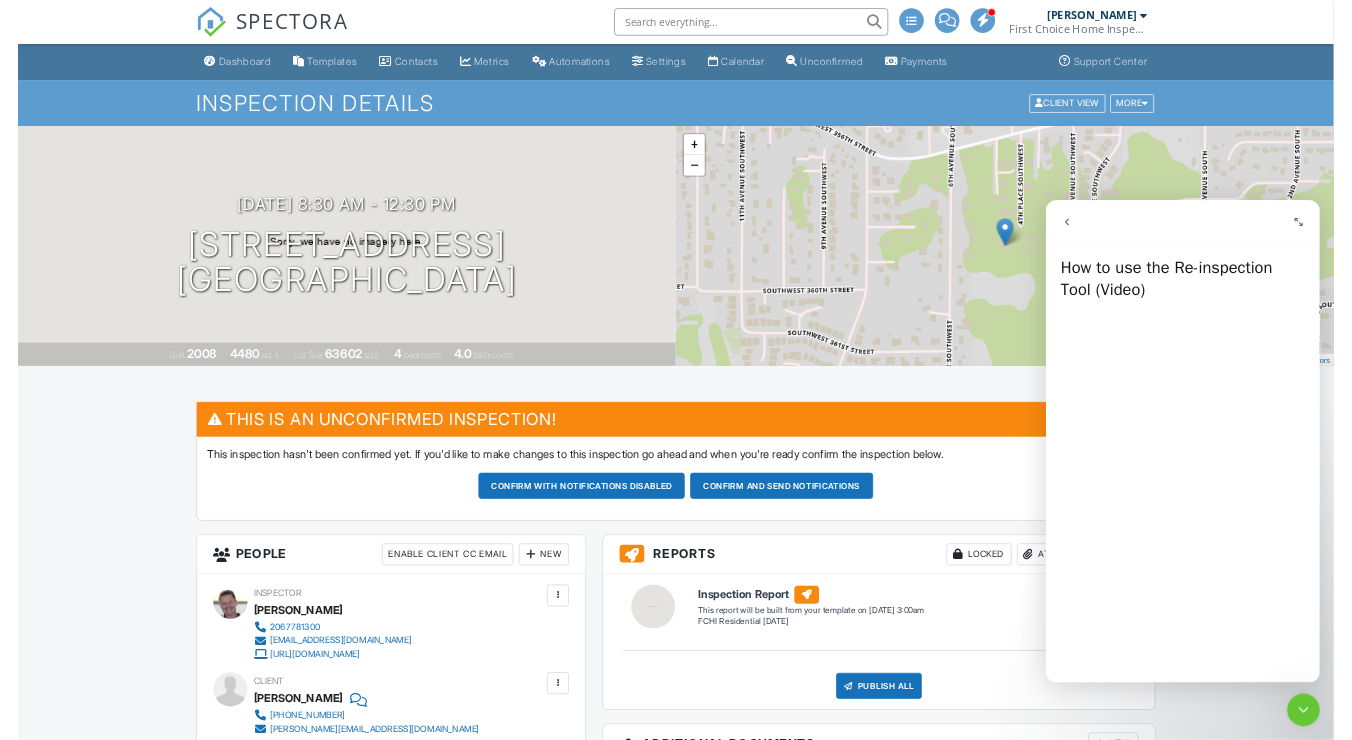 scroll, scrollTop: 329, scrollLeft: 0, axis: vertical 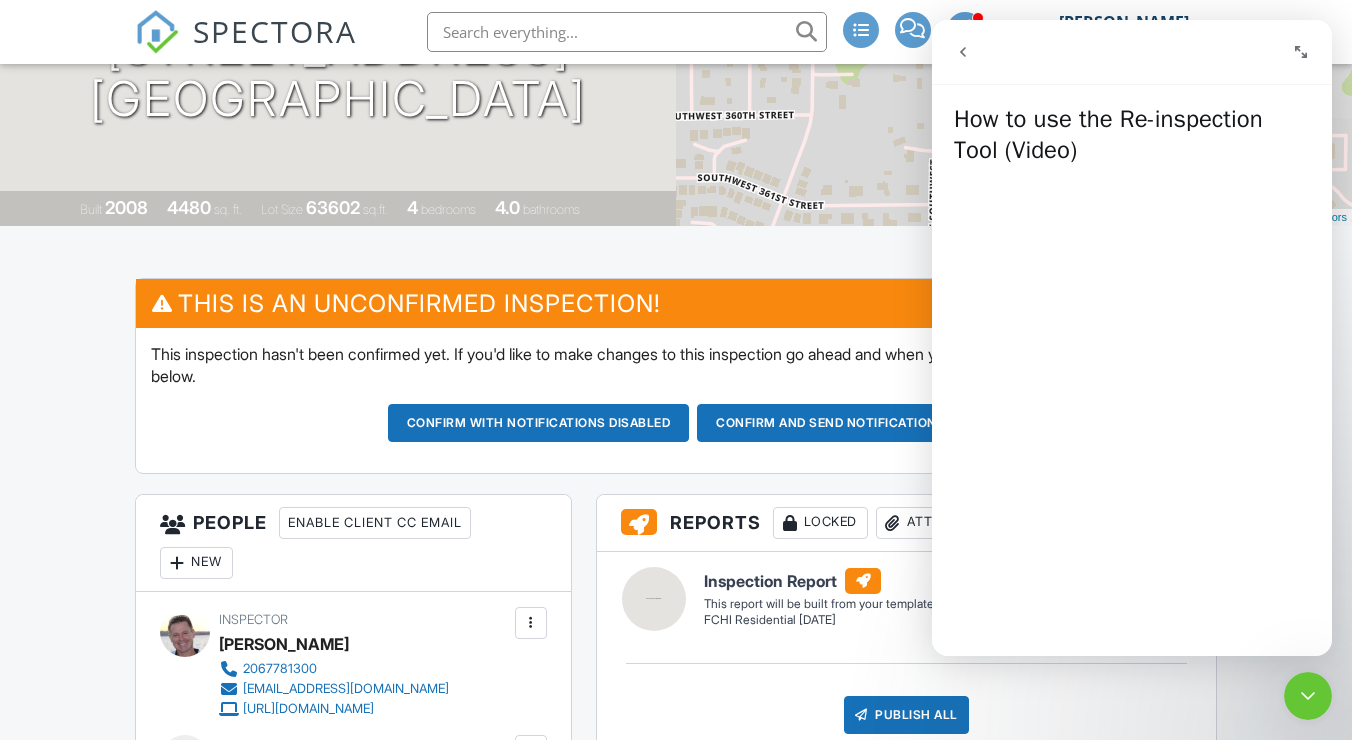 click 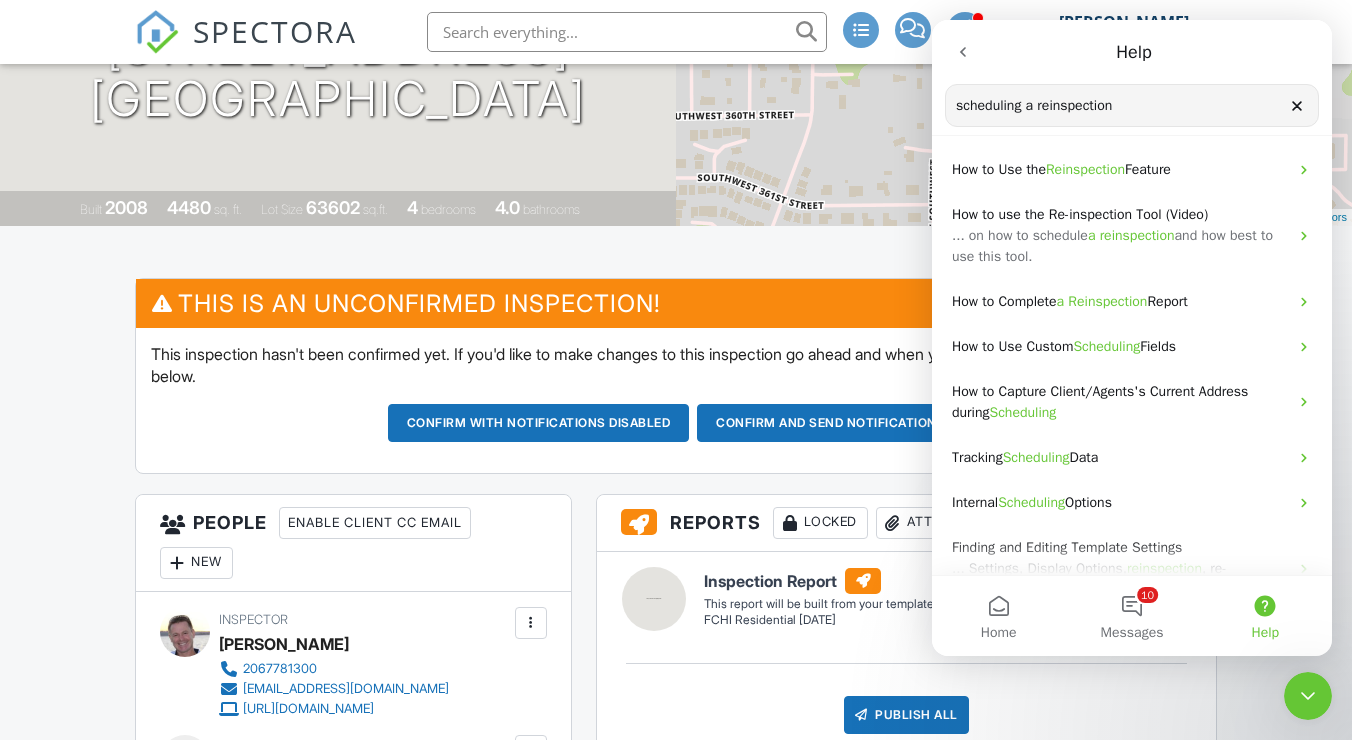 click on "Search for help" at bounding box center [1132, 106] 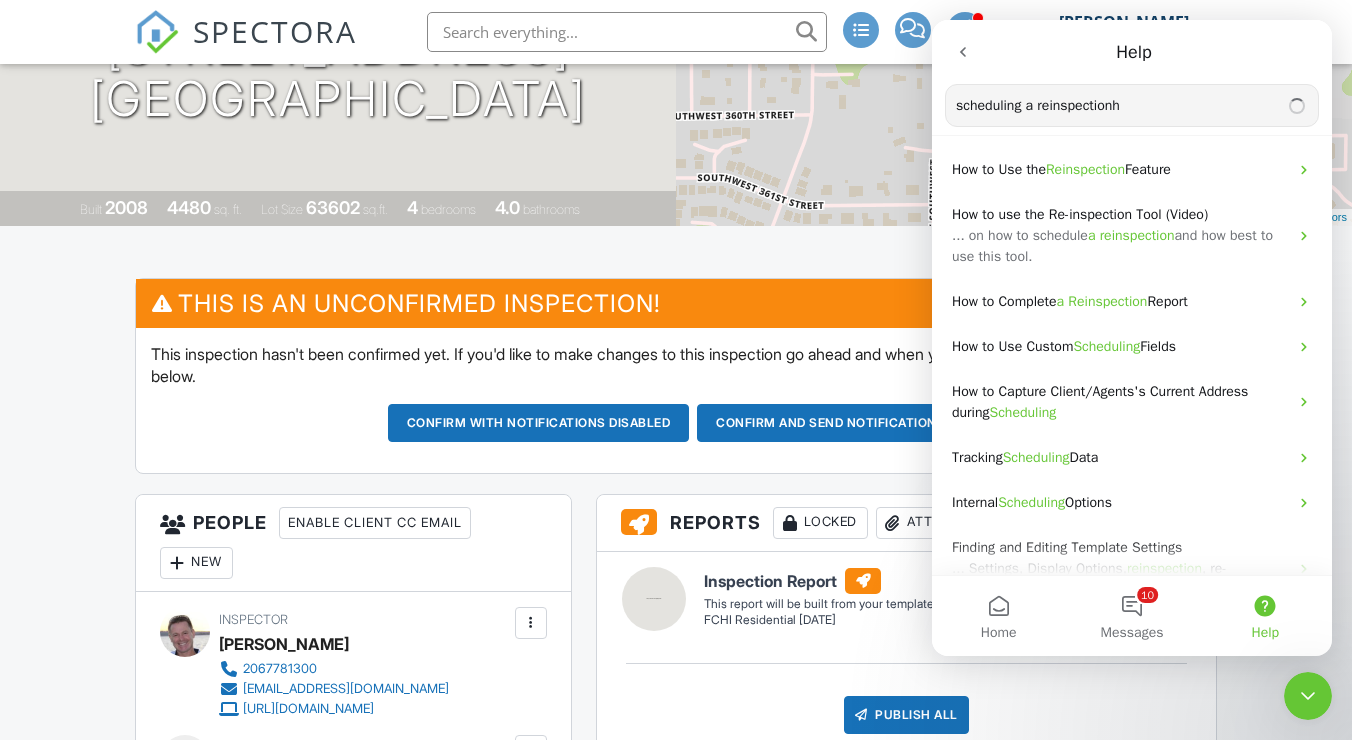 type on "scheduling a reinspection" 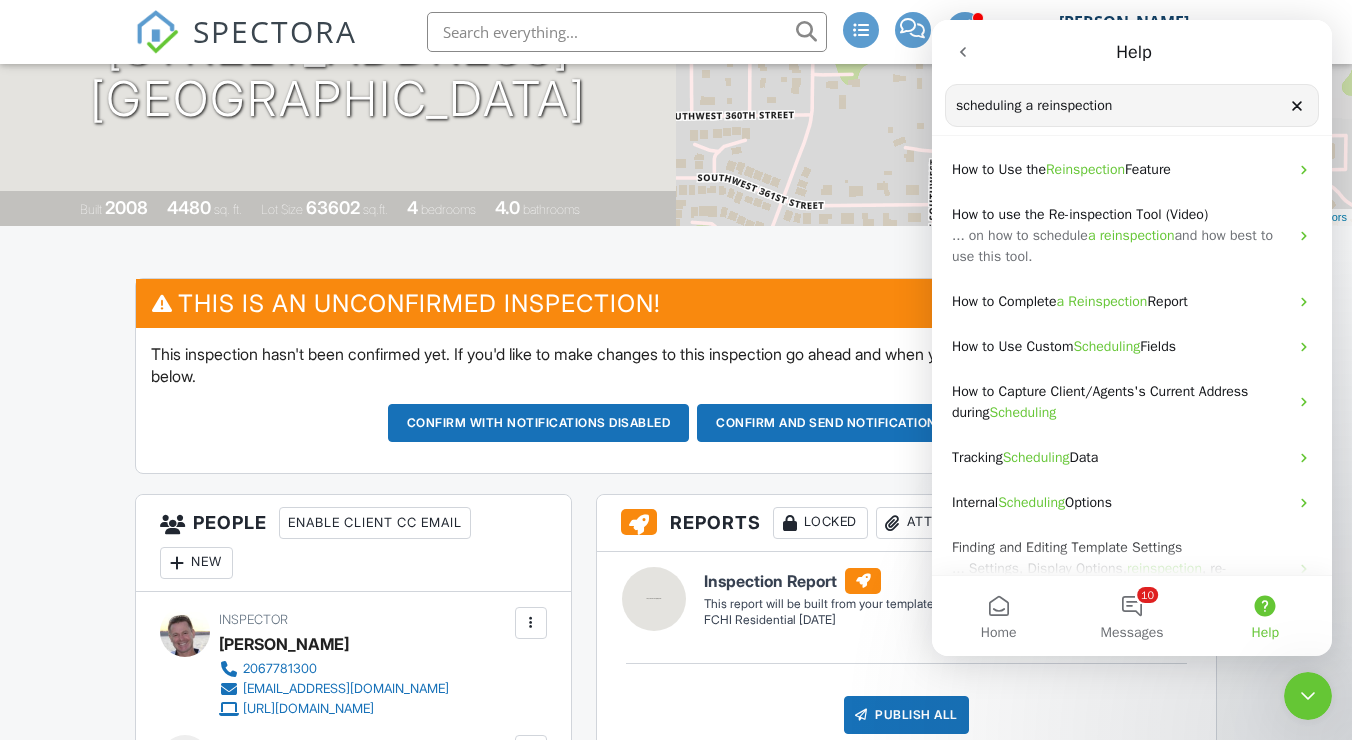 click on "Search for help" at bounding box center (1002, 106) 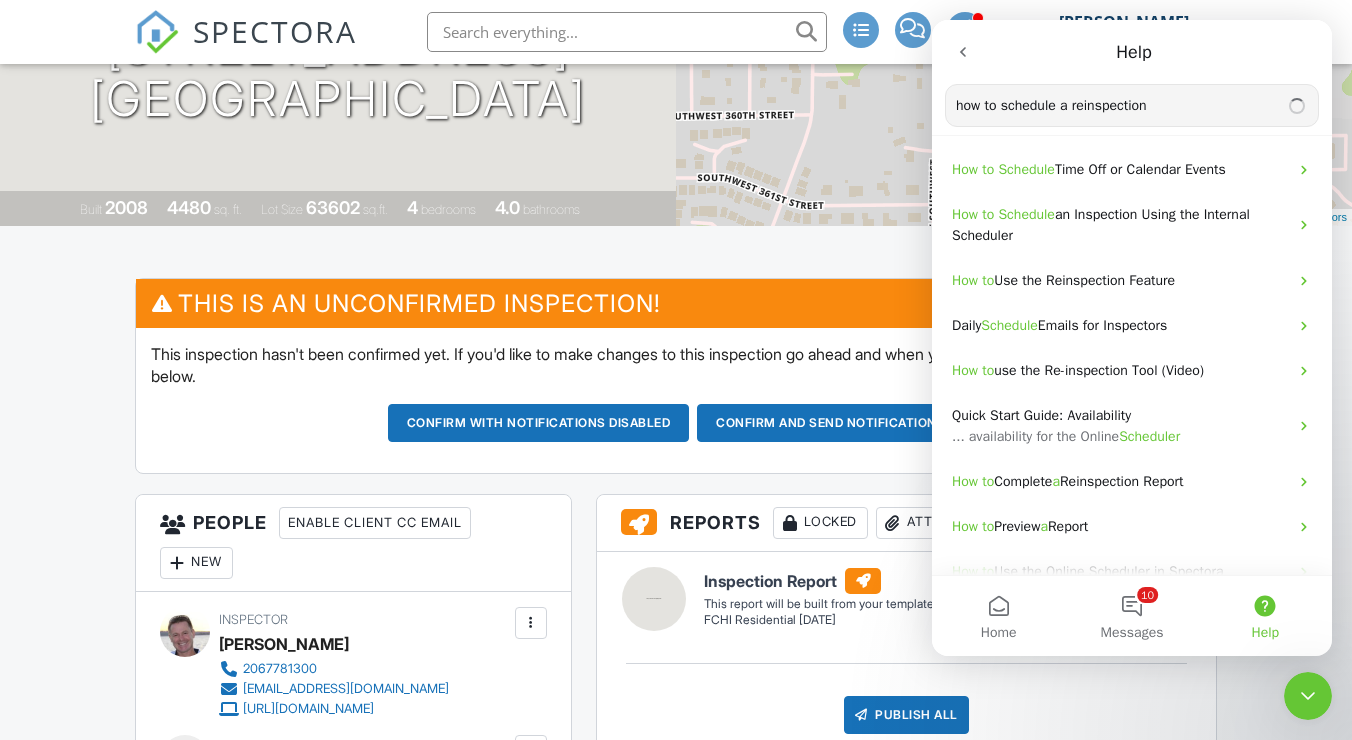 type on "how to schedule a reinspection" 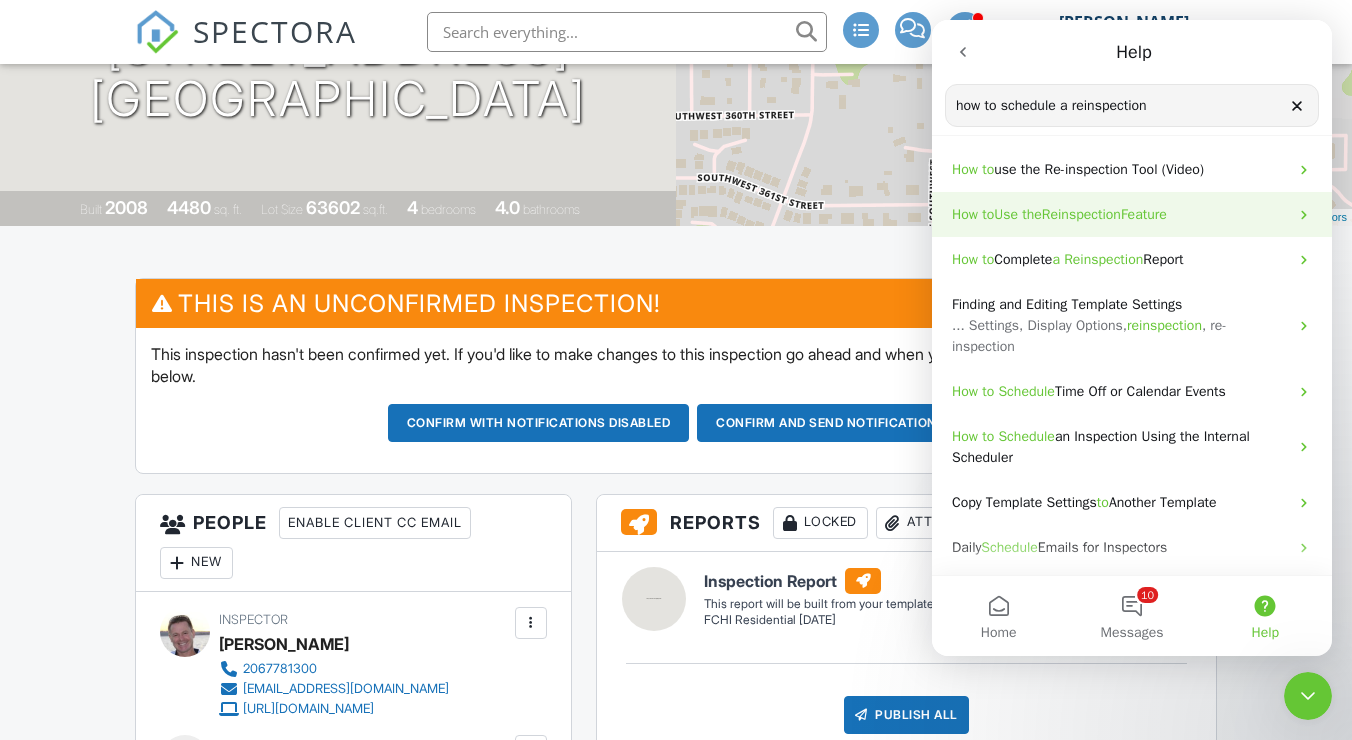 click on "How   to  Use the  Reinspection  Feature" at bounding box center [1132, 214] 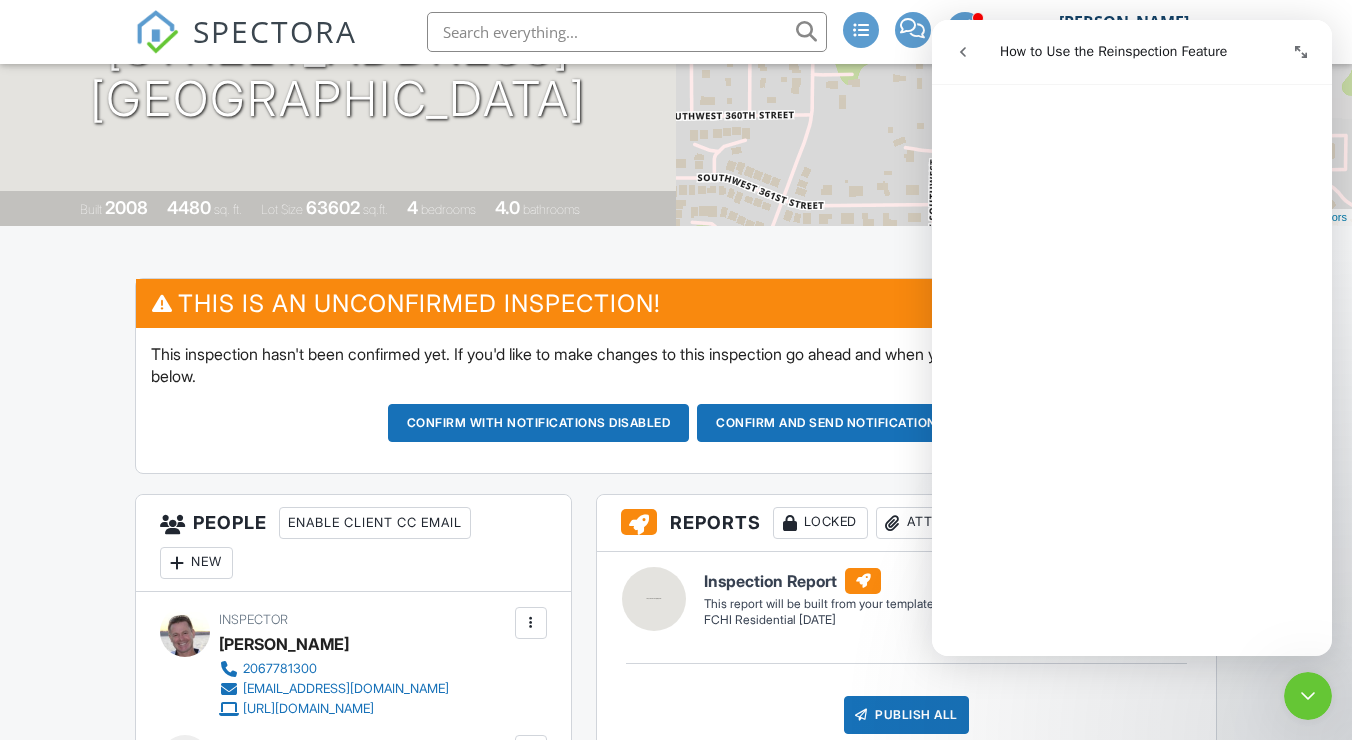 scroll, scrollTop: 6286, scrollLeft: 0, axis: vertical 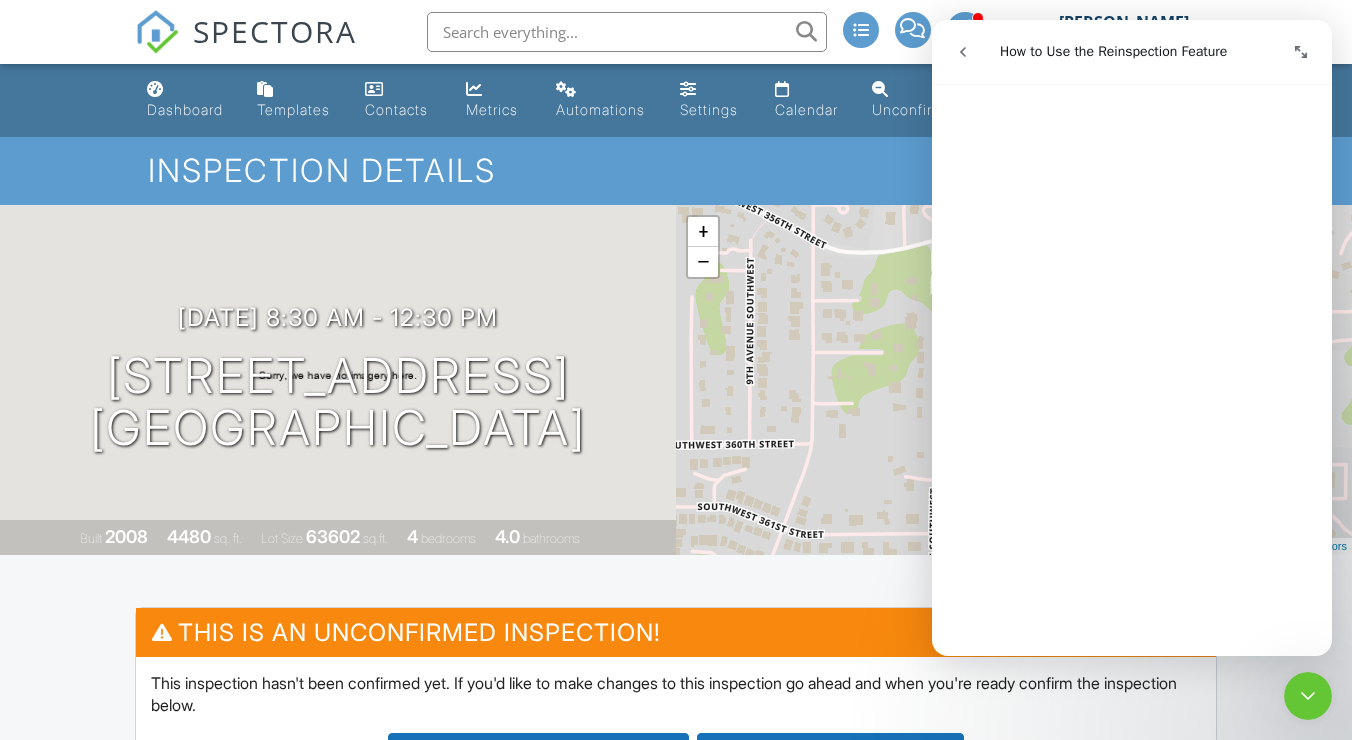 click on "Inspection Details" at bounding box center (676, 170) 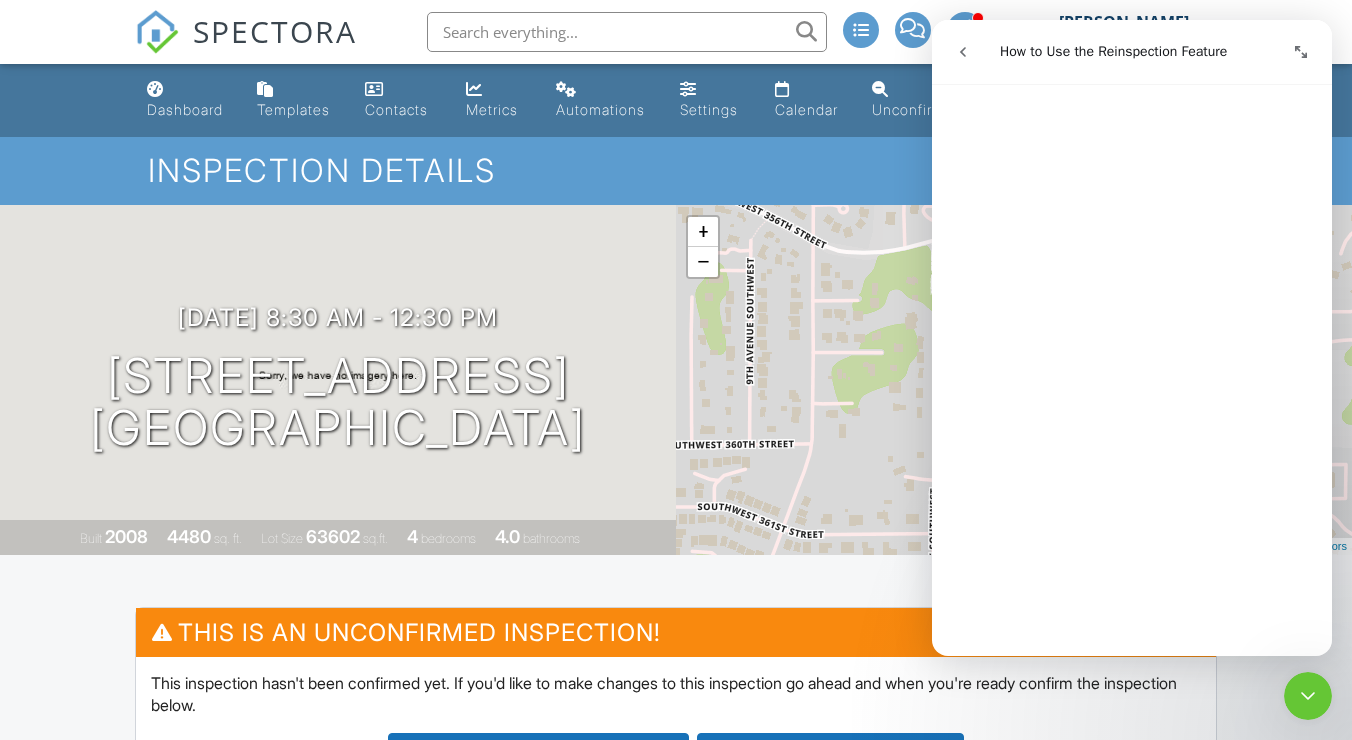 click 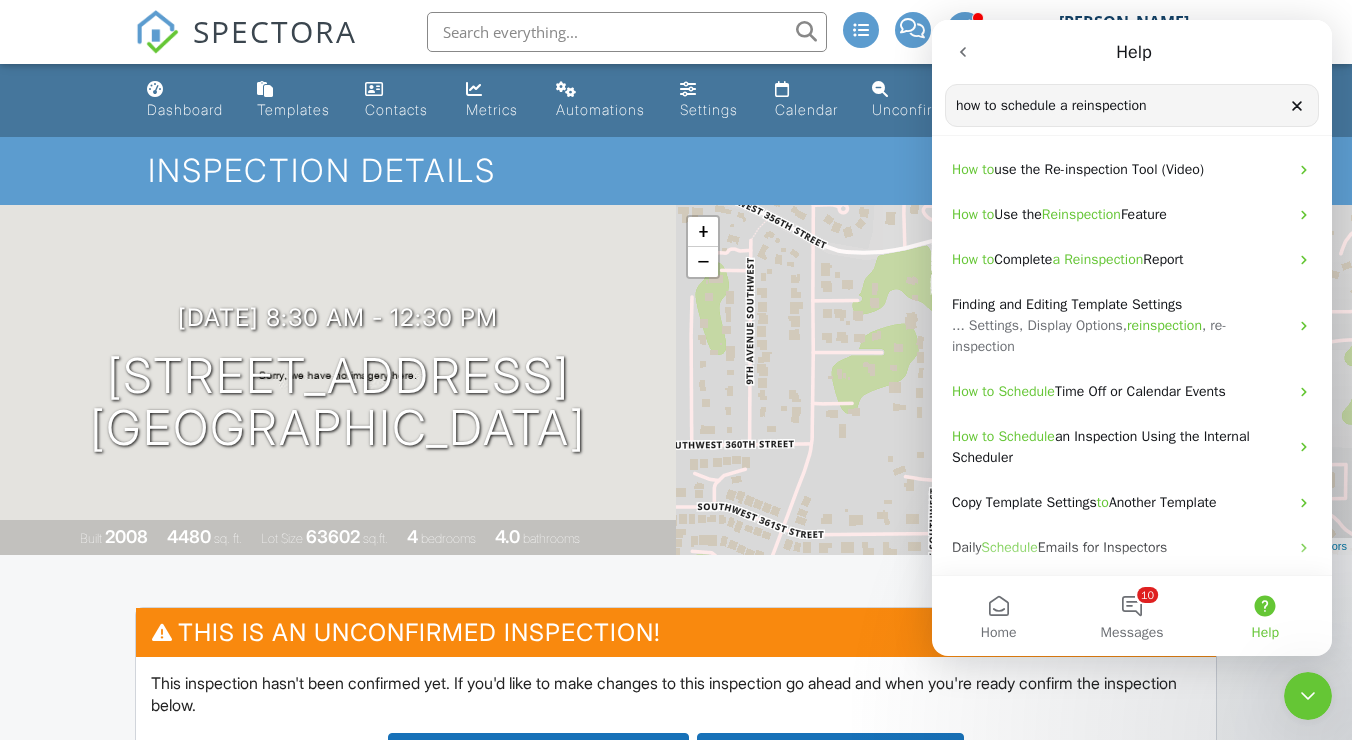 click 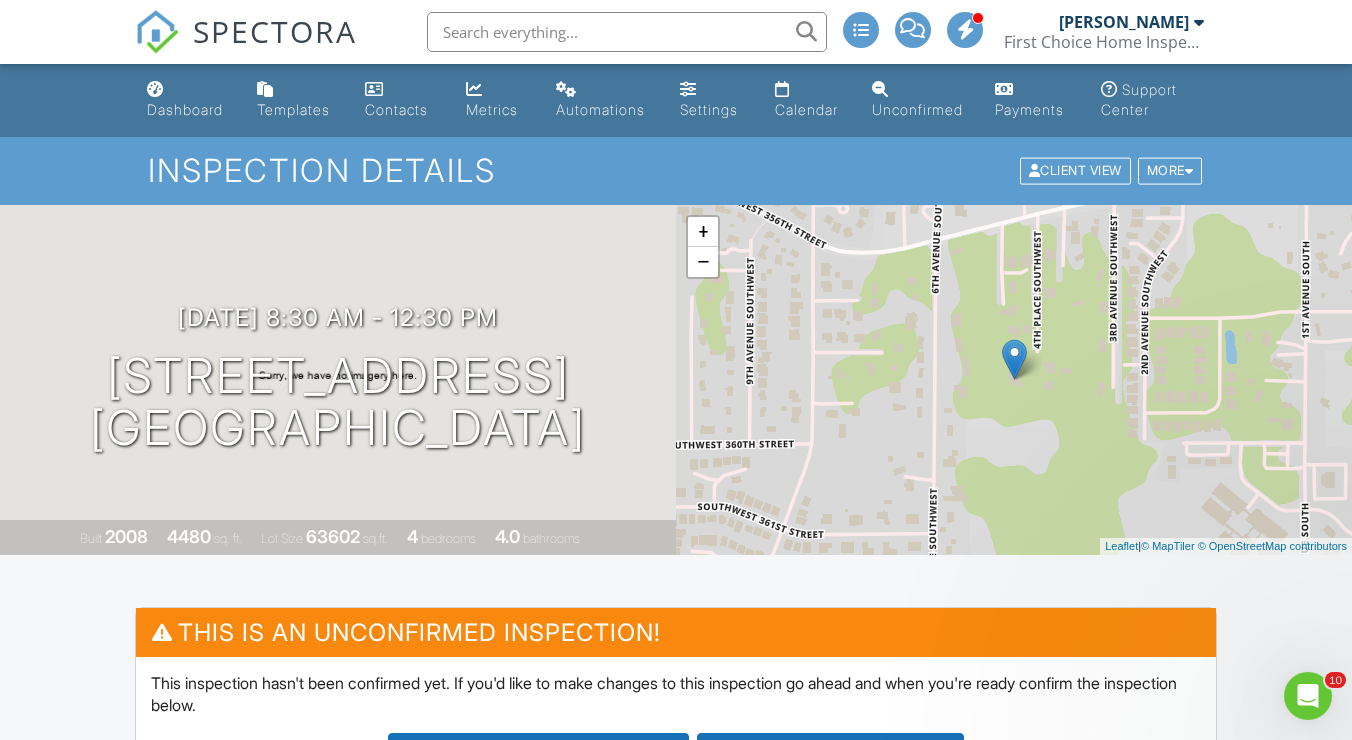 scroll, scrollTop: 0, scrollLeft: 0, axis: both 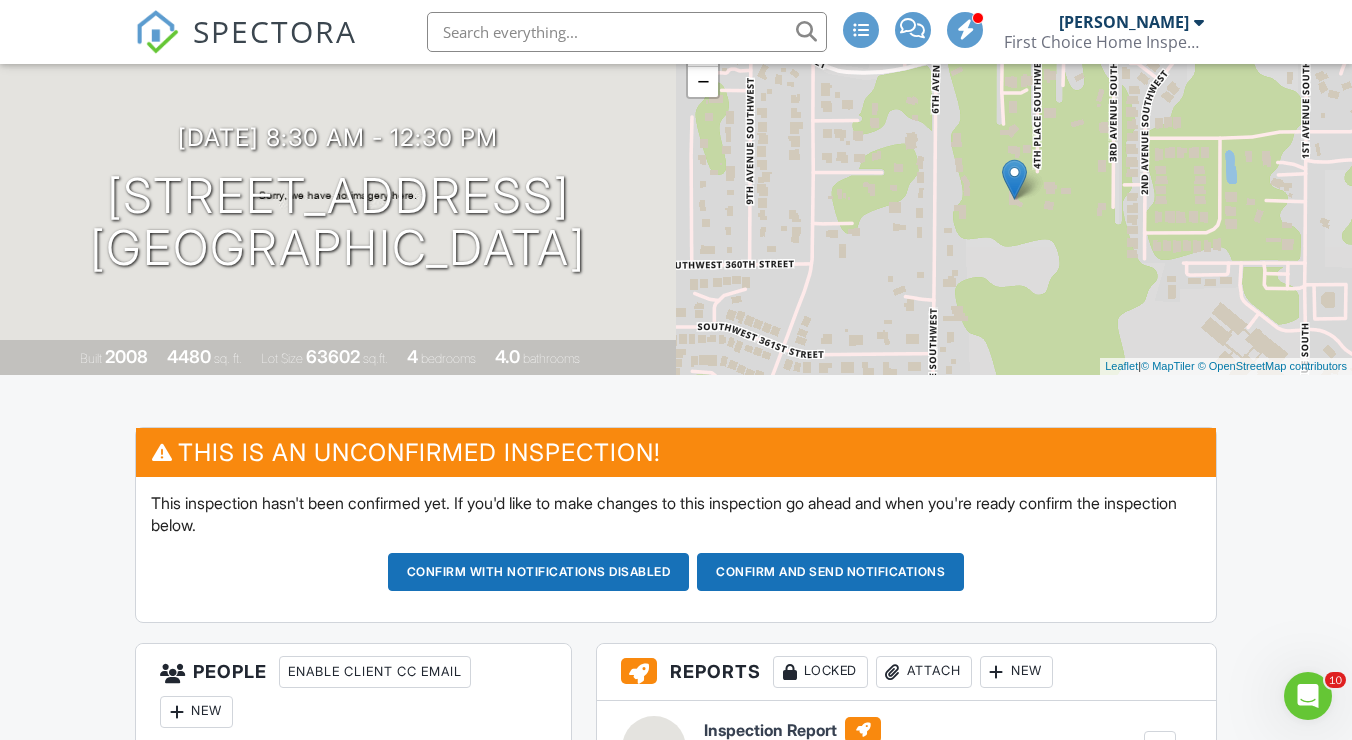 click at bounding box center (627, 32) 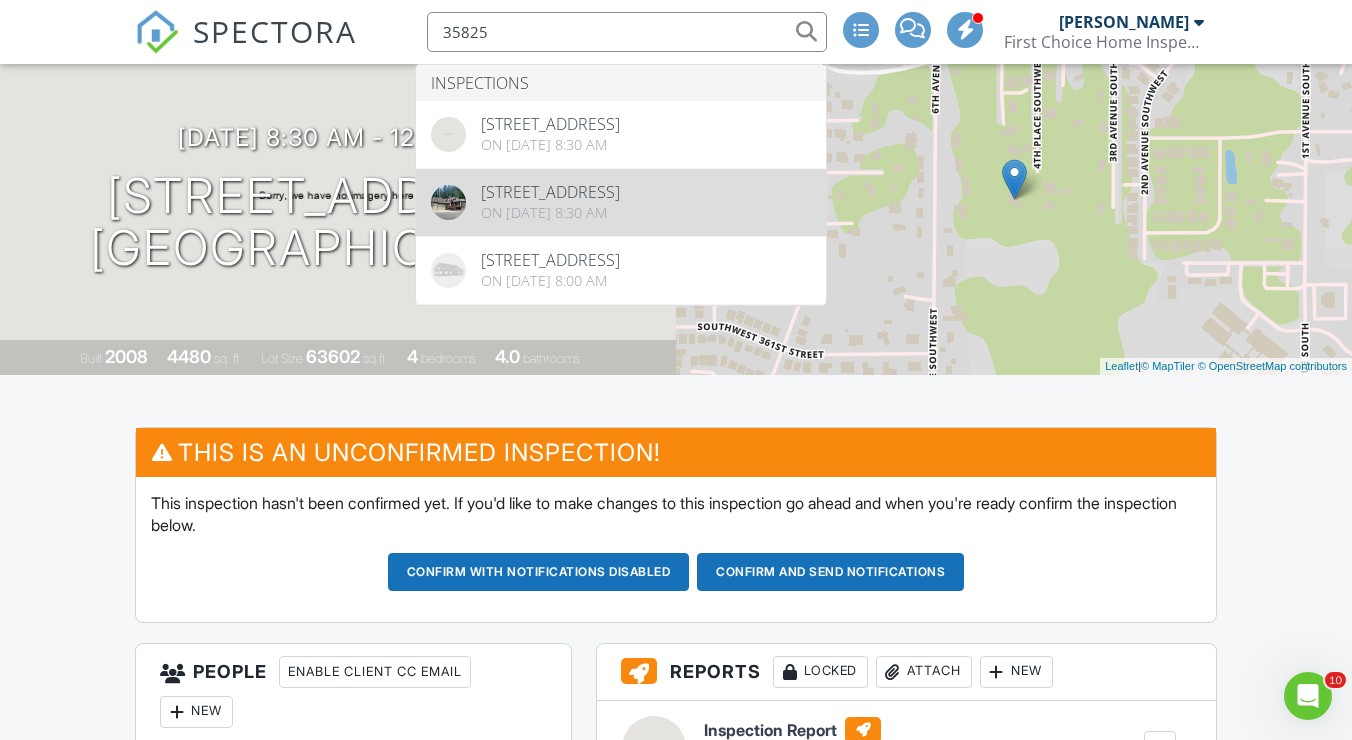type on "35825" 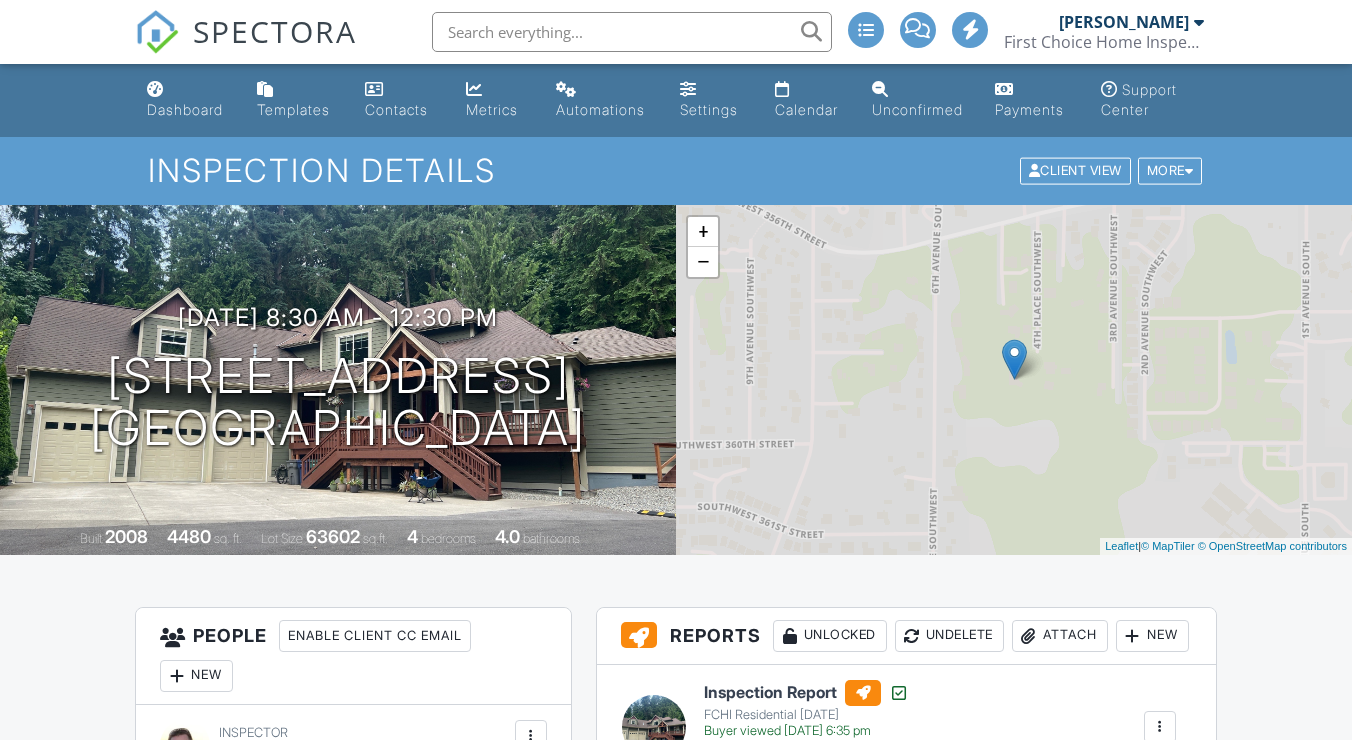 scroll, scrollTop: 0, scrollLeft: 0, axis: both 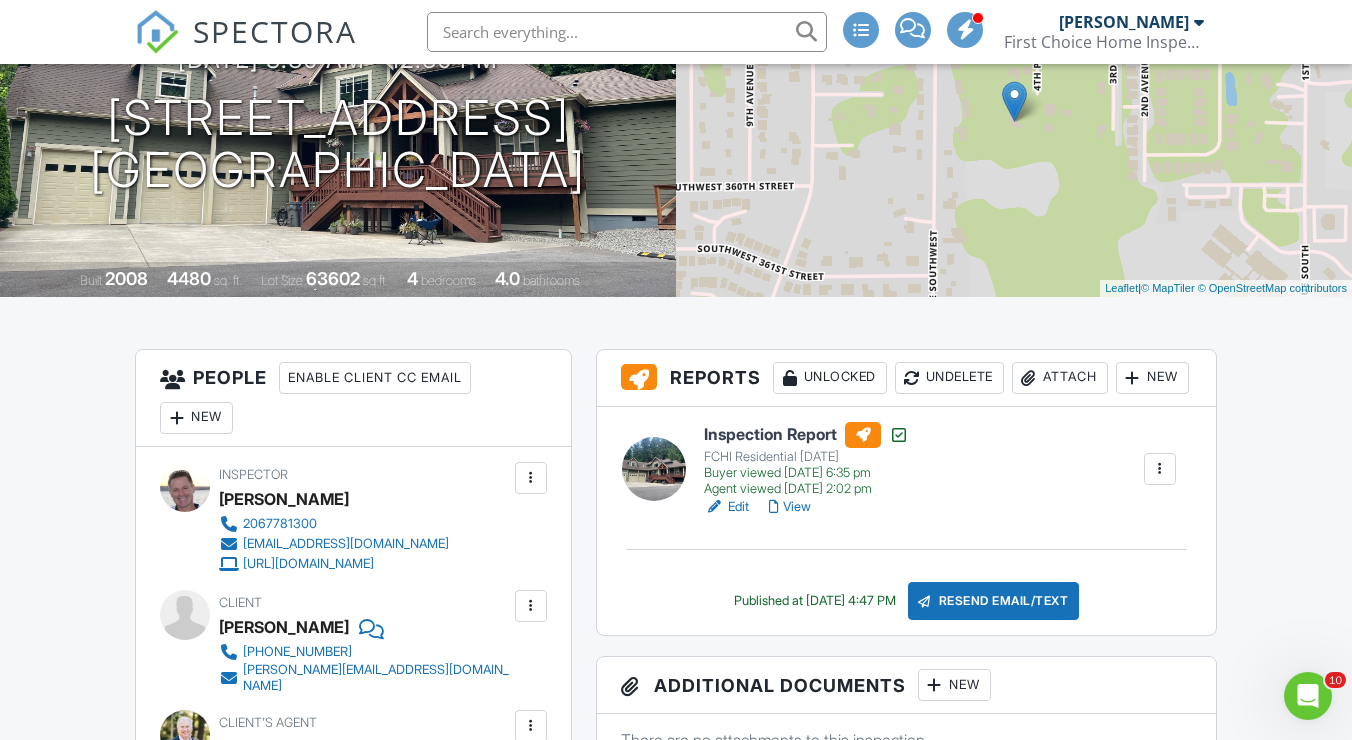 click at bounding box center [1160, 469] 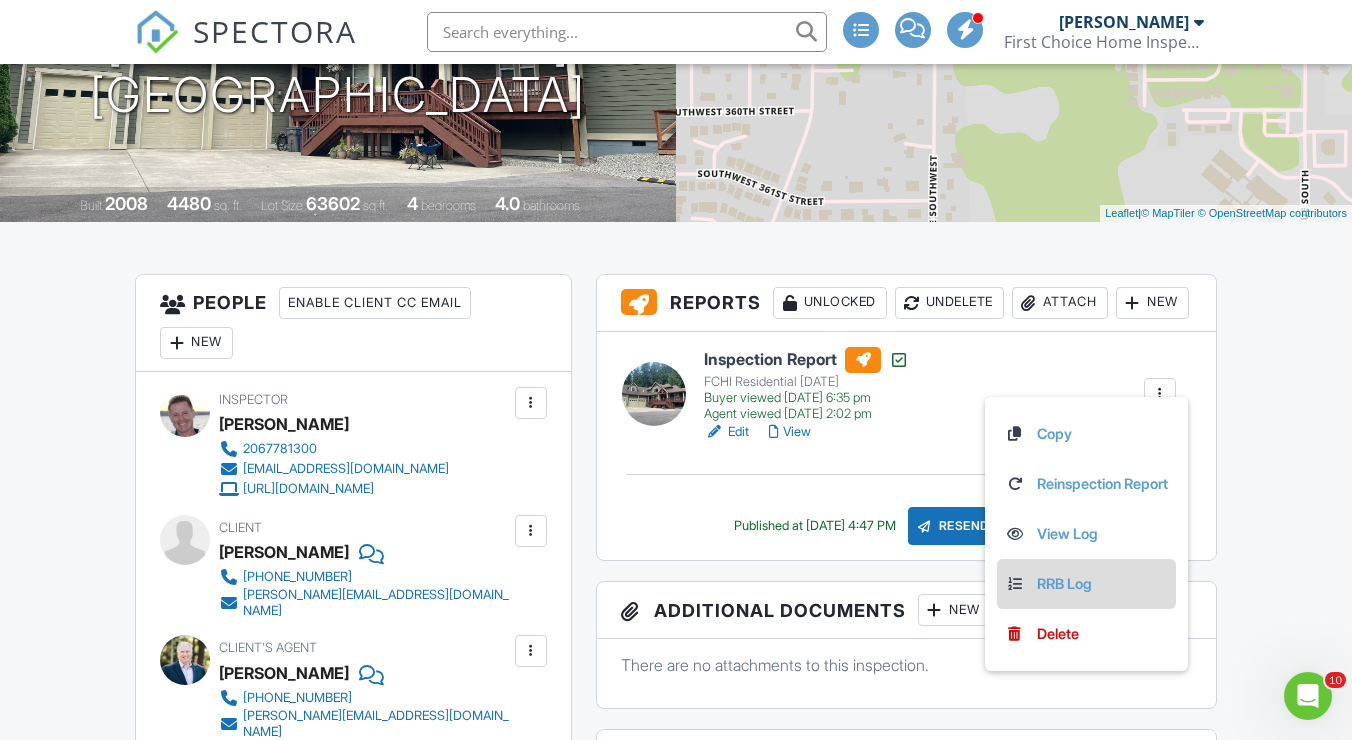 scroll, scrollTop: 329, scrollLeft: 0, axis: vertical 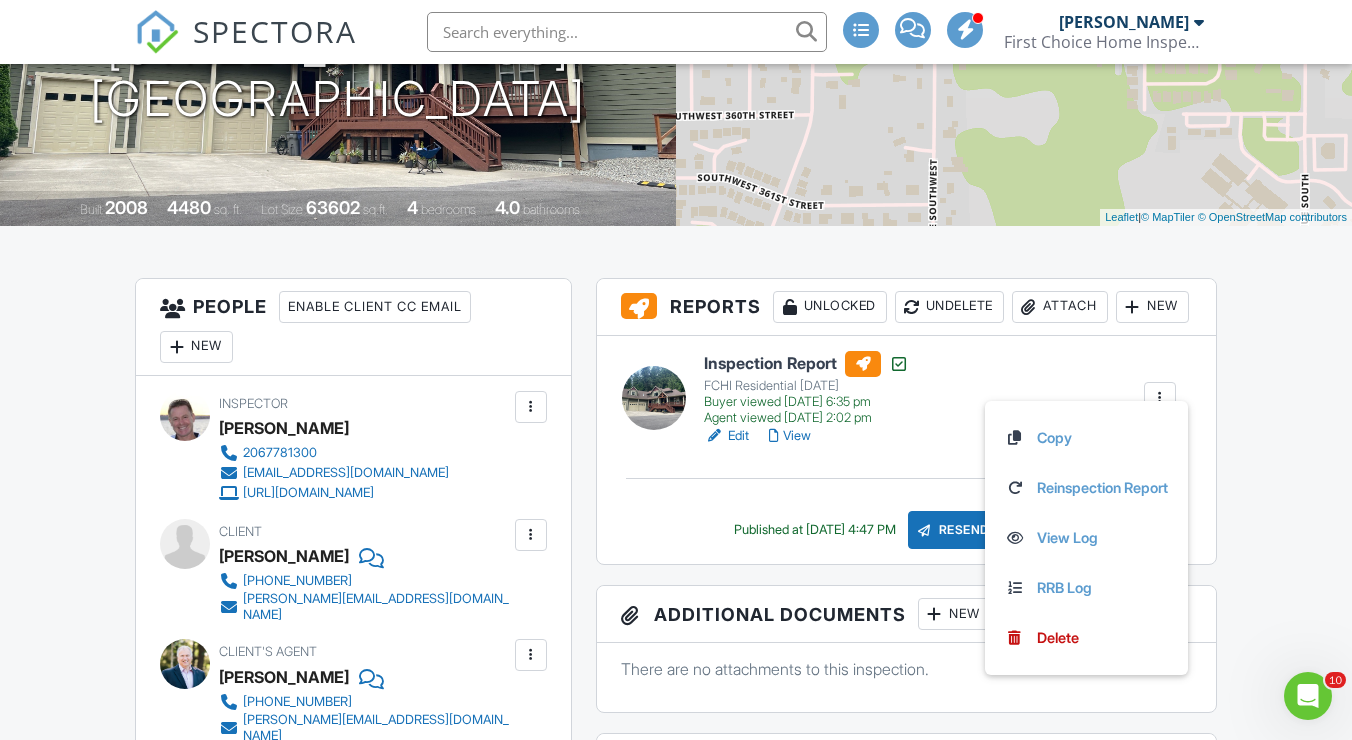 click on "View" at bounding box center [790, 436] 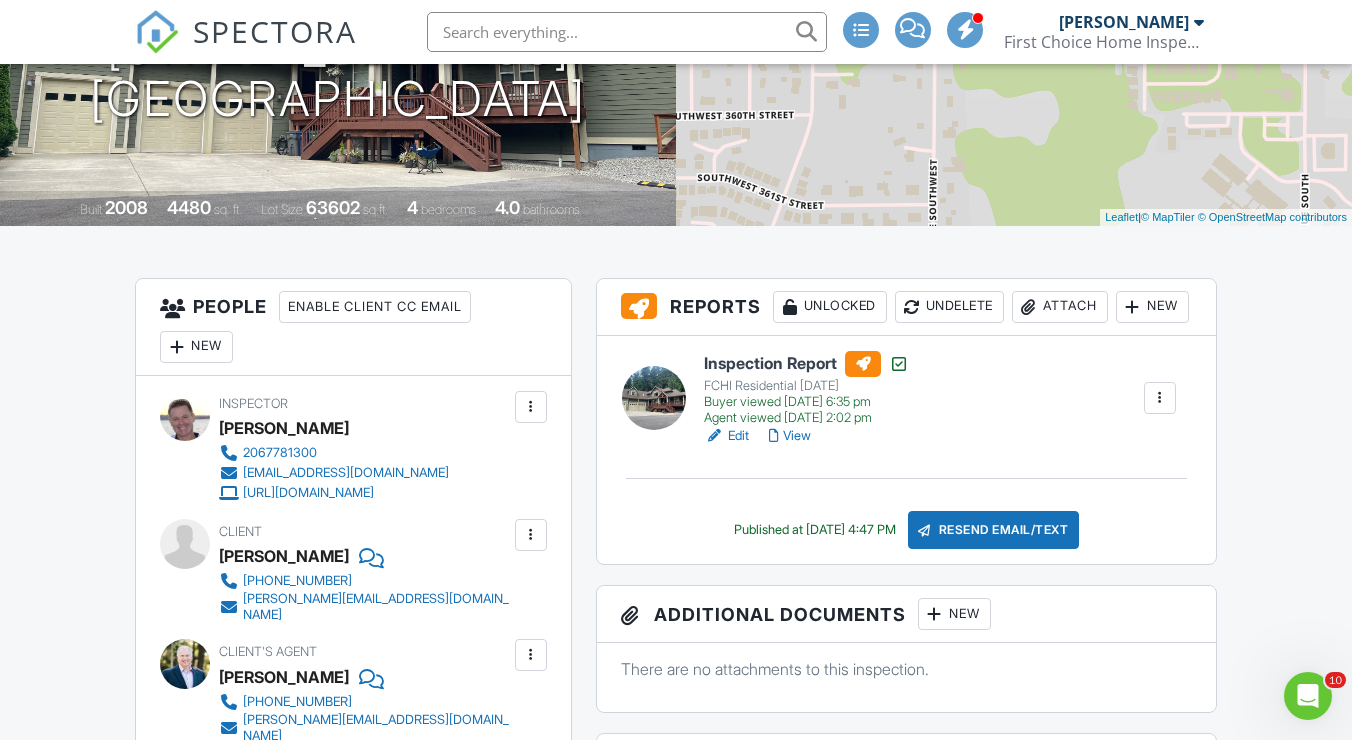 click at bounding box center (1160, 398) 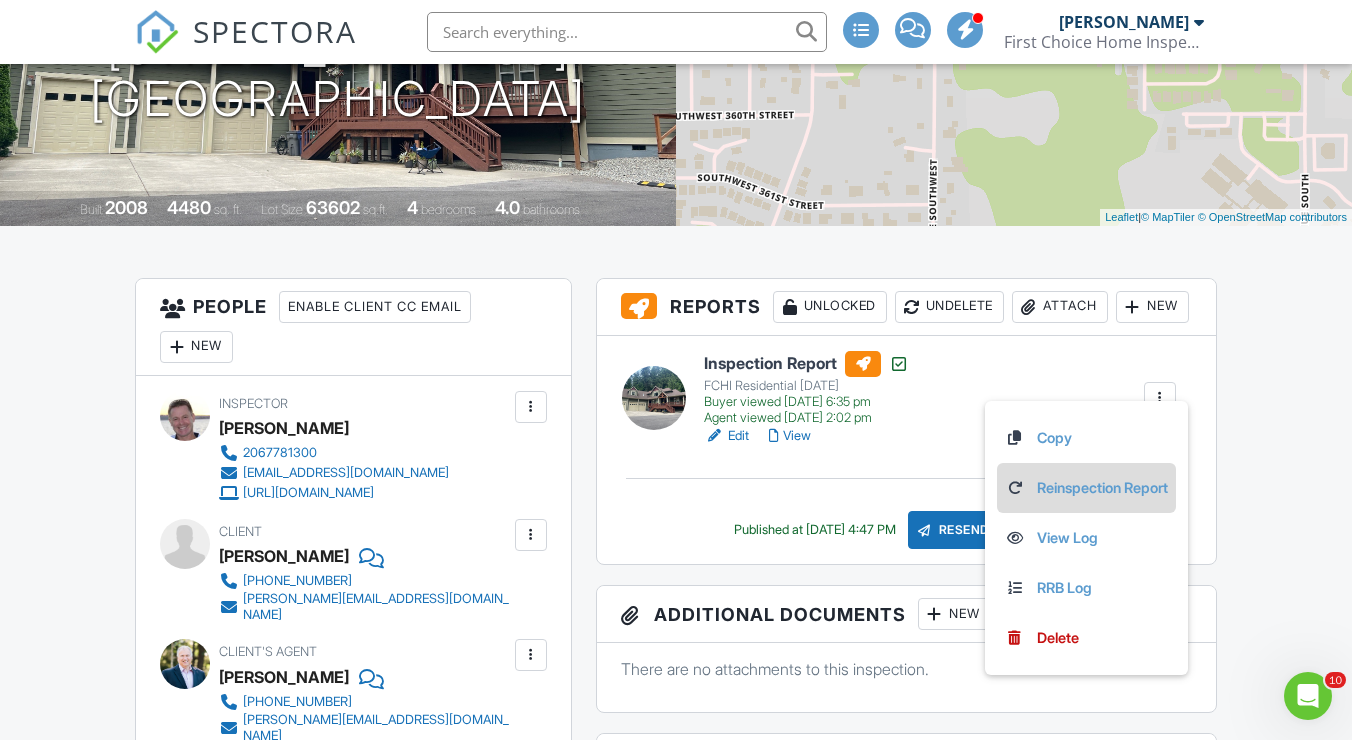 click on "Reinspection Report" at bounding box center [1086, 488] 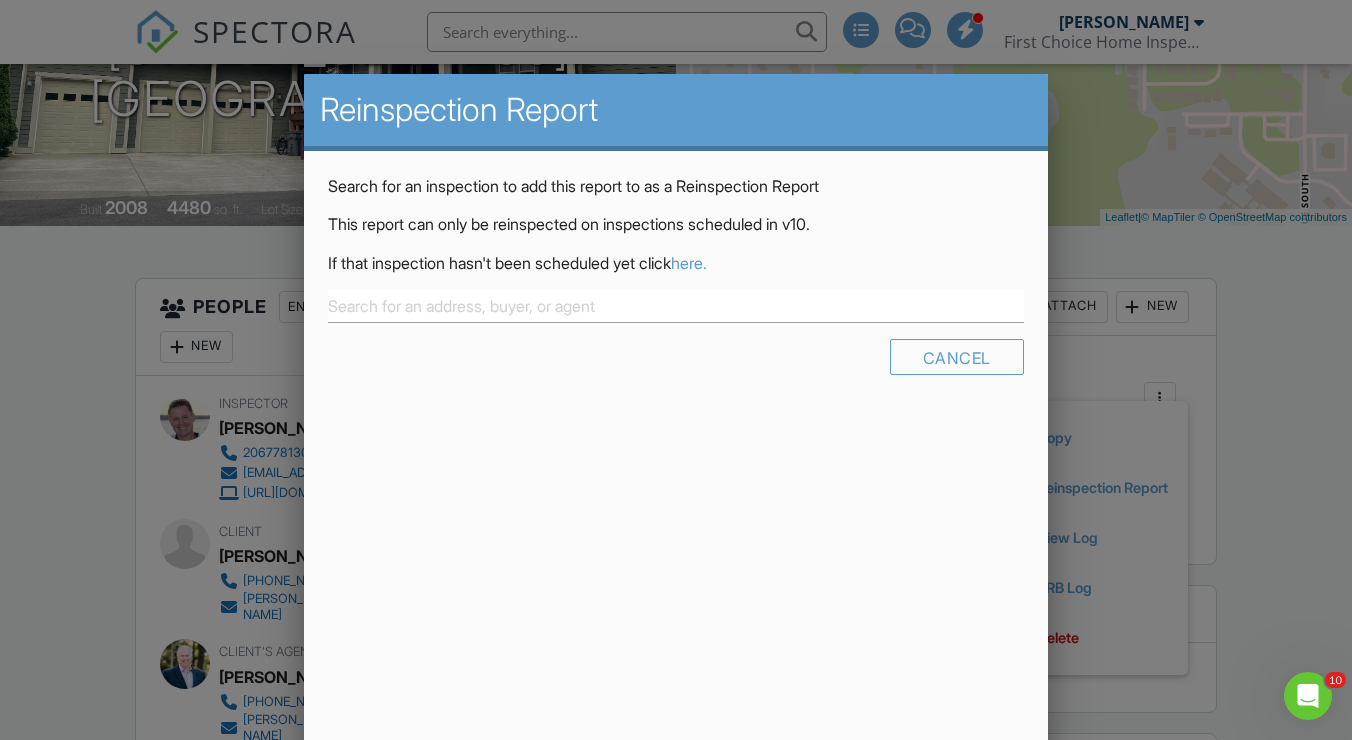 click at bounding box center (676, 362) 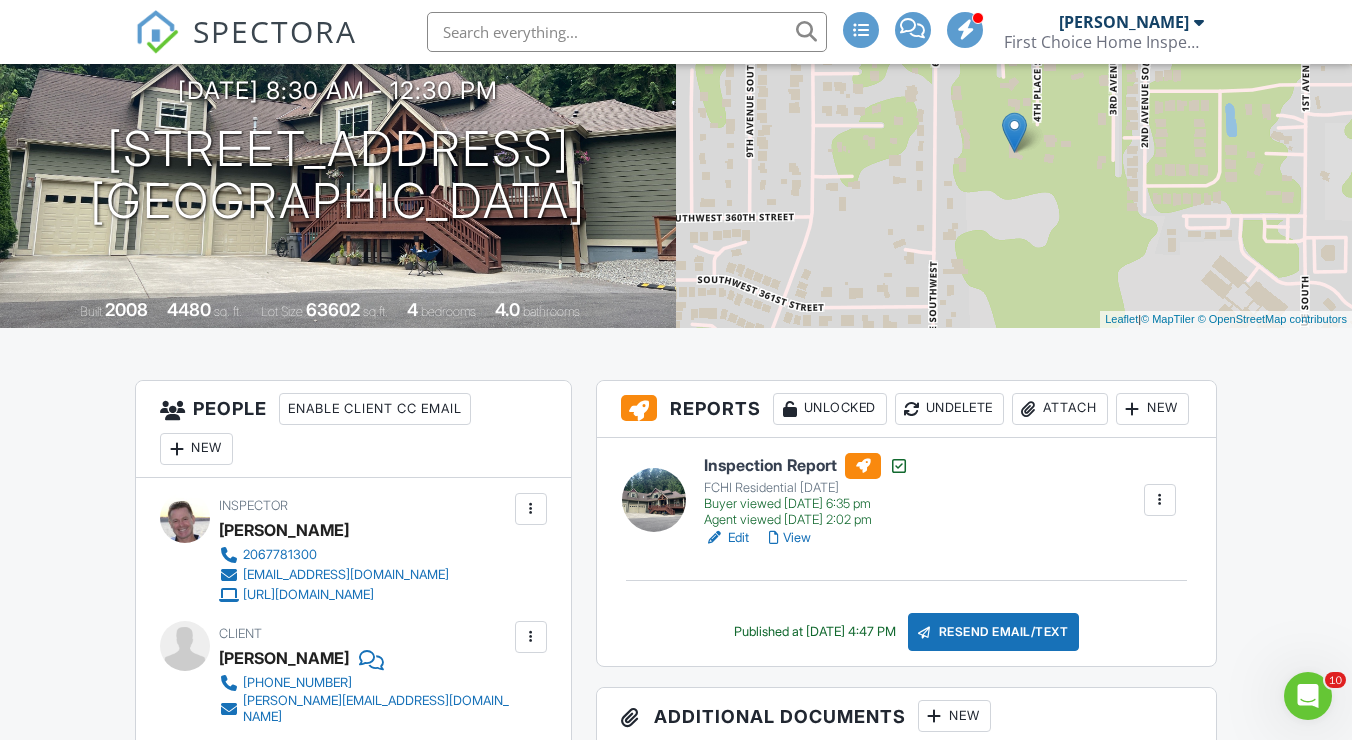 scroll, scrollTop: 215, scrollLeft: 0, axis: vertical 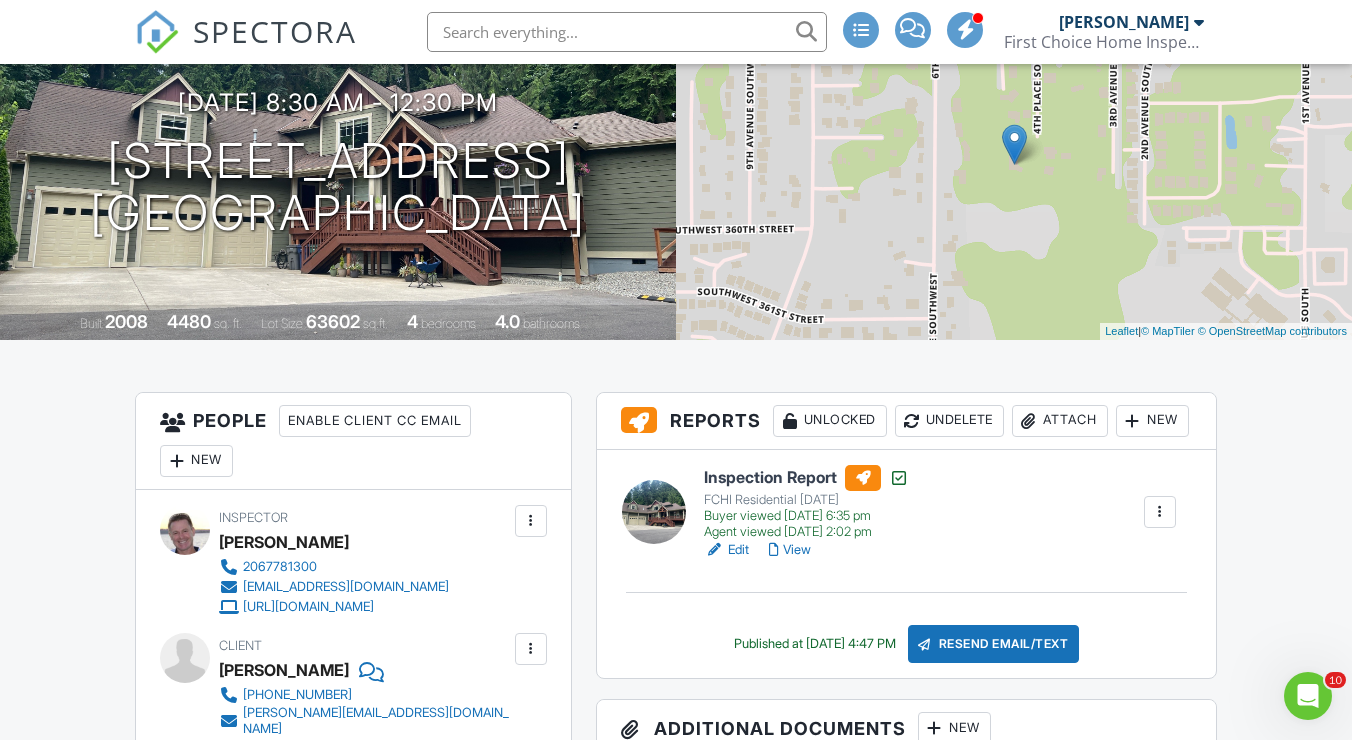 drag, startPoint x: 124, startPoint y: 165, endPoint x: 634, endPoint y: 207, distance: 511.7265 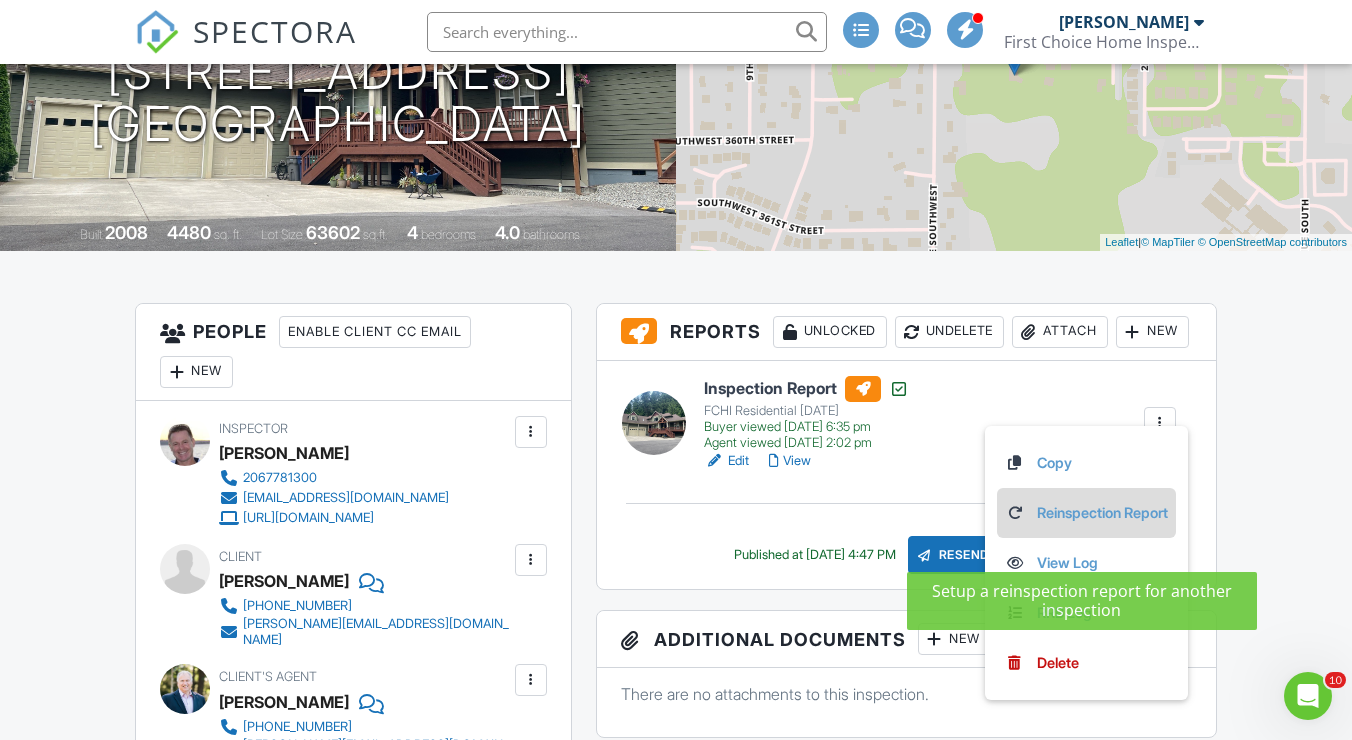 scroll, scrollTop: 319, scrollLeft: 0, axis: vertical 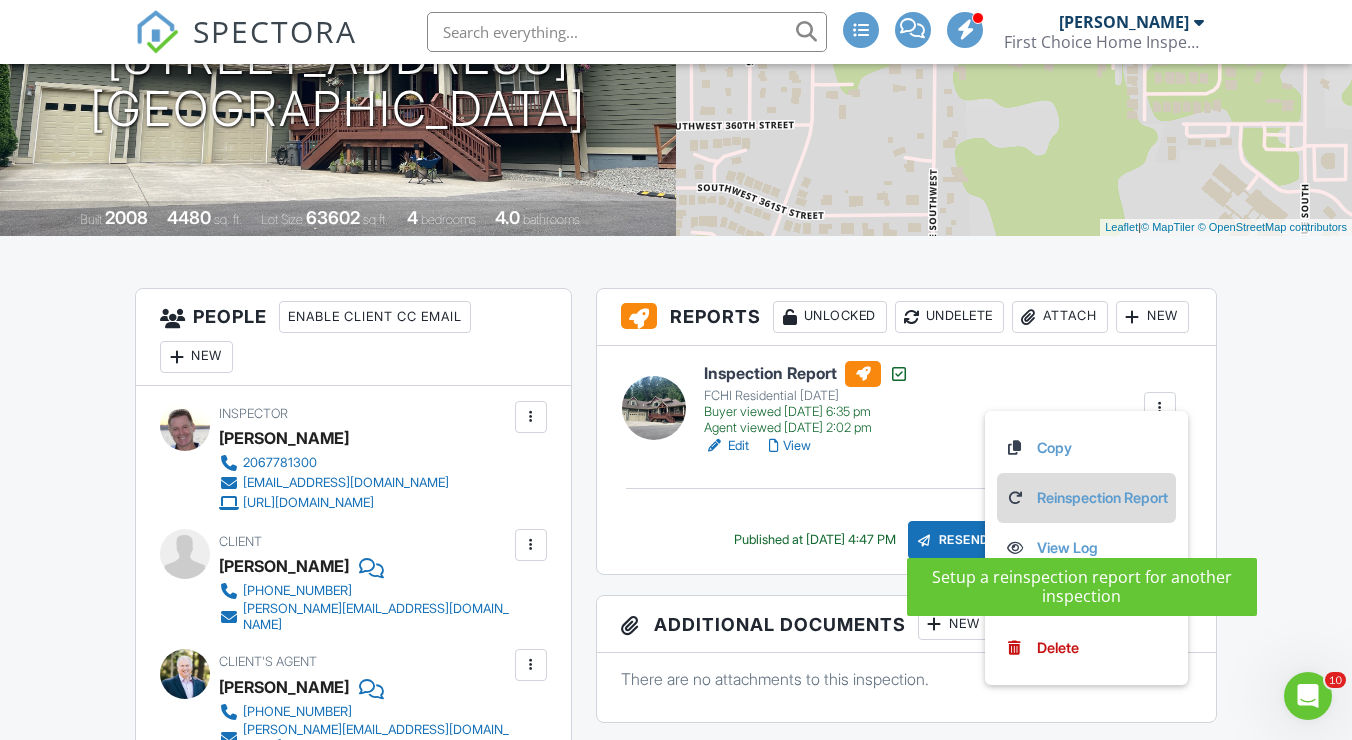 click on "Reinspection Report" at bounding box center [1086, 498] 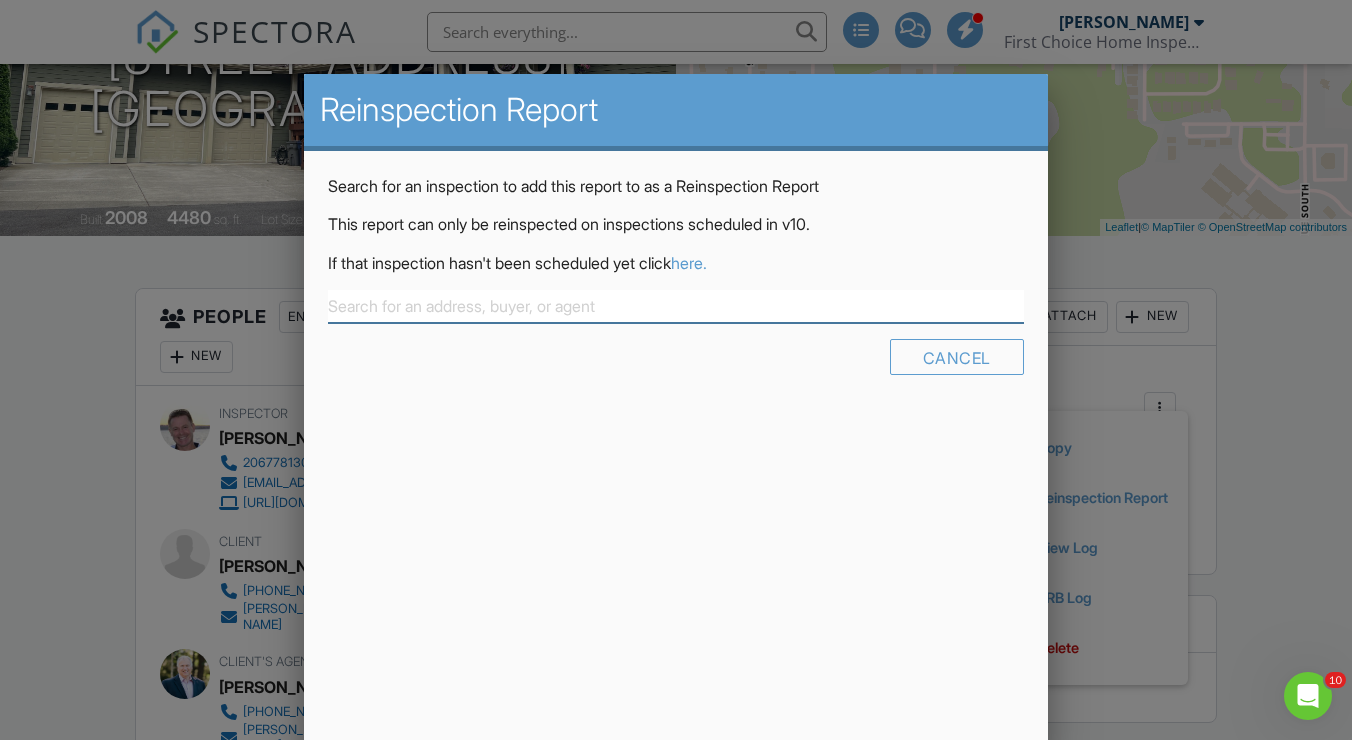 click at bounding box center [676, 306] 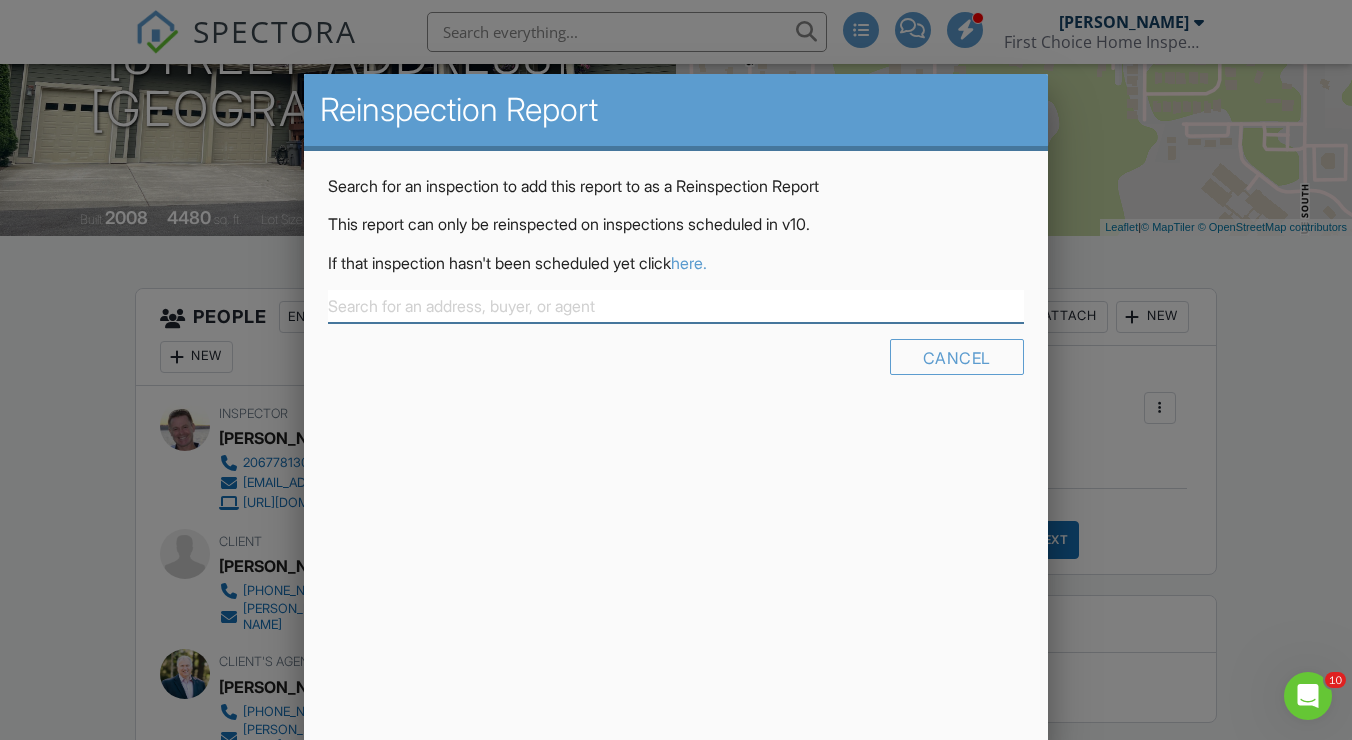 paste on "35825 4TH PL SW FEDERAL WAY, WA 98023" 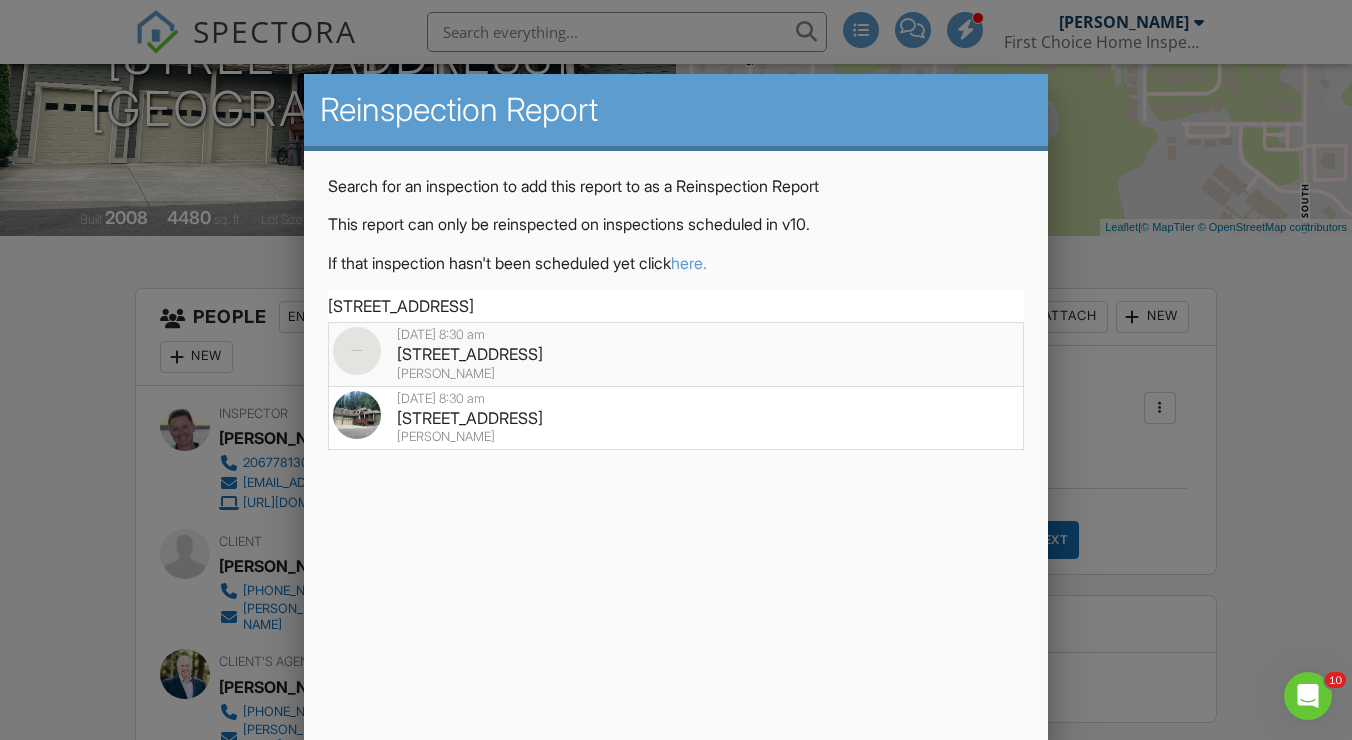 click on "35825 4th Pl SW, Federal Way, WA 98023" at bounding box center (676, 354) 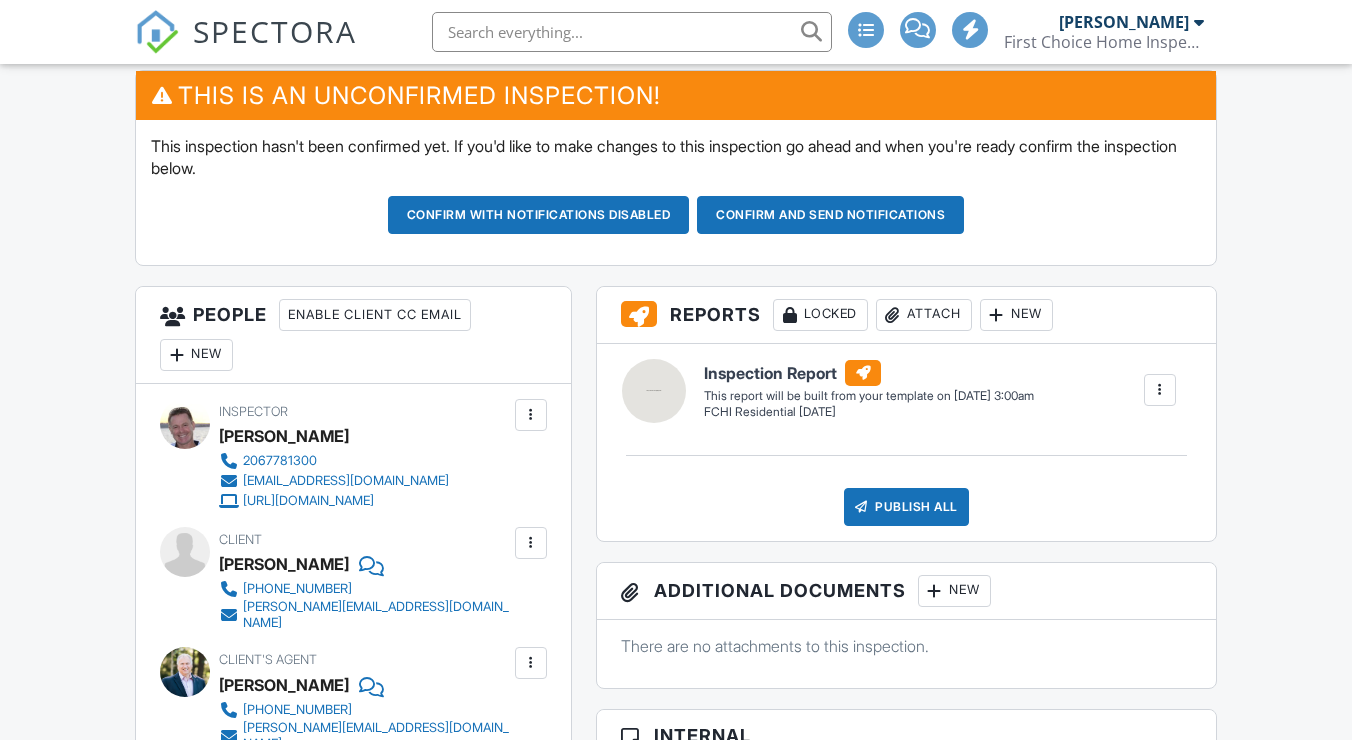scroll, scrollTop: 564, scrollLeft: 0, axis: vertical 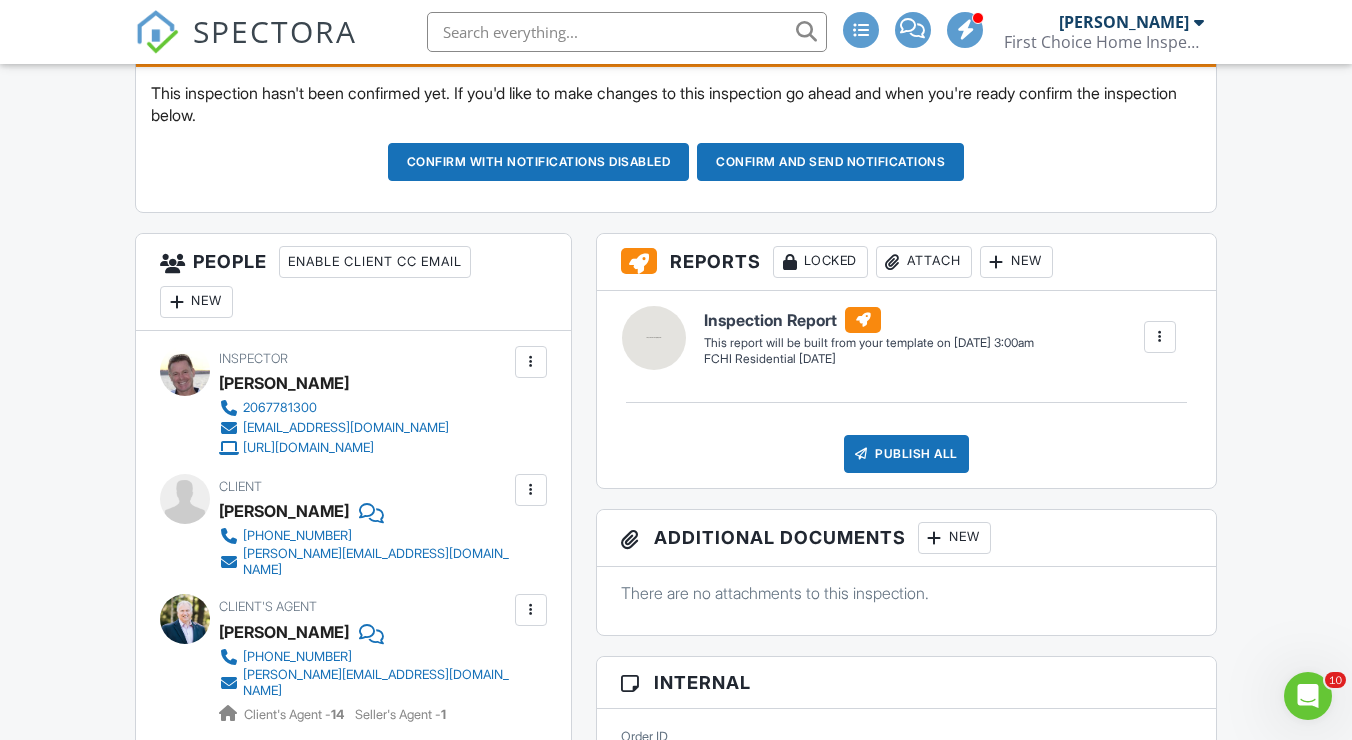 click at bounding box center (1160, 337) 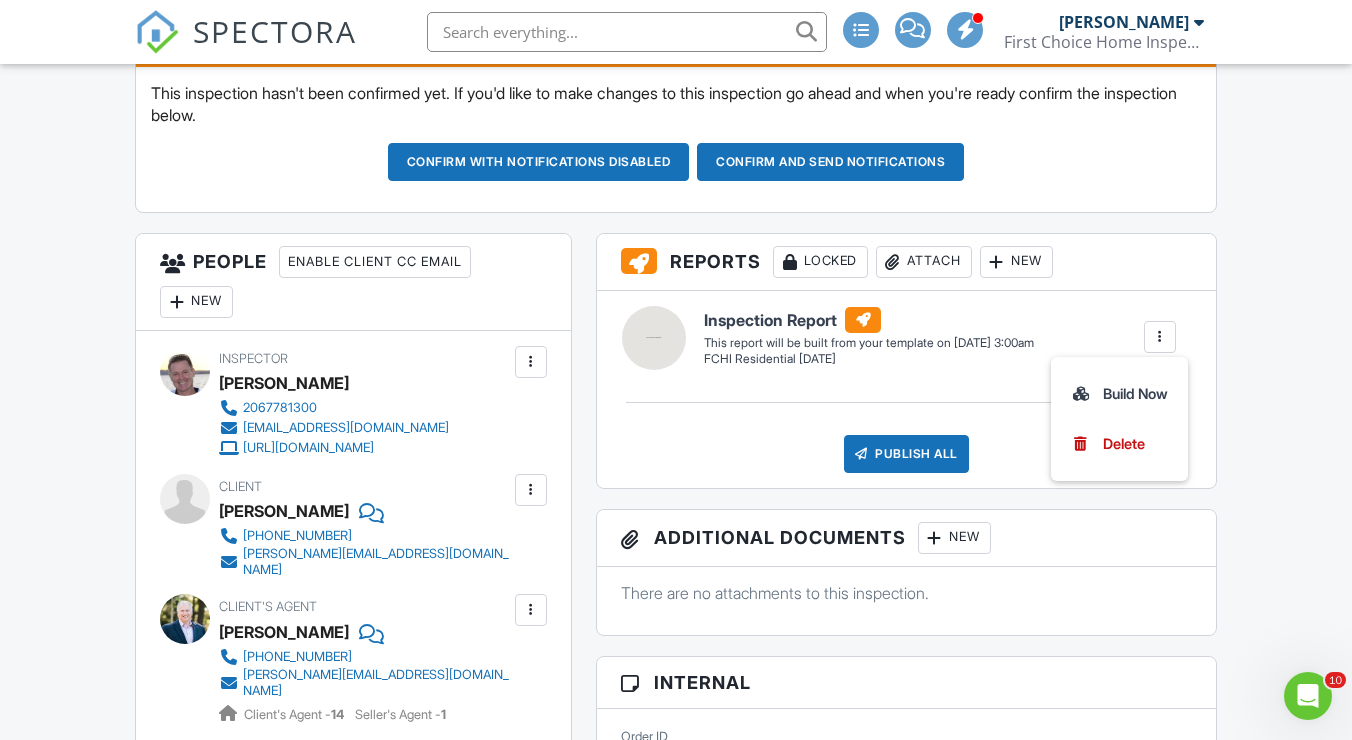 click on "Dashboard
Templates
Contacts
Metrics
Automations
Settings
Calendar
Unconfirmed
Payments
Support Center
Inspection Details
Client View
More
Property Details
Reschedule
Reorder / Copy
Share
Cancel
Delete
Print Order
Convert to V9
Disable Pass on CC Fees
View Change Log
07/14/2025  8:30 am
- 12:30 pm
35825 4th Pl SW
Federal Way, WA 98023
Built
2008
4480
sq. ft.
Lot Size
63602
sq.ft.
4
bedrooms
4.0
bathrooms
+ −  Leaflet   |   © MapTiler   © OpenStreetMap contributors
This is an Unconfirmed Inspection!
This inspection hasn't been confirmed yet. If you'd like to make changes to this inspection go ahead and when you're ready confirm the inspection below." at bounding box center (676, 870) 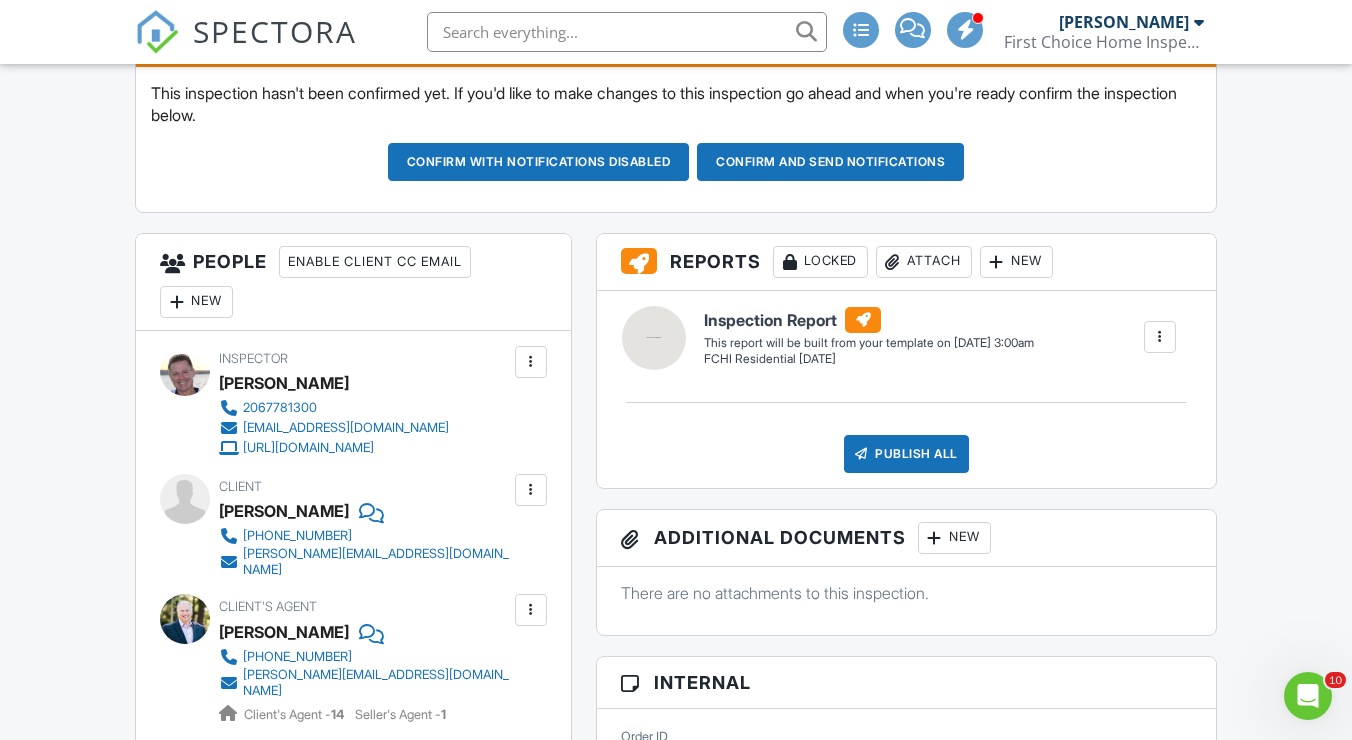 click at bounding box center [997, 262] 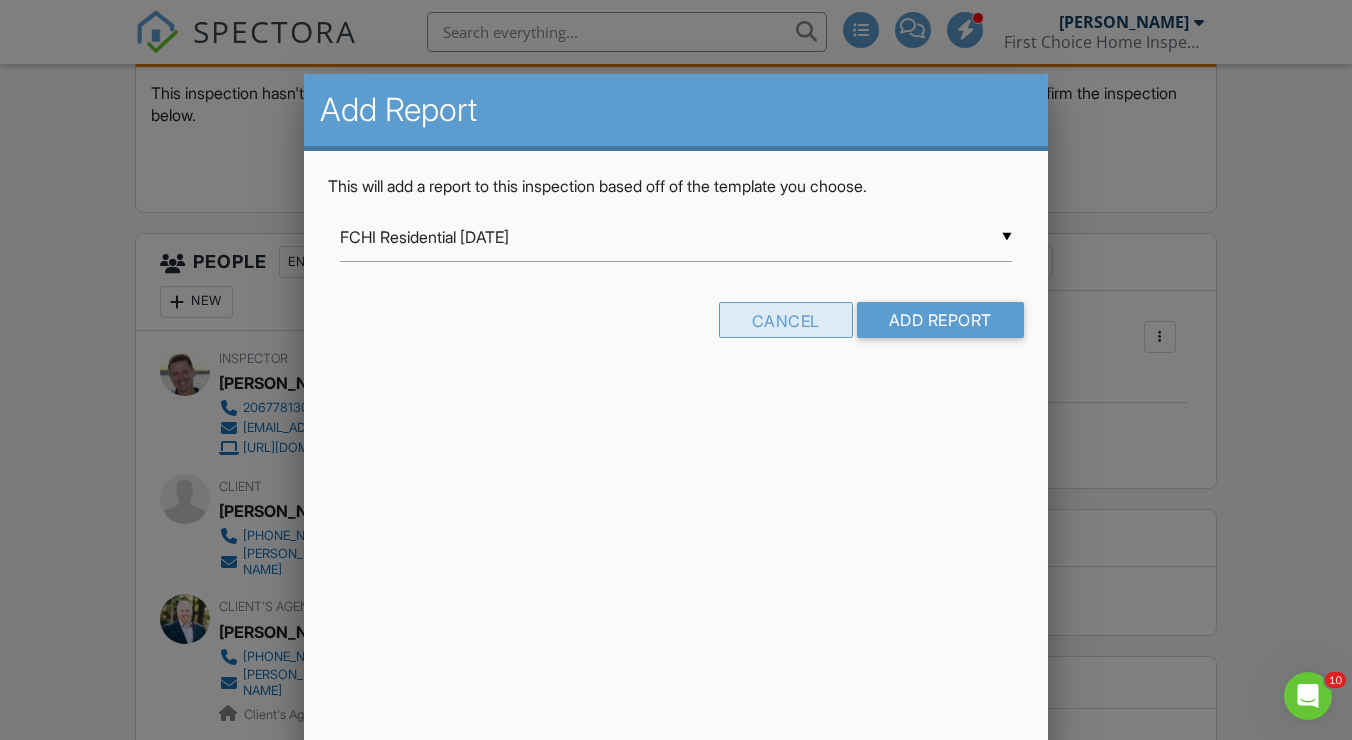 click on "Cancel" at bounding box center (786, 320) 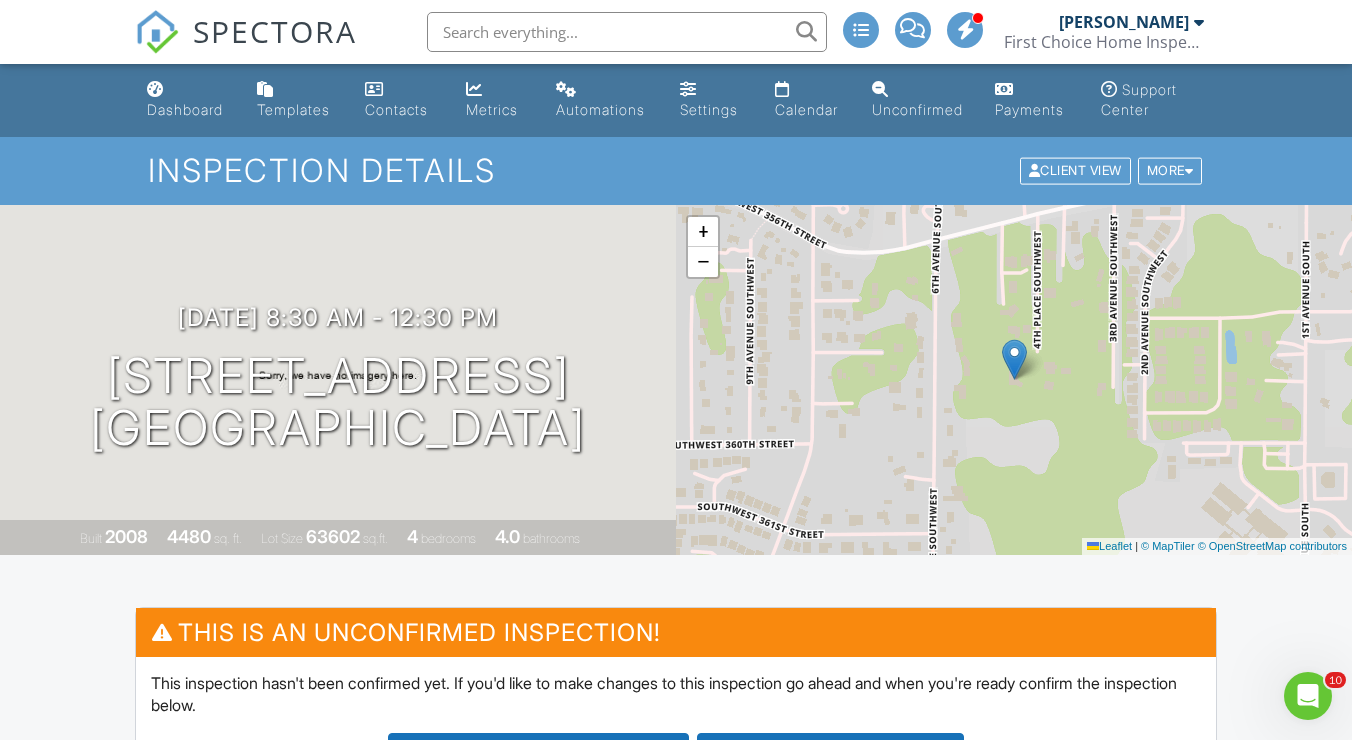 scroll, scrollTop: 0, scrollLeft: 0, axis: both 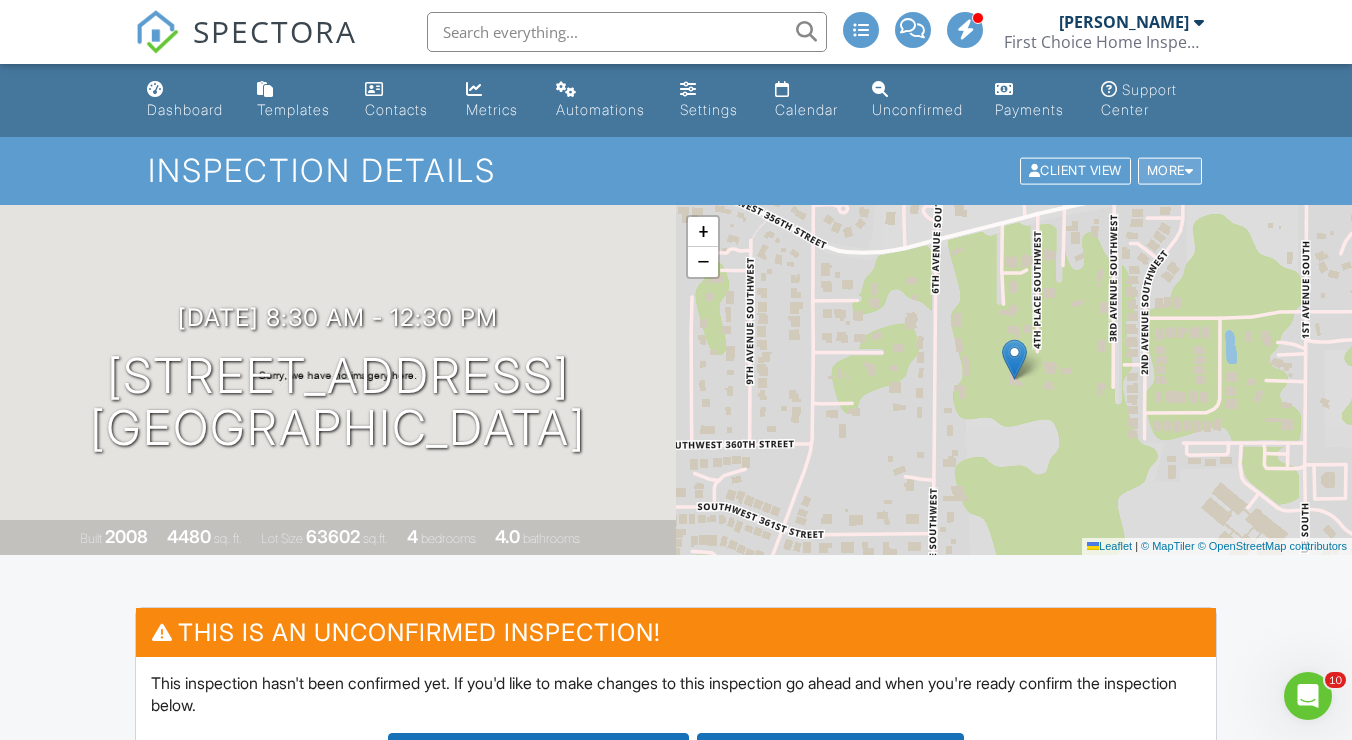 click on "More" at bounding box center (1170, 171) 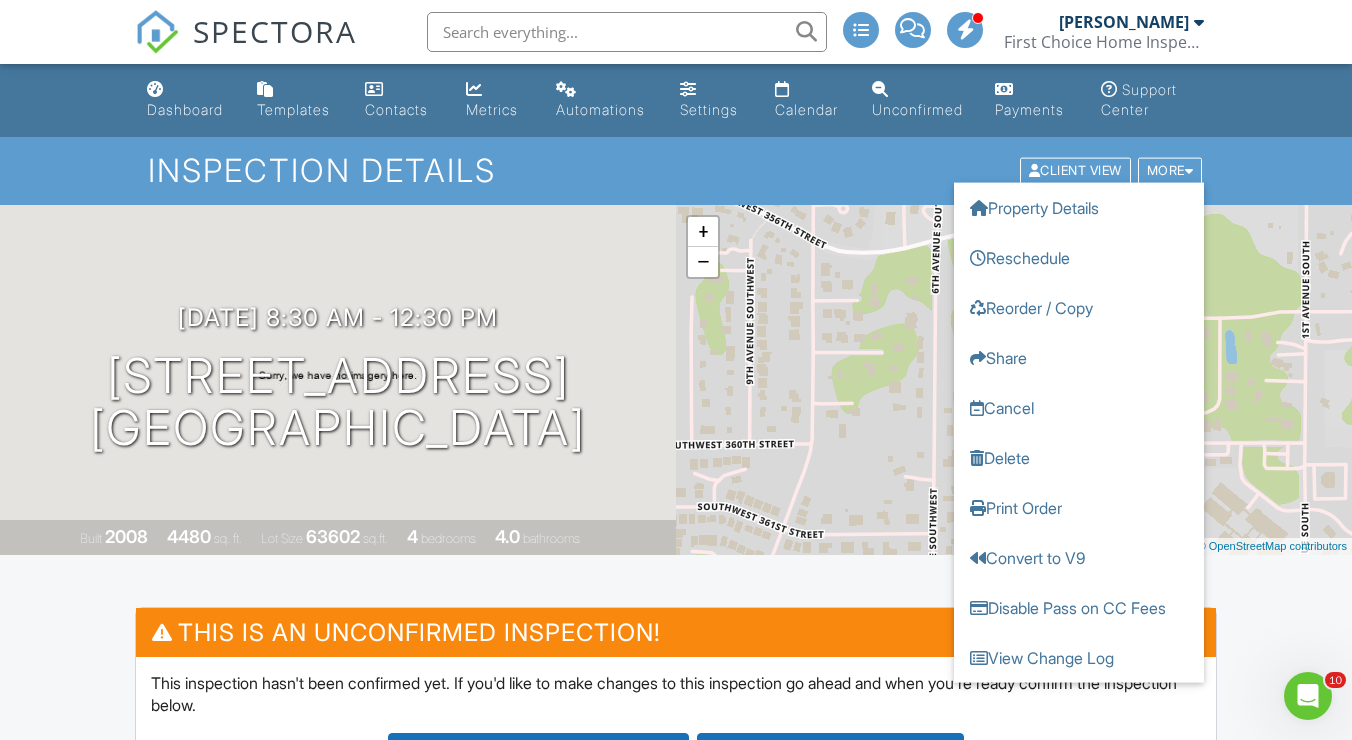 click on "Inspection Details
Client View
More
Property Details
Reschedule
Reorder / Copy
Share
Cancel
Delete
Print Order
Convert to V9
Disable Pass on CC Fees
View Change Log" at bounding box center [676, 170] 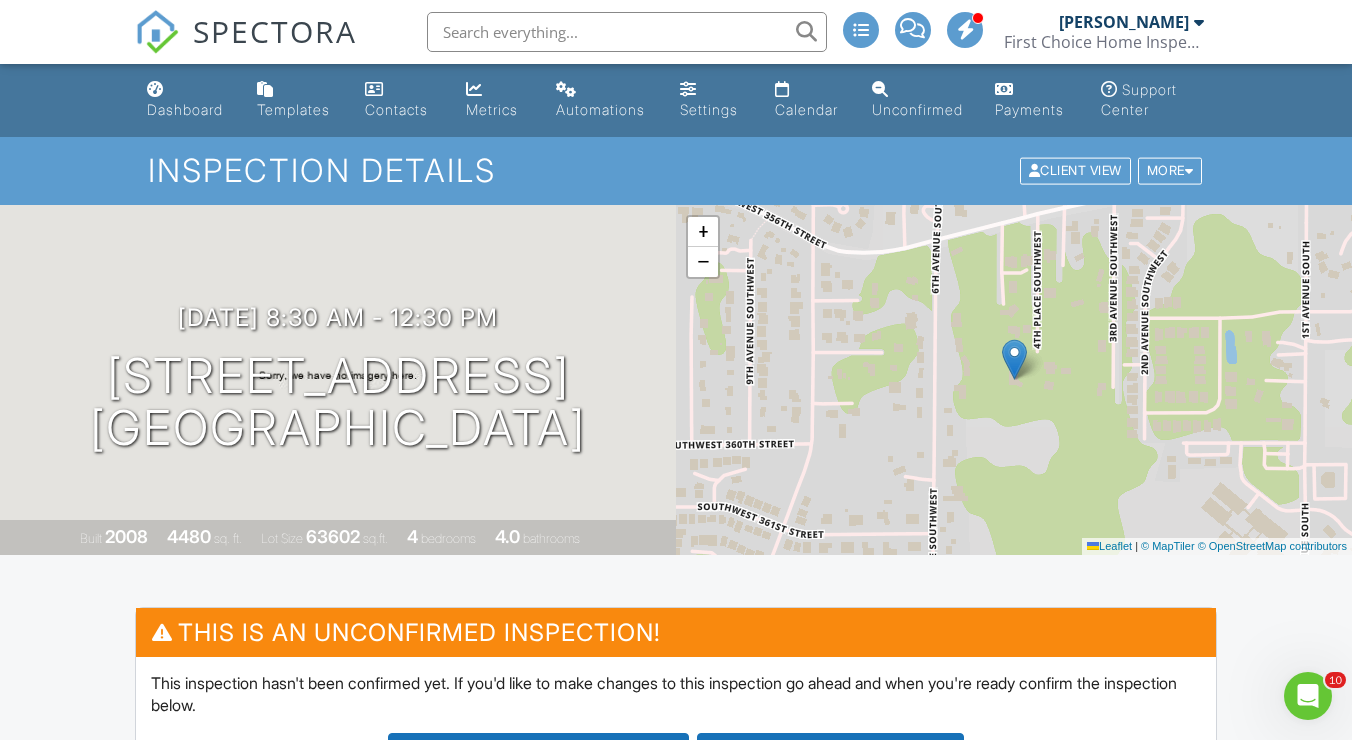 click at bounding box center (627, 32) 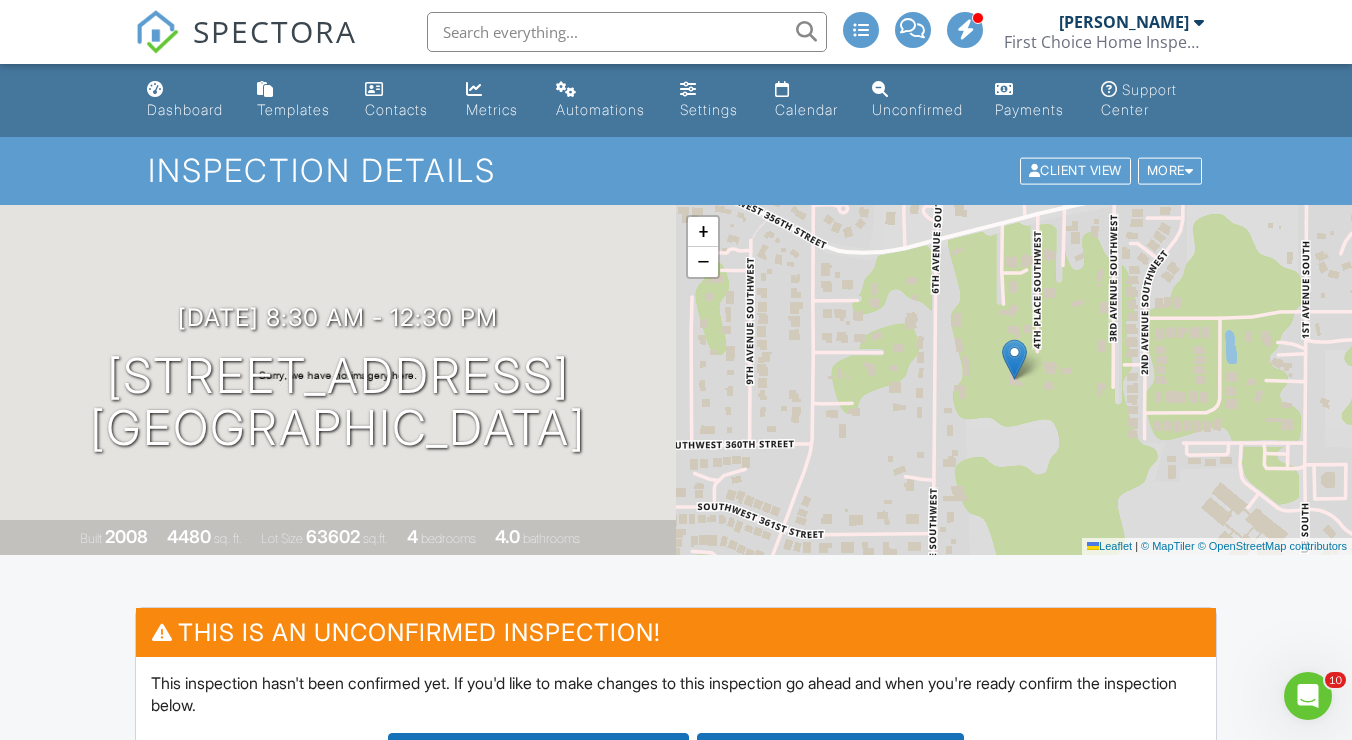paste on "35825 4TH PL SW FEDERAL WAY, WA 98023" 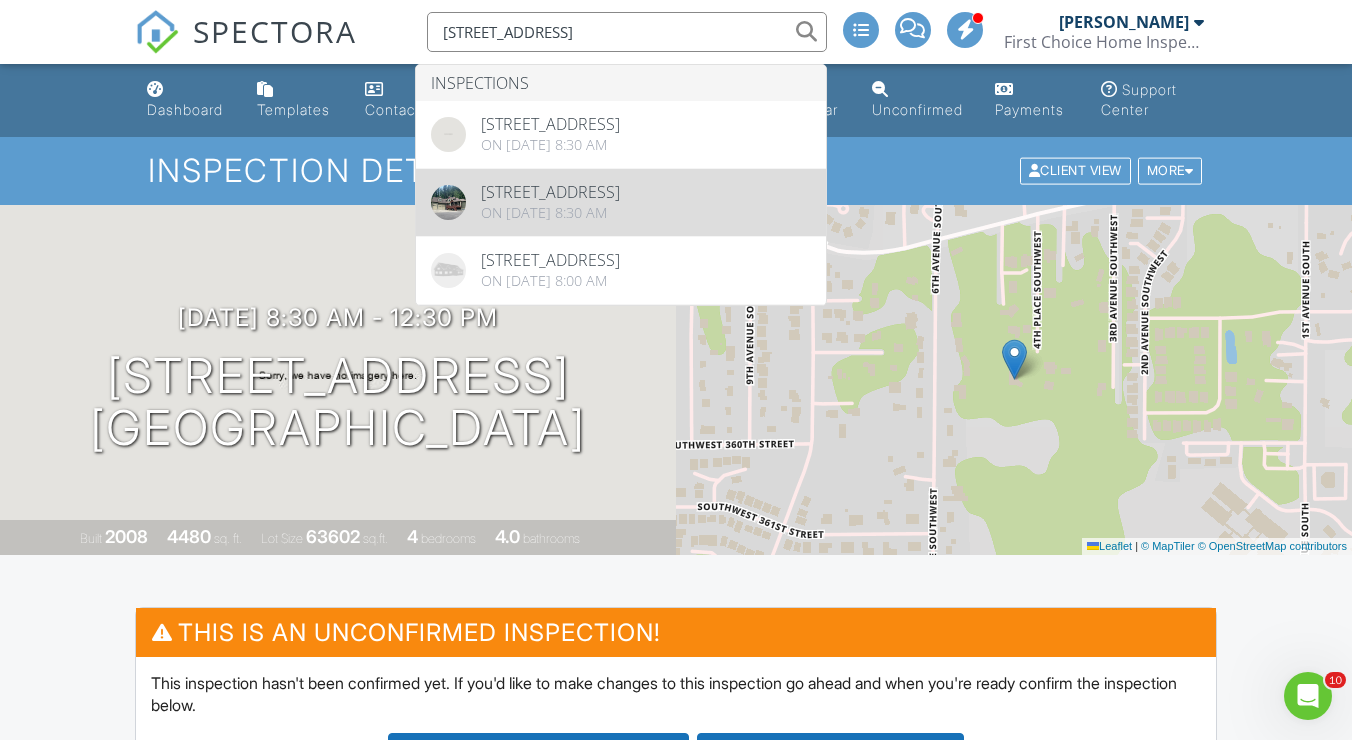 type on "35825 4TH PL SW FEDERAL WAY, WA 98023" 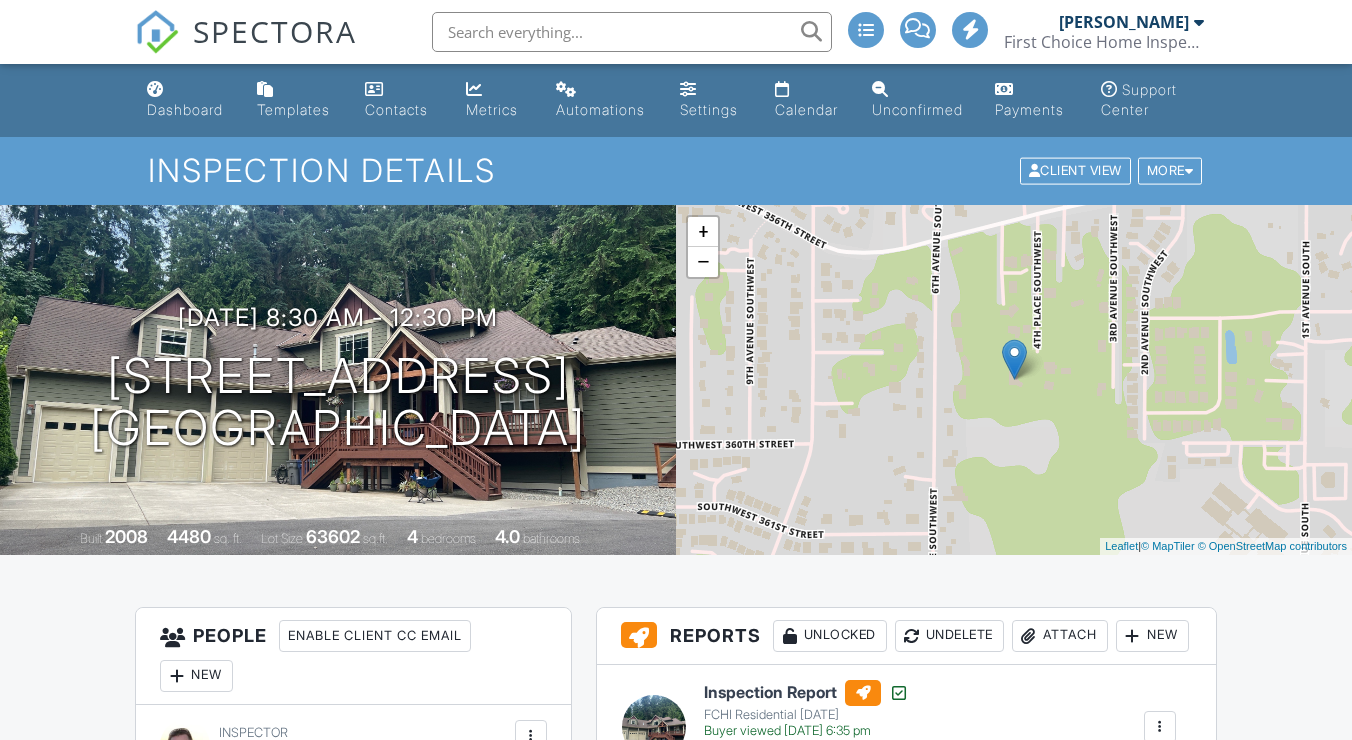 scroll, scrollTop: 0, scrollLeft: 0, axis: both 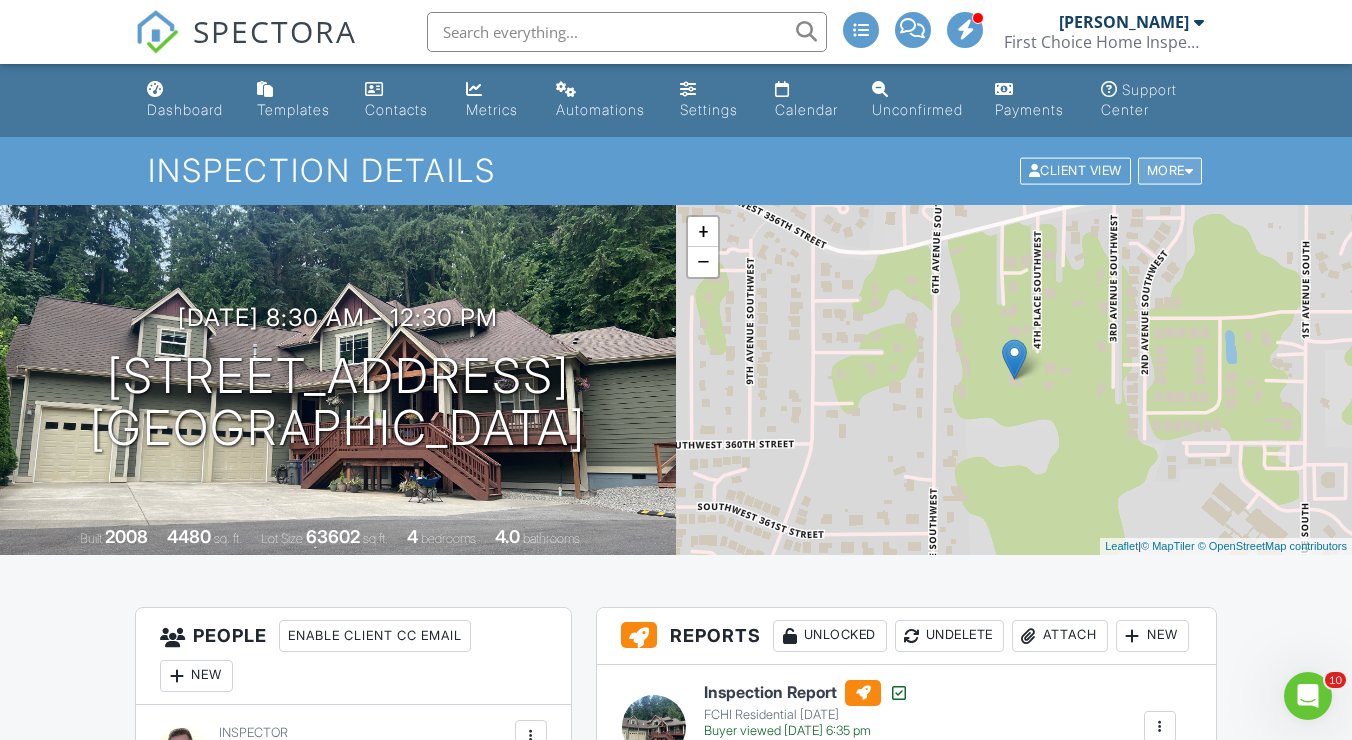 click on "More" at bounding box center [1170, 171] 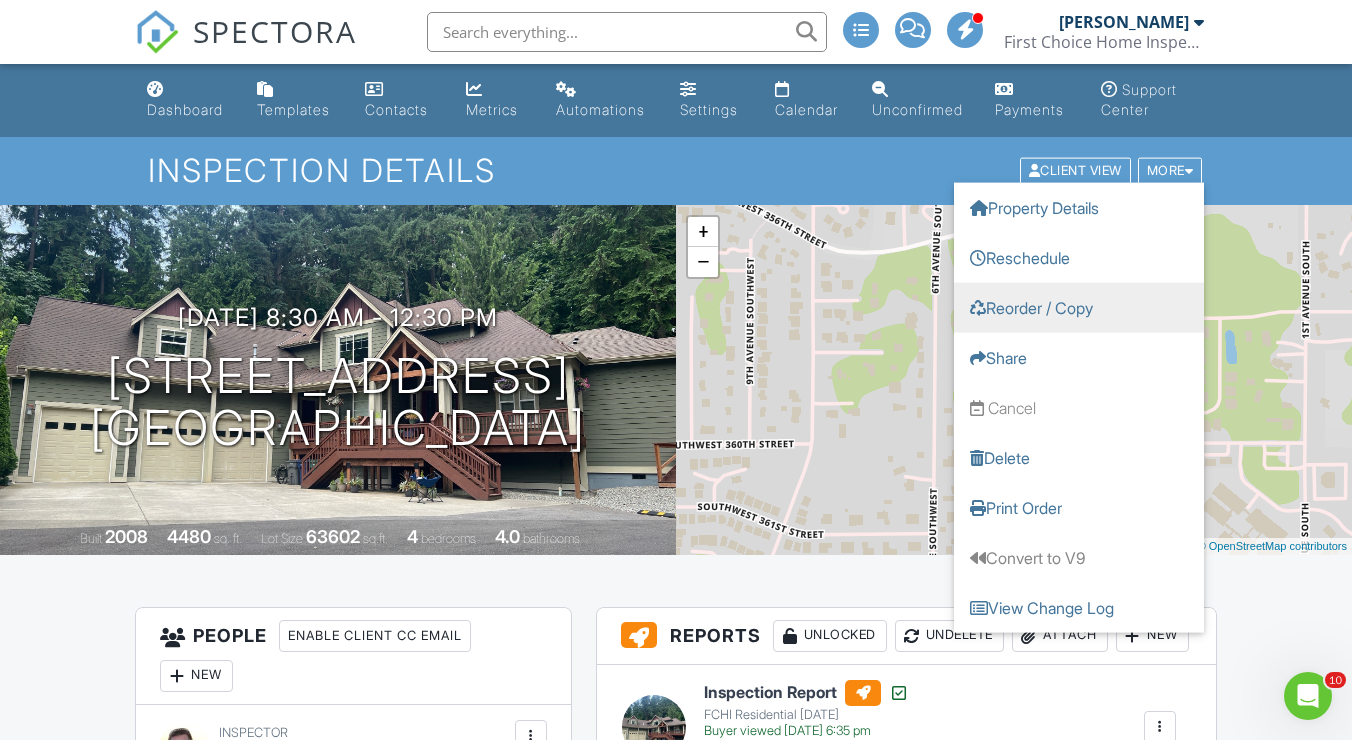 click on "Reorder / Copy" at bounding box center (1079, 308) 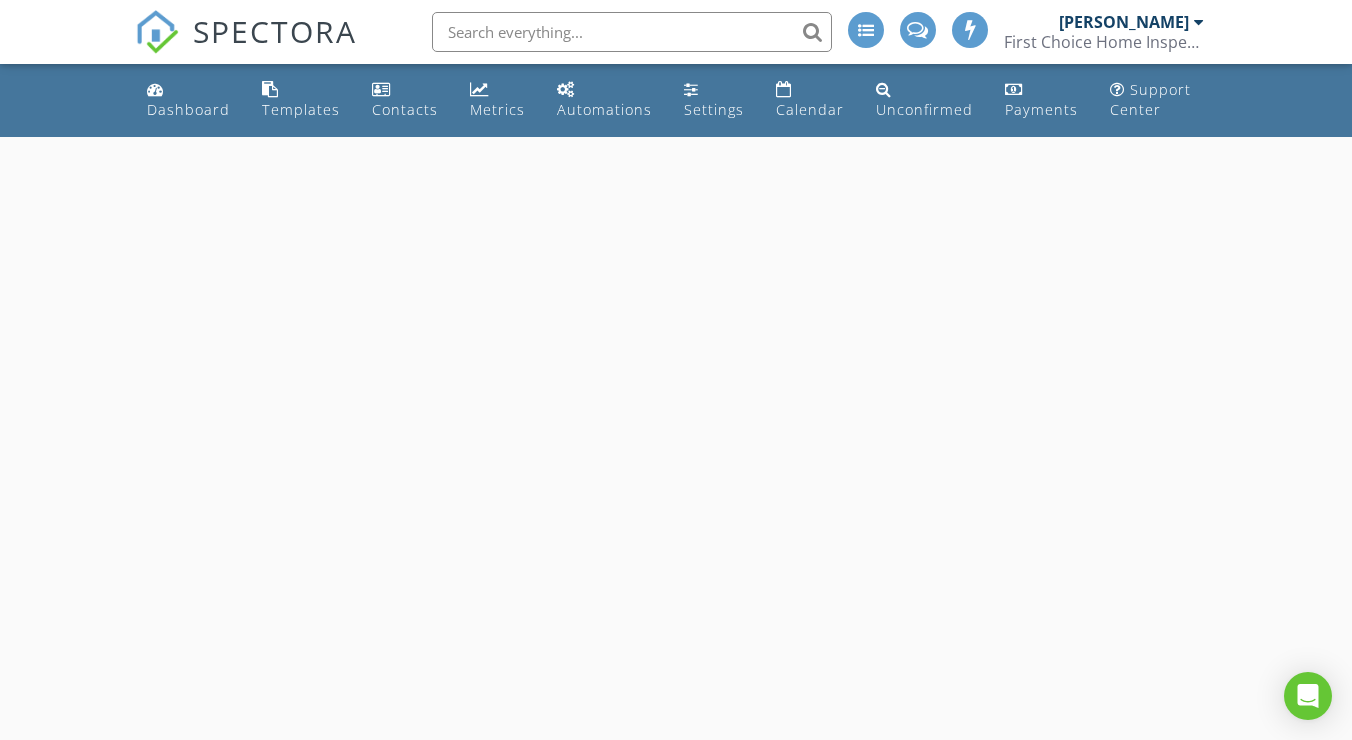 scroll, scrollTop: 0, scrollLeft: 0, axis: both 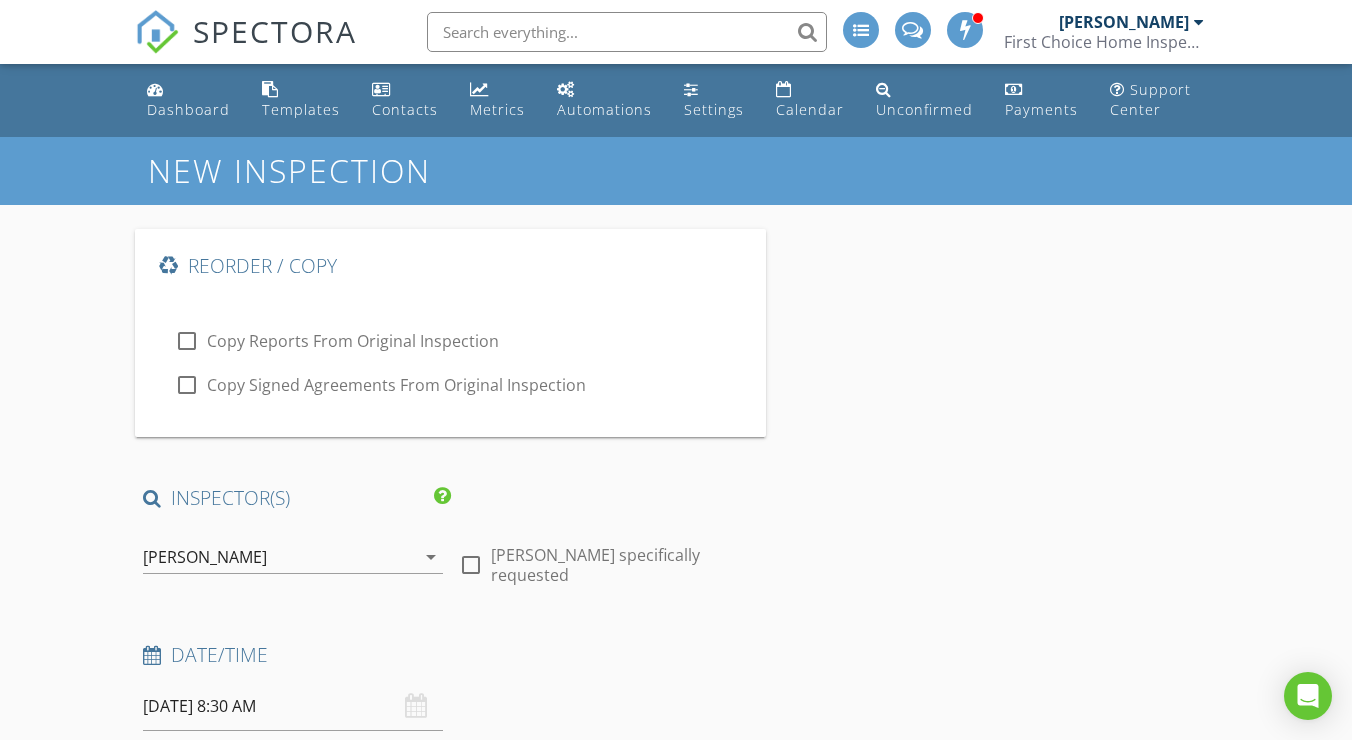 type on "[PERSON_NAME]" 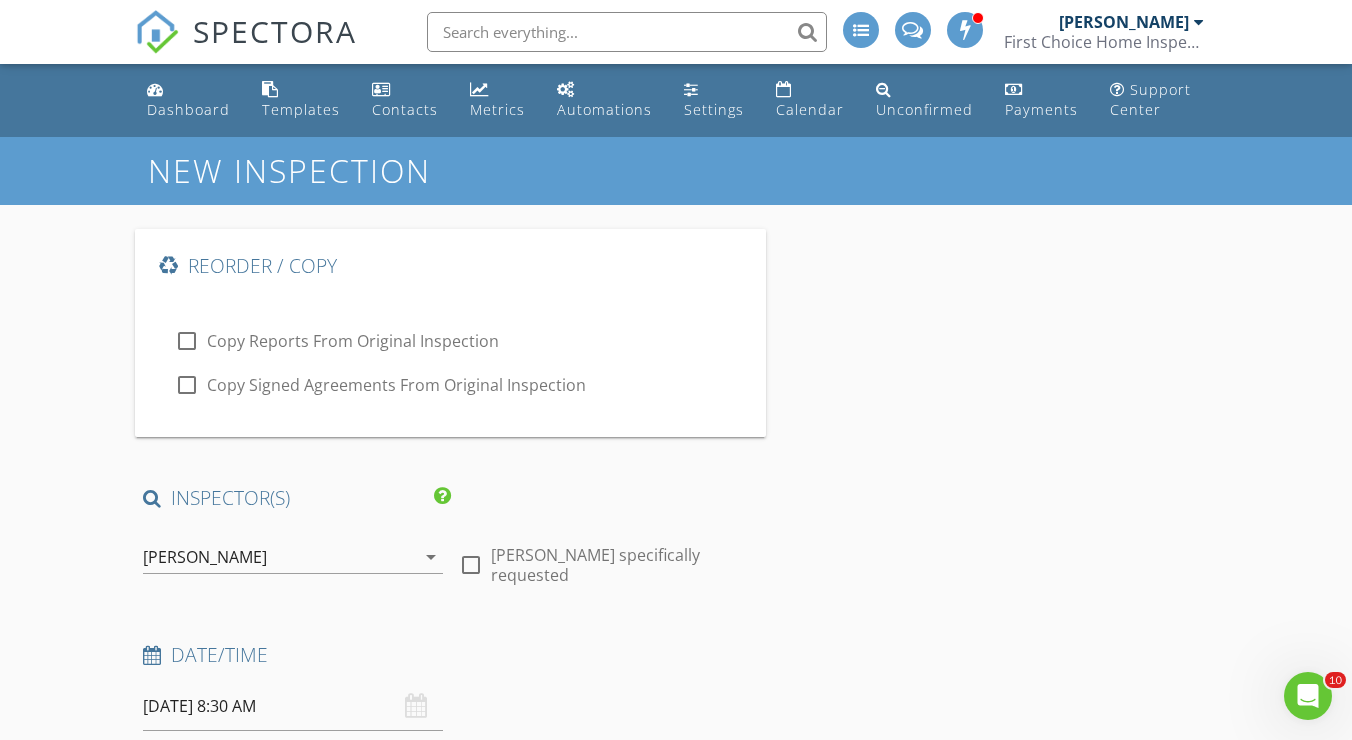 scroll, scrollTop: 0, scrollLeft: 0, axis: both 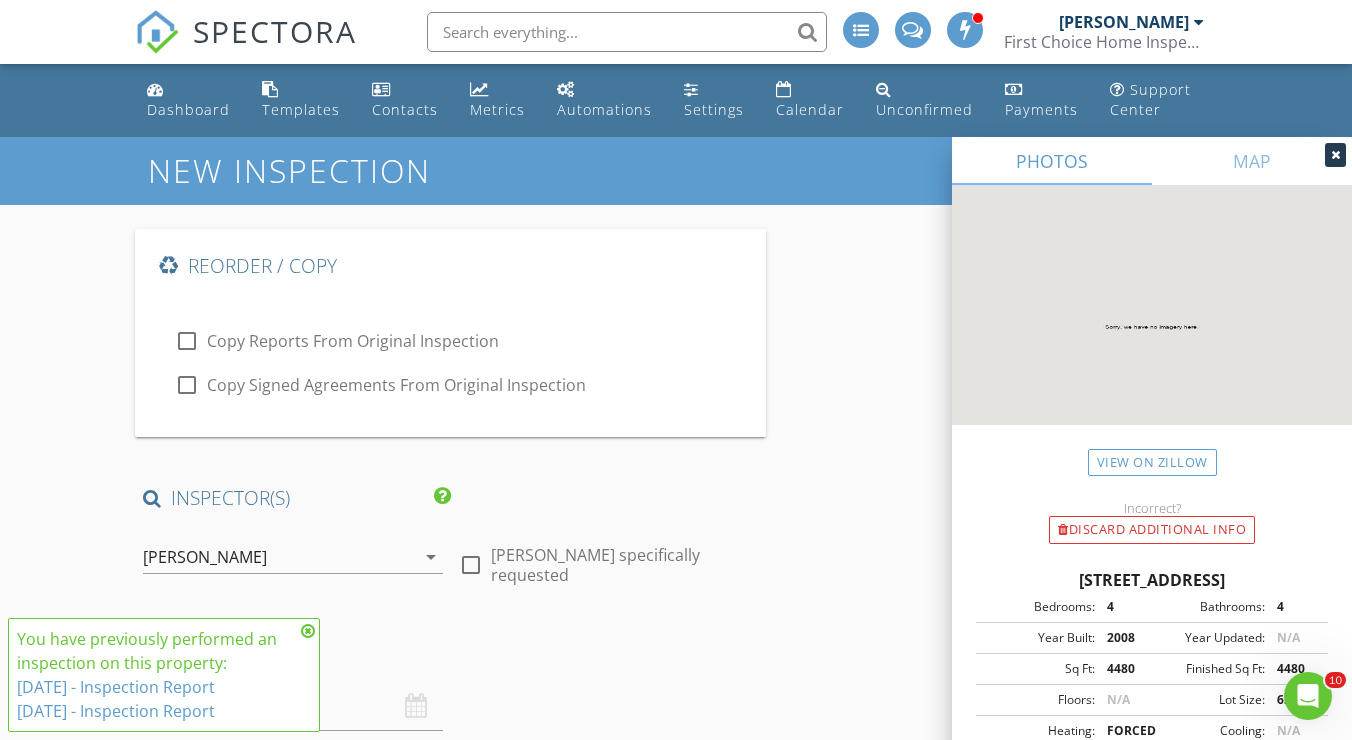 click at bounding box center (187, 341) 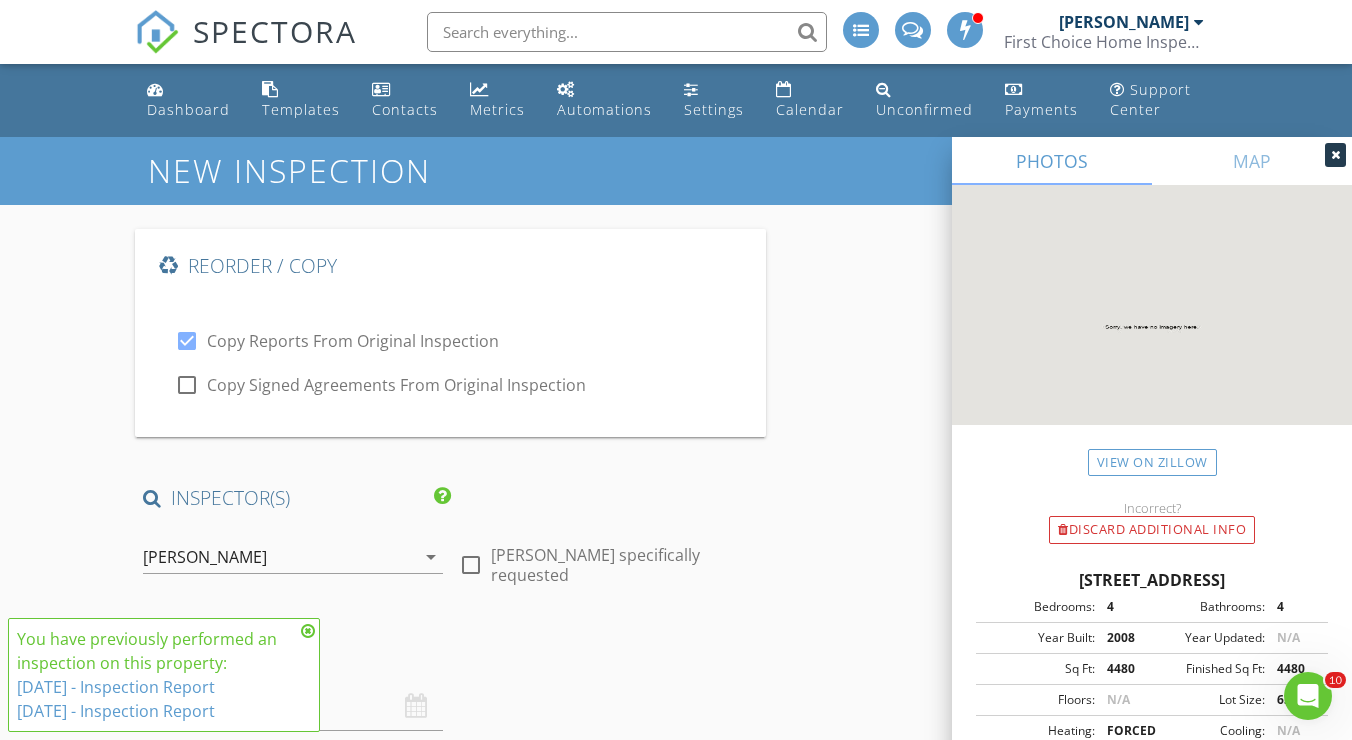click at bounding box center [187, 385] 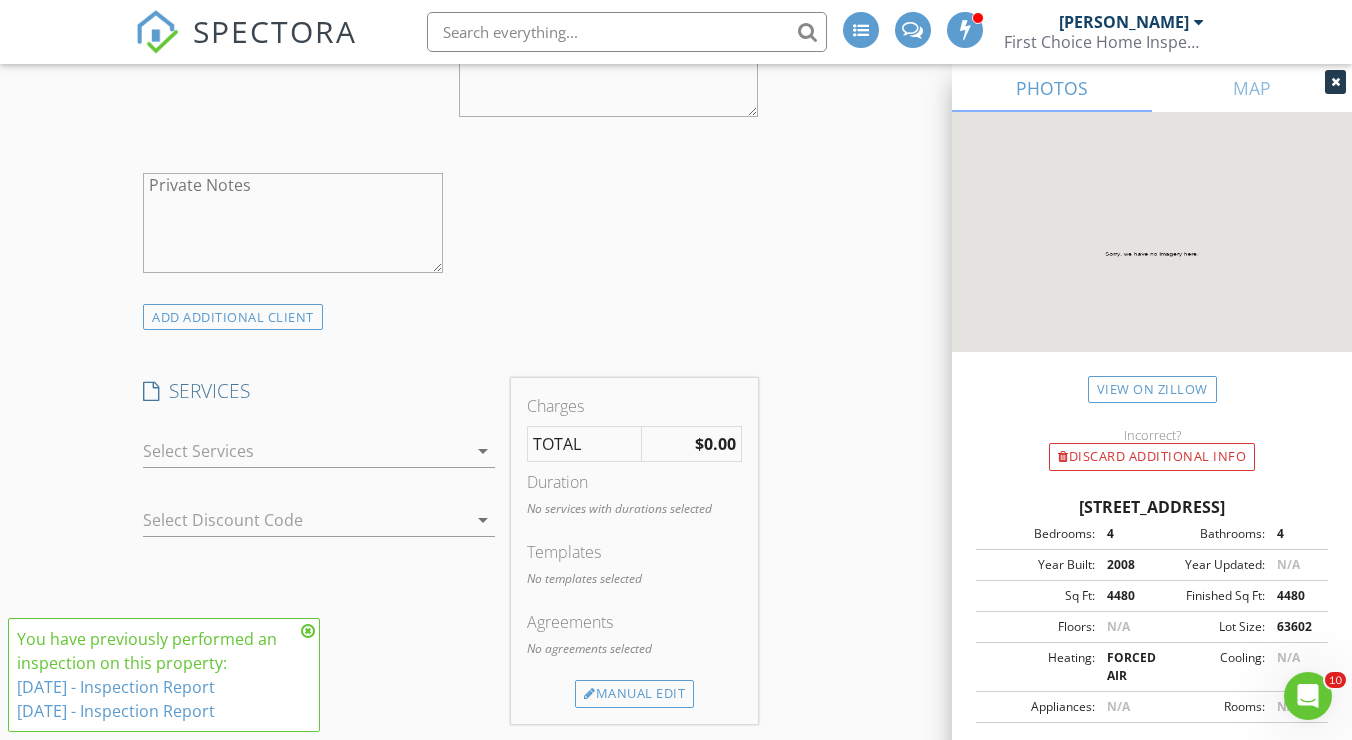 scroll, scrollTop: 1797, scrollLeft: 0, axis: vertical 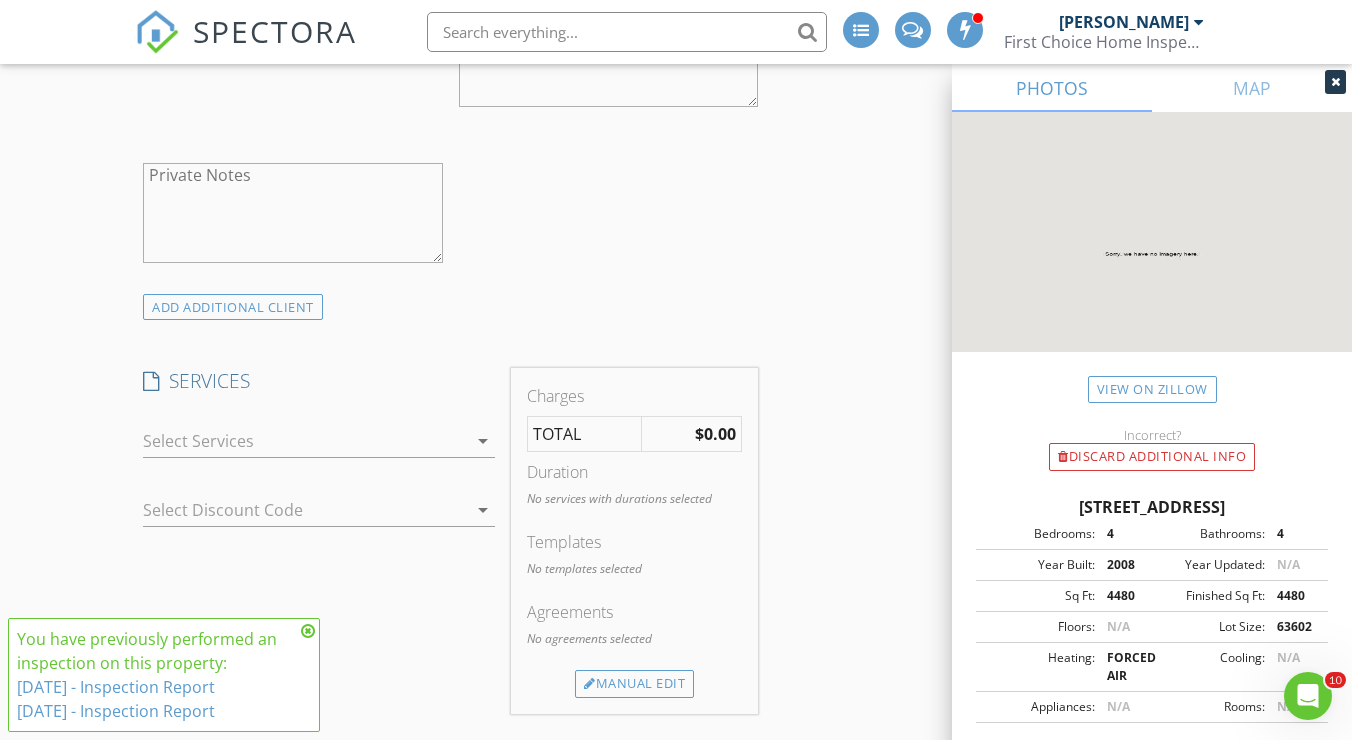 click at bounding box center (305, 441) 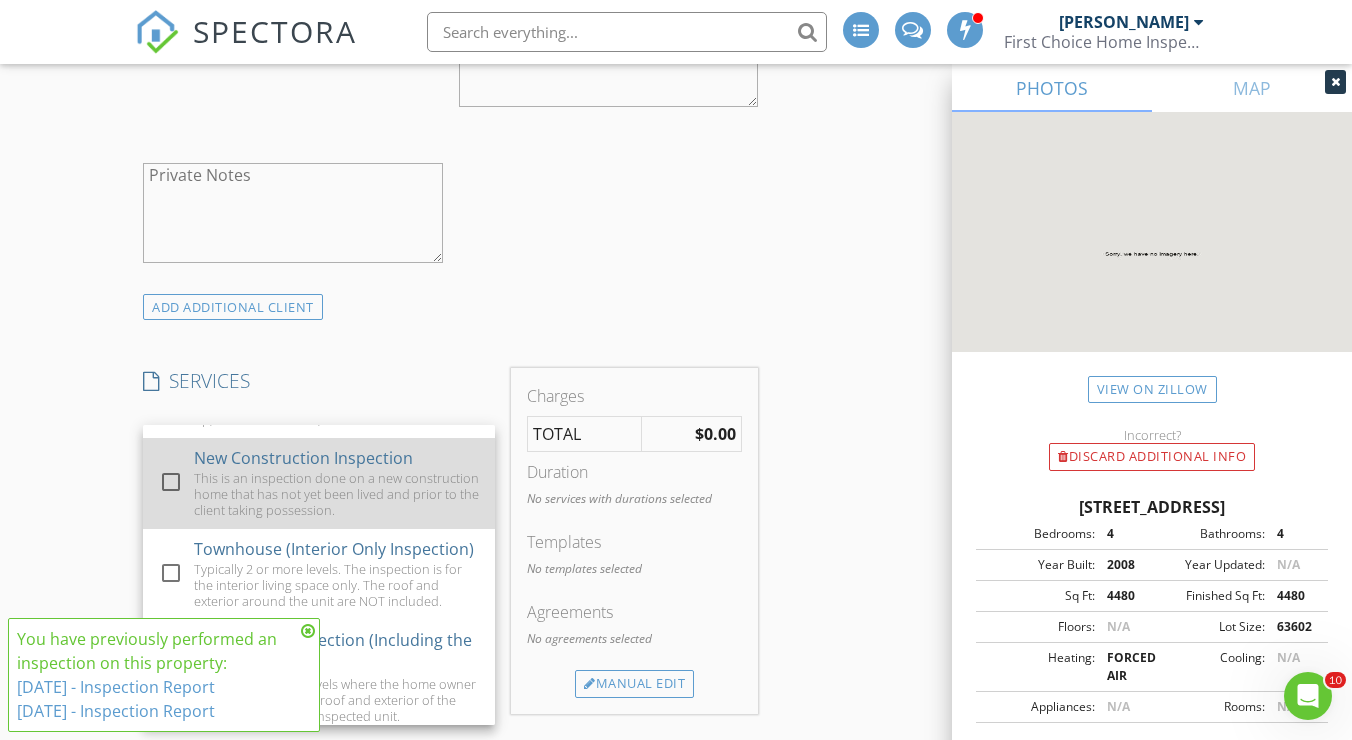 scroll, scrollTop: 64, scrollLeft: 0, axis: vertical 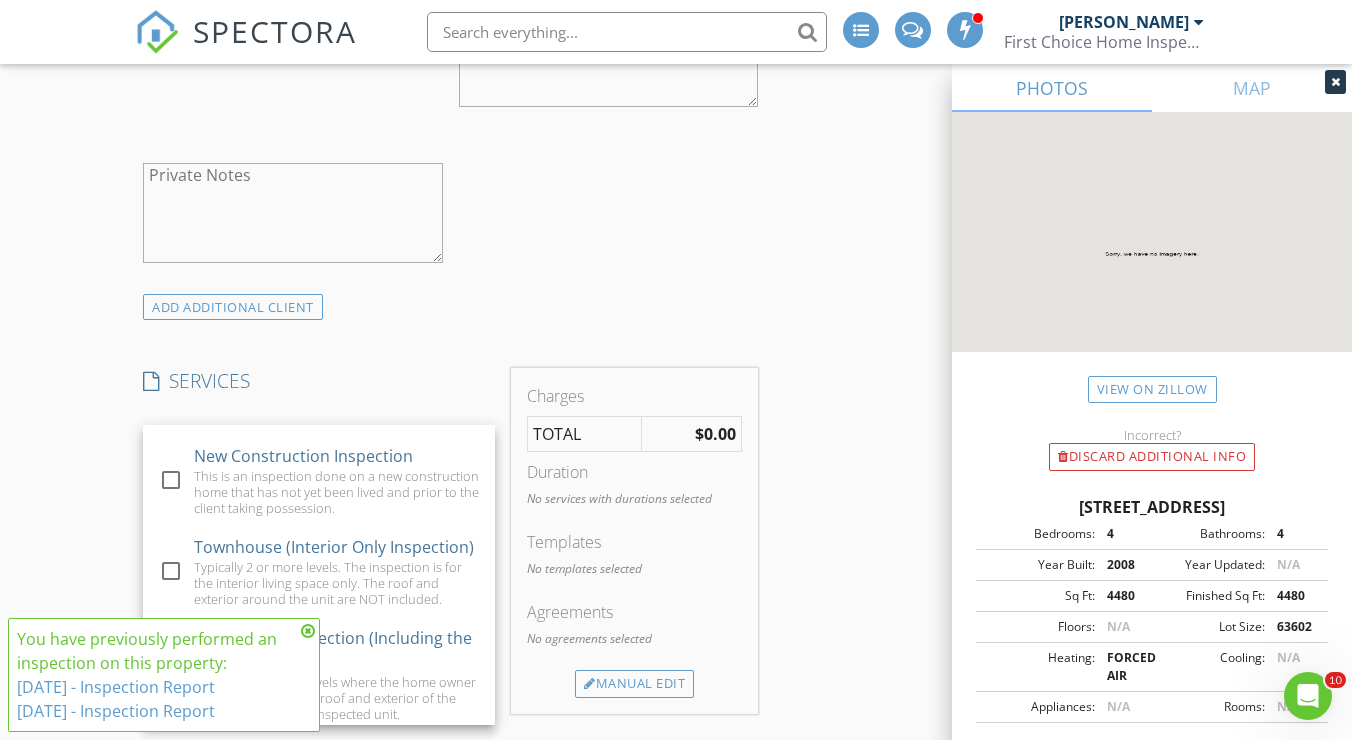 click at bounding box center (308, 631) 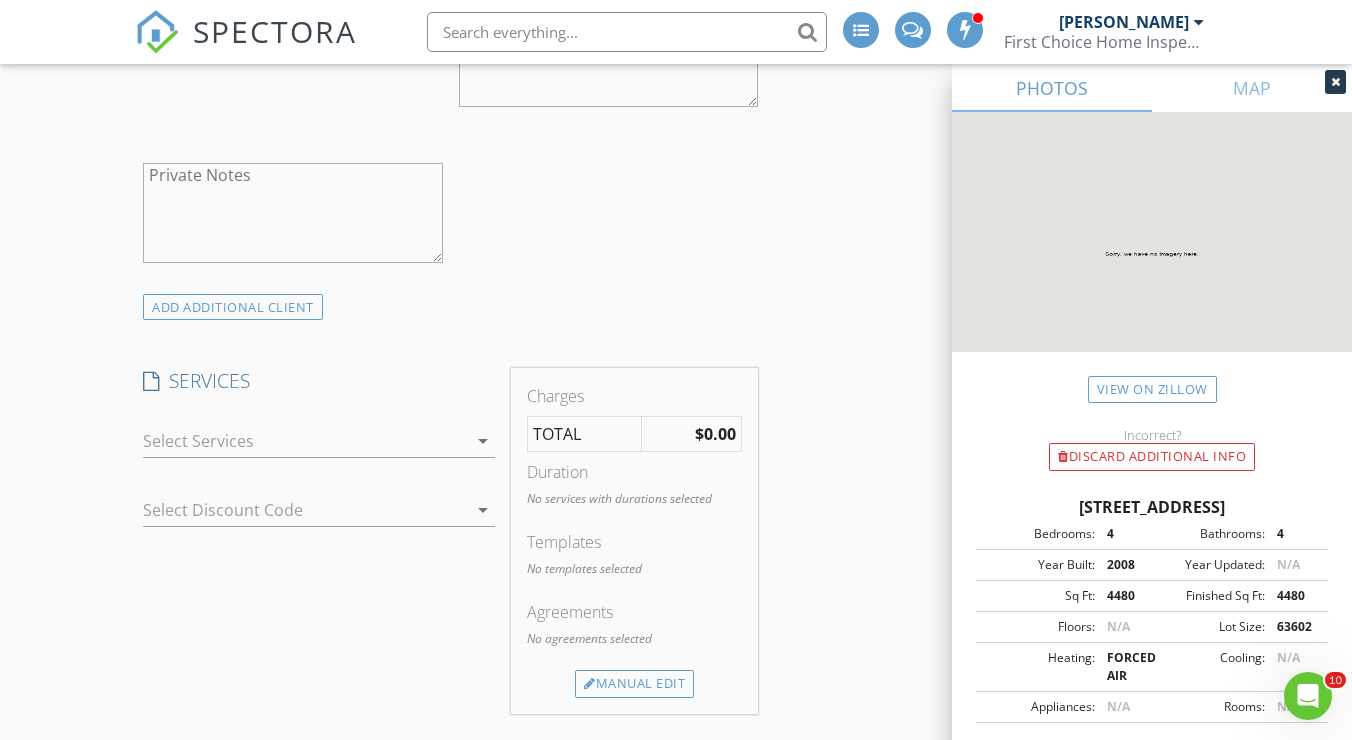 click at bounding box center (305, 441) 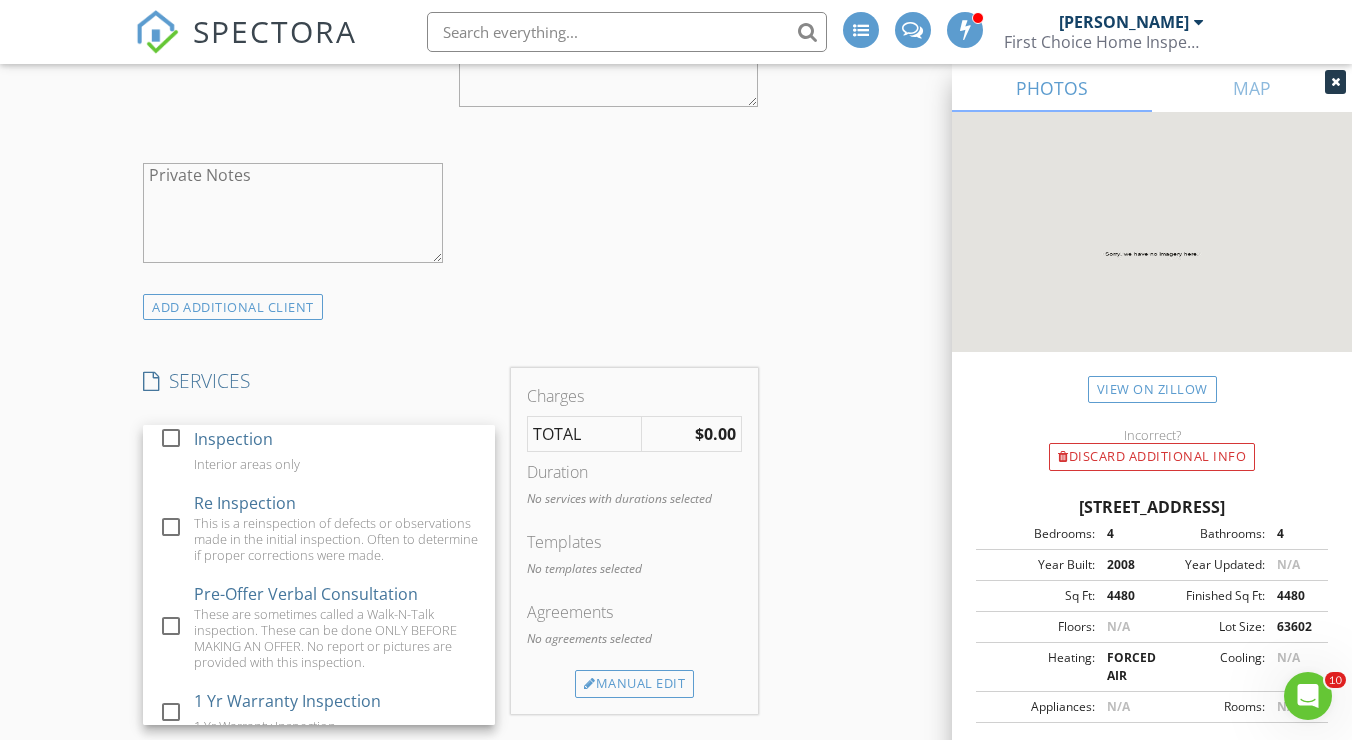 scroll, scrollTop: 407, scrollLeft: 0, axis: vertical 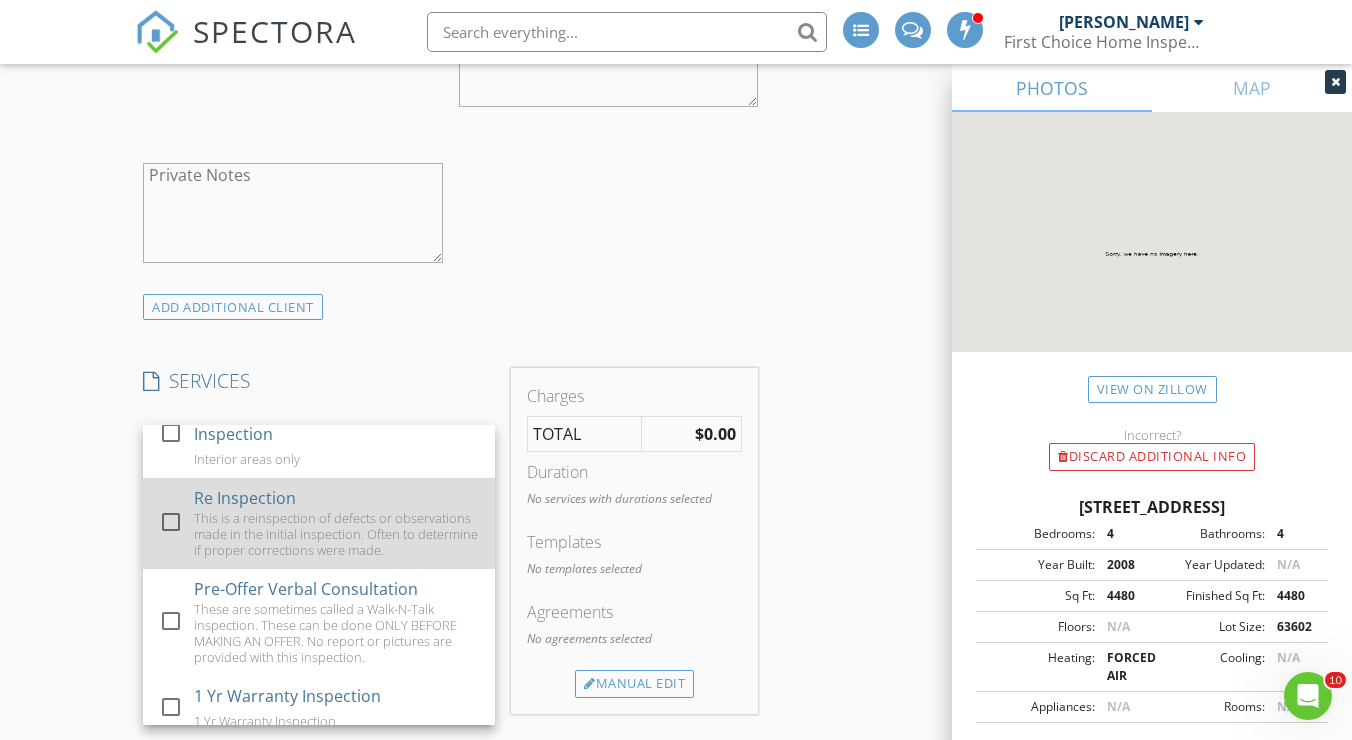 click at bounding box center [171, 522] 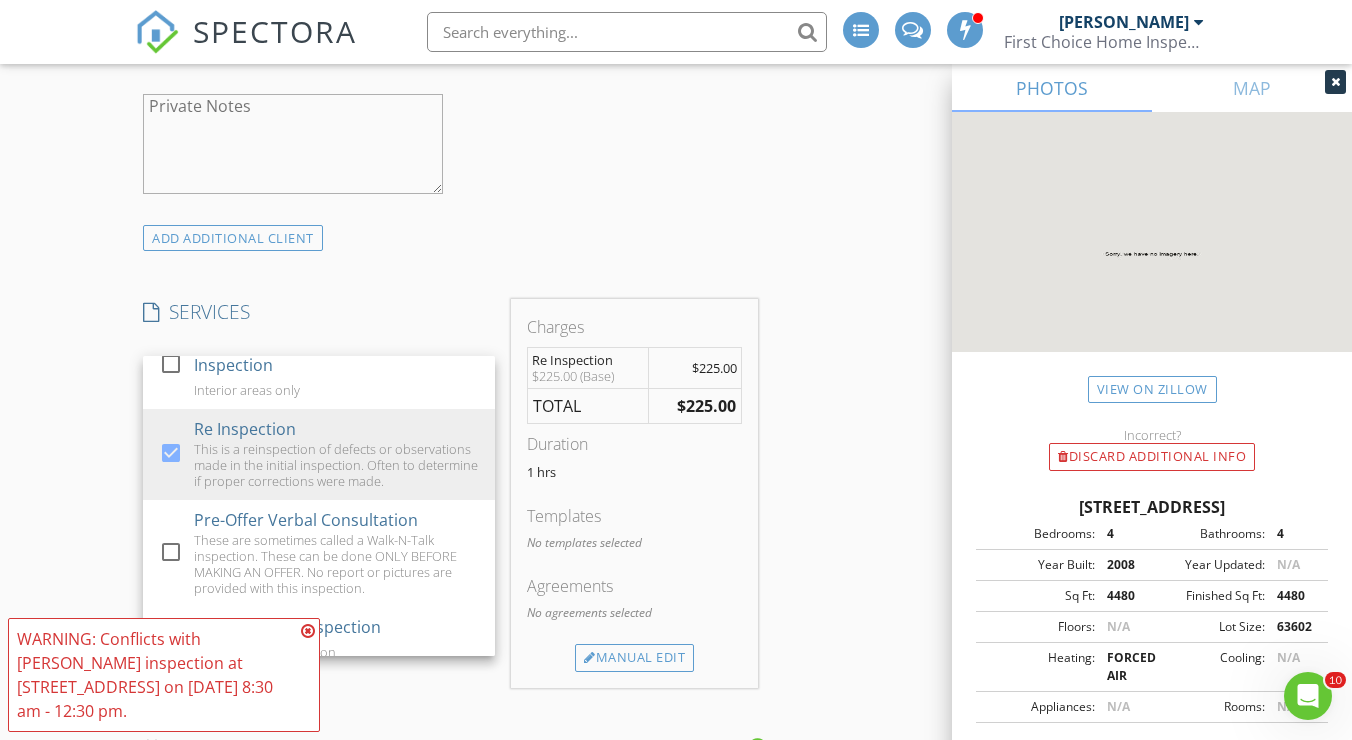 scroll, scrollTop: 1869, scrollLeft: 0, axis: vertical 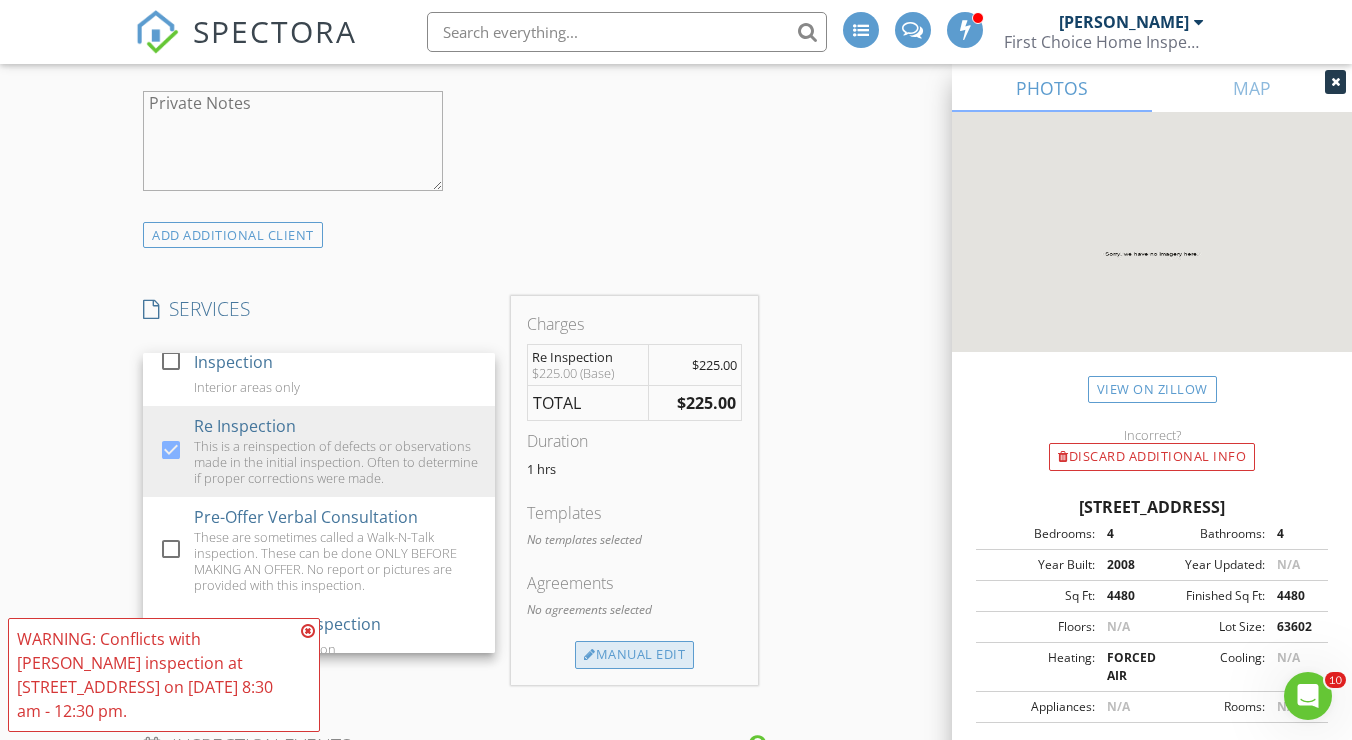 click on "Manual Edit" at bounding box center (634, 655) 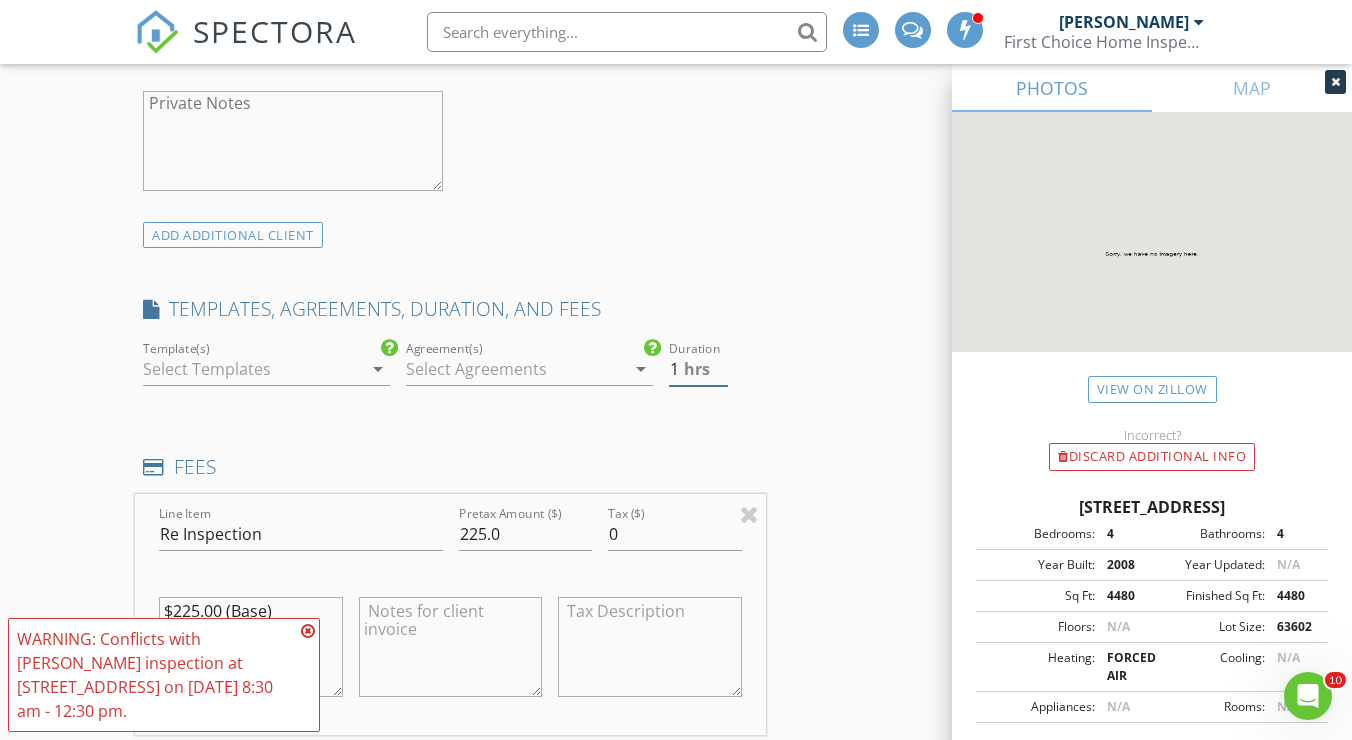 type on "1.5" 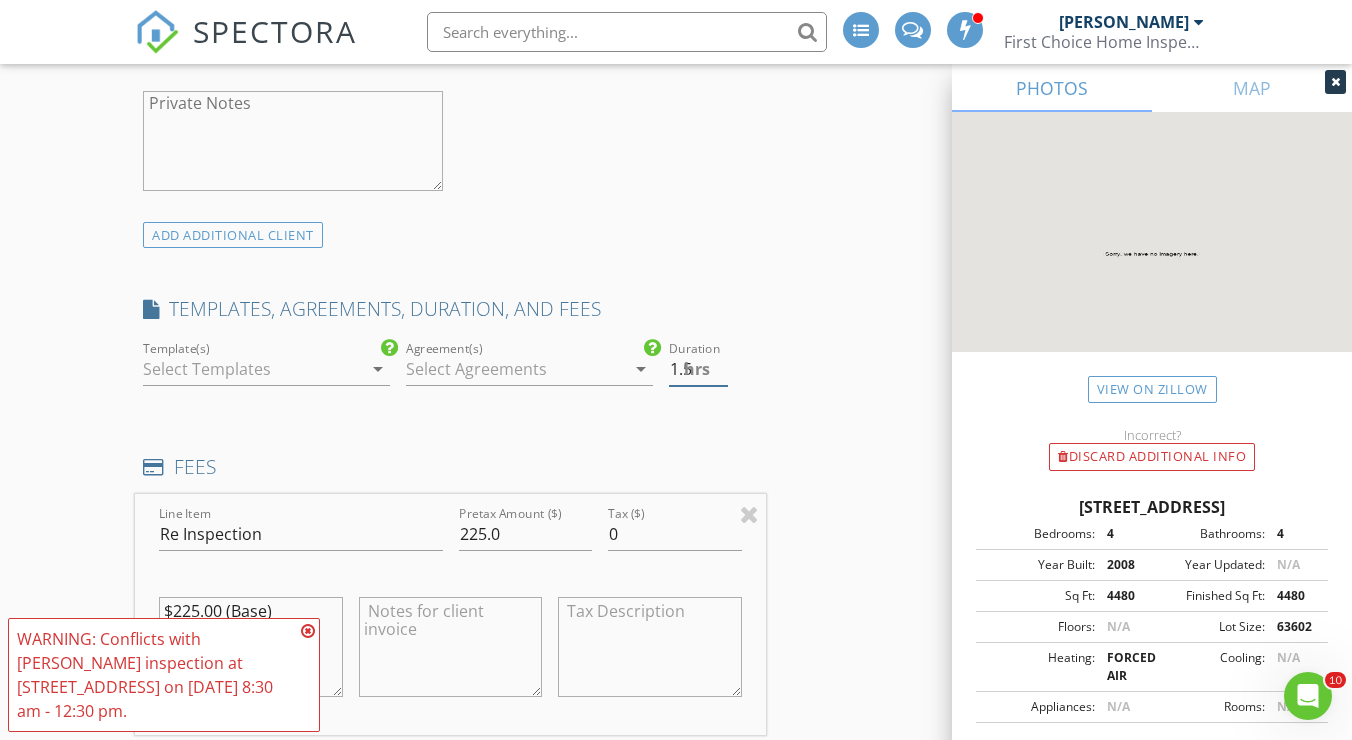 click on "1.5" at bounding box center [698, 369] 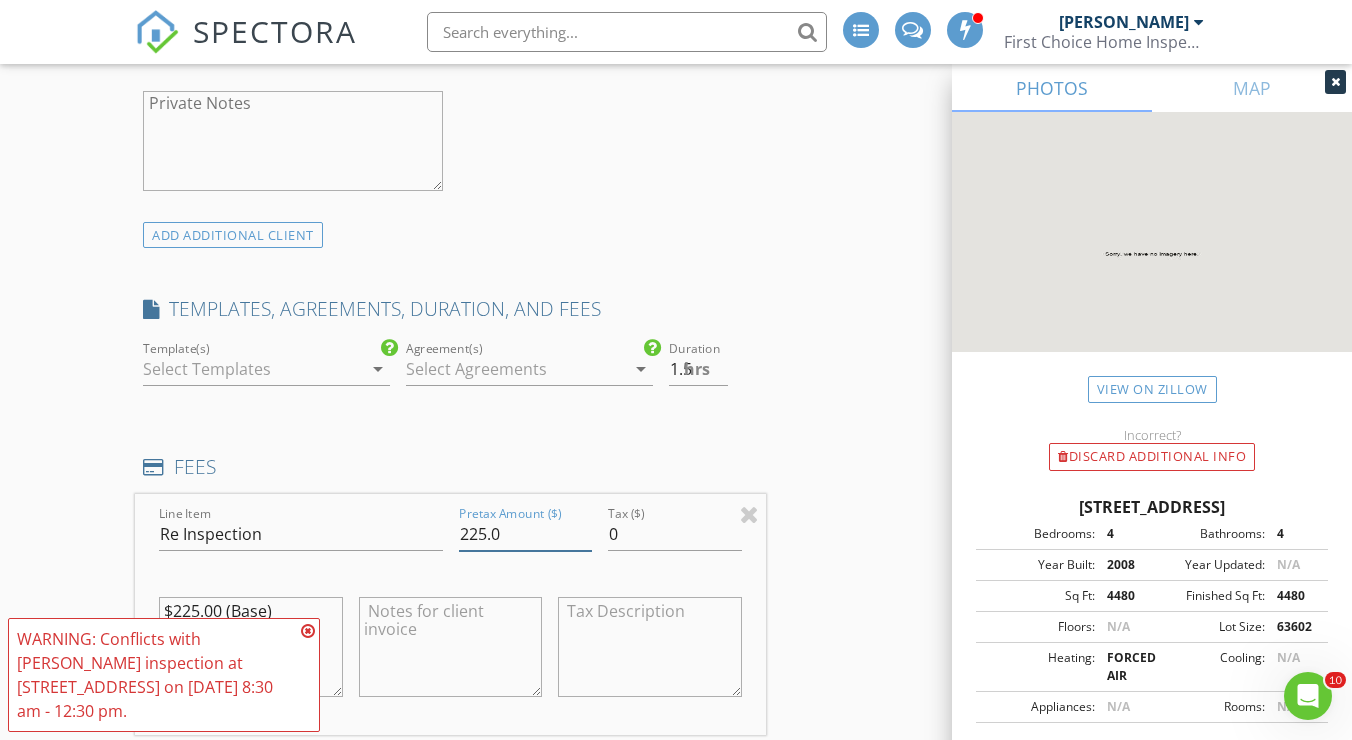 drag, startPoint x: 461, startPoint y: 546, endPoint x: 514, endPoint y: 548, distance: 53.037724 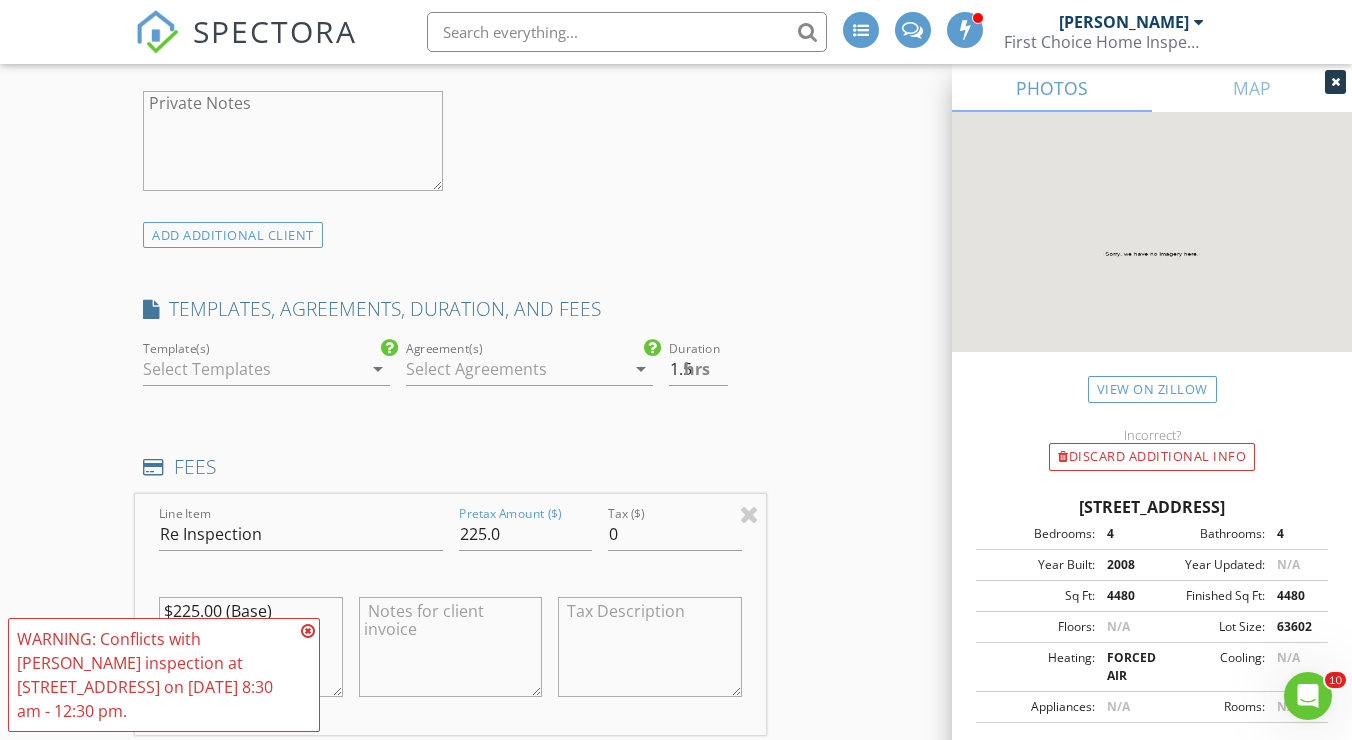 click at bounding box center (308, 631) 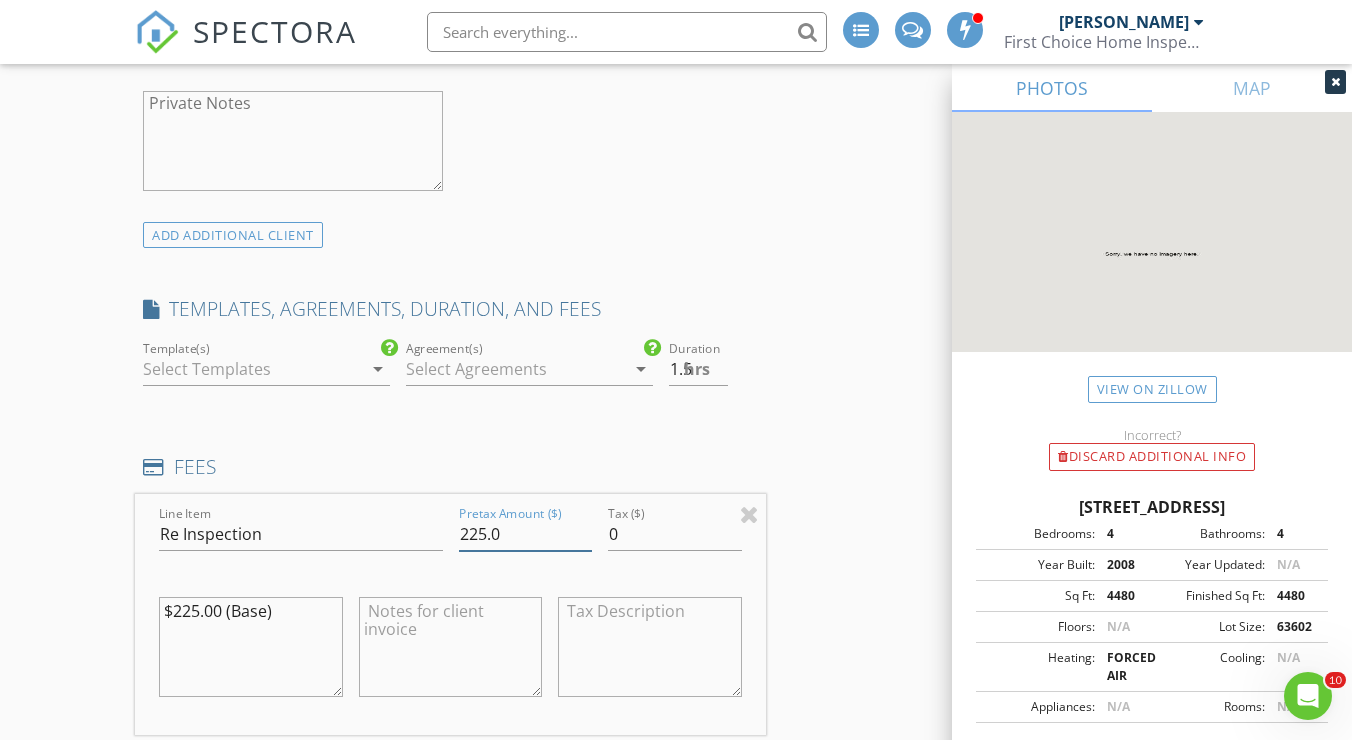 drag, startPoint x: 487, startPoint y: 548, endPoint x: 457, endPoint y: 546, distance: 30.066593 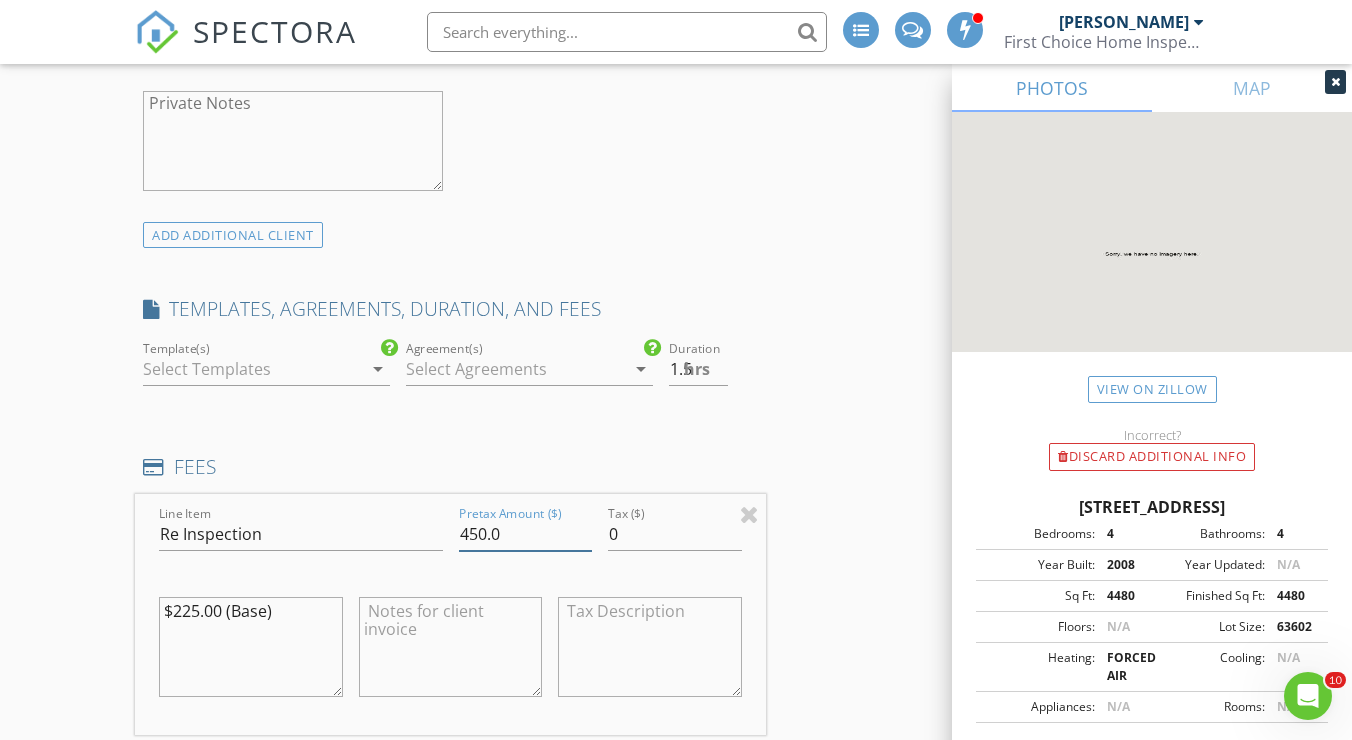 type on "450.0" 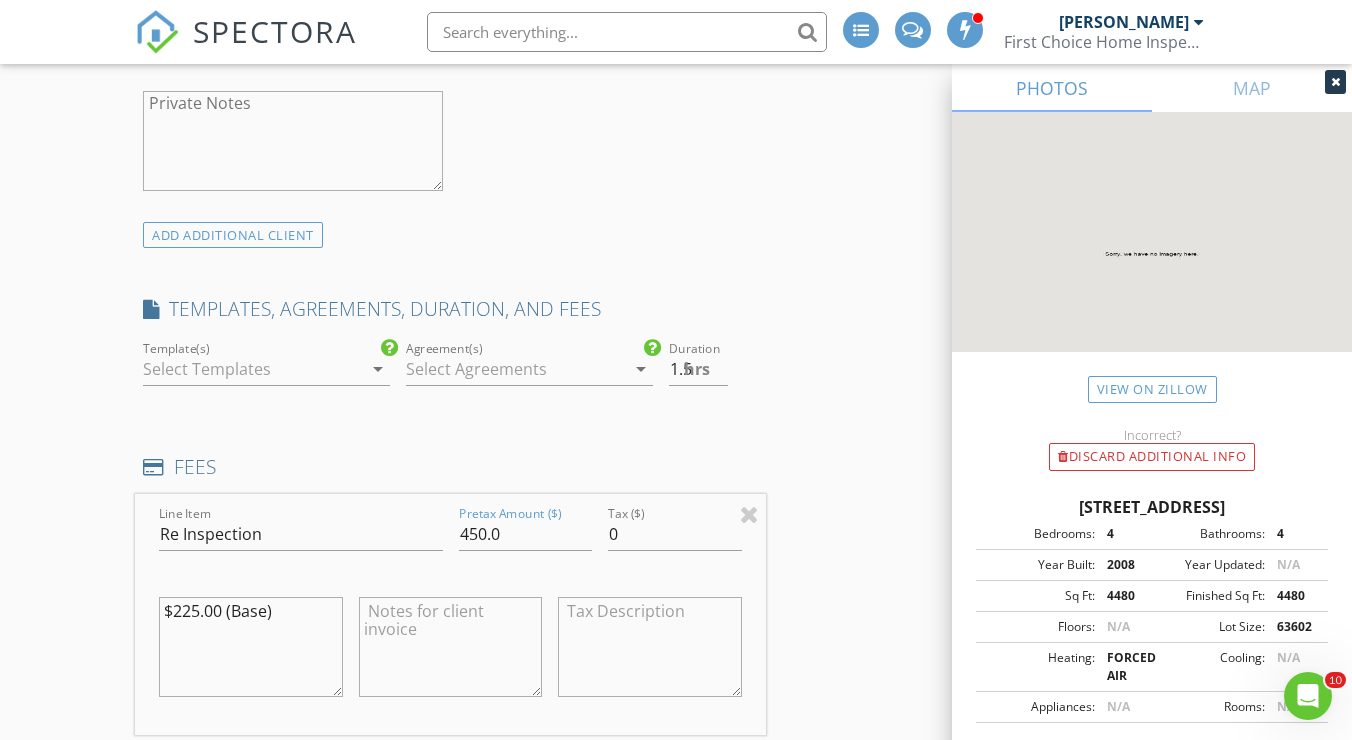 click at bounding box center (451, 647) 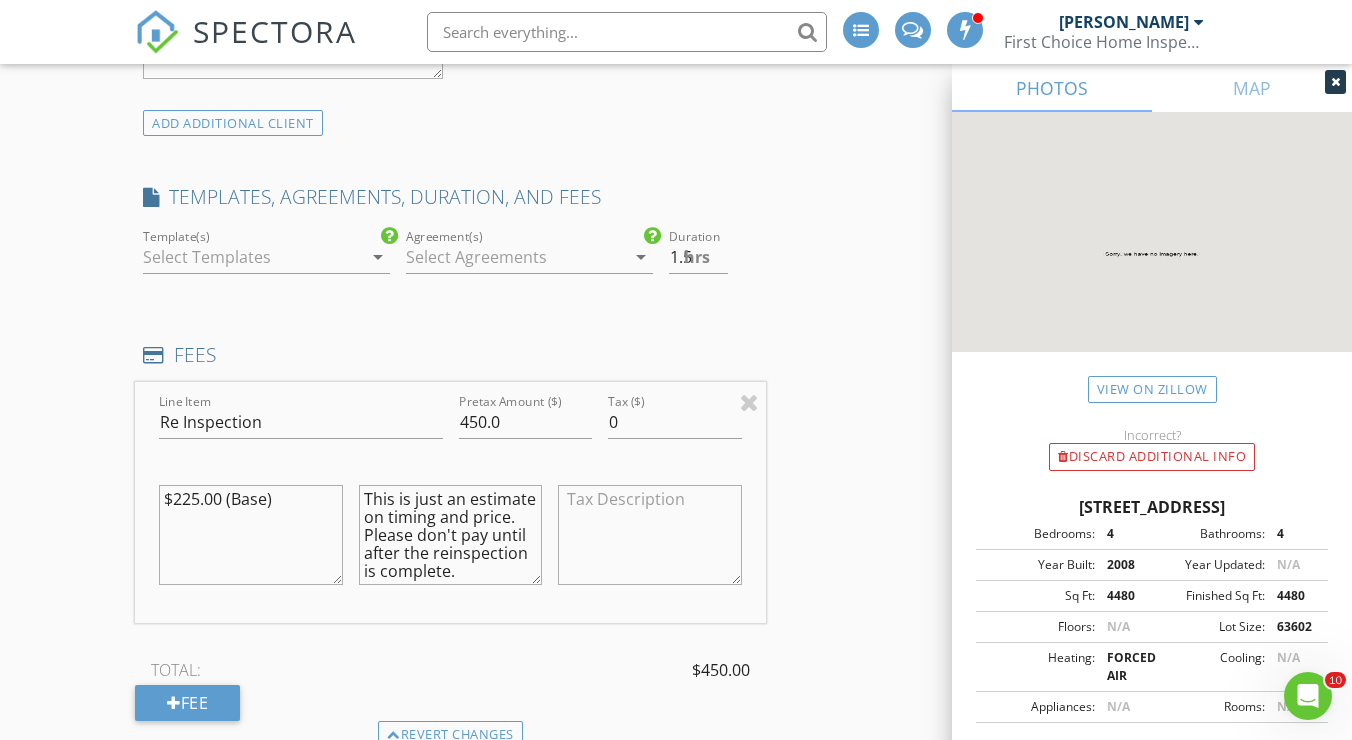 scroll, scrollTop: 1992, scrollLeft: 0, axis: vertical 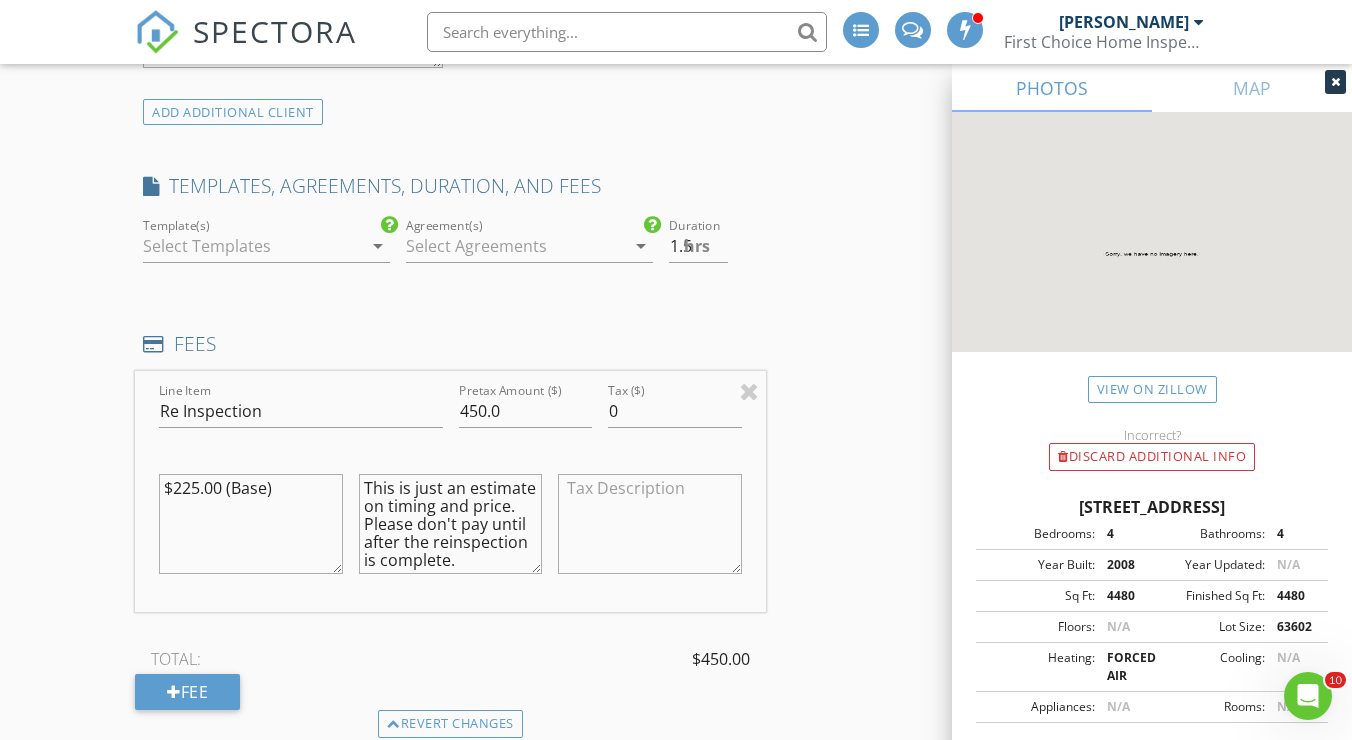 type on "This is just an estimate on timing and price.  Please don't pay until after the reinspection is complete." 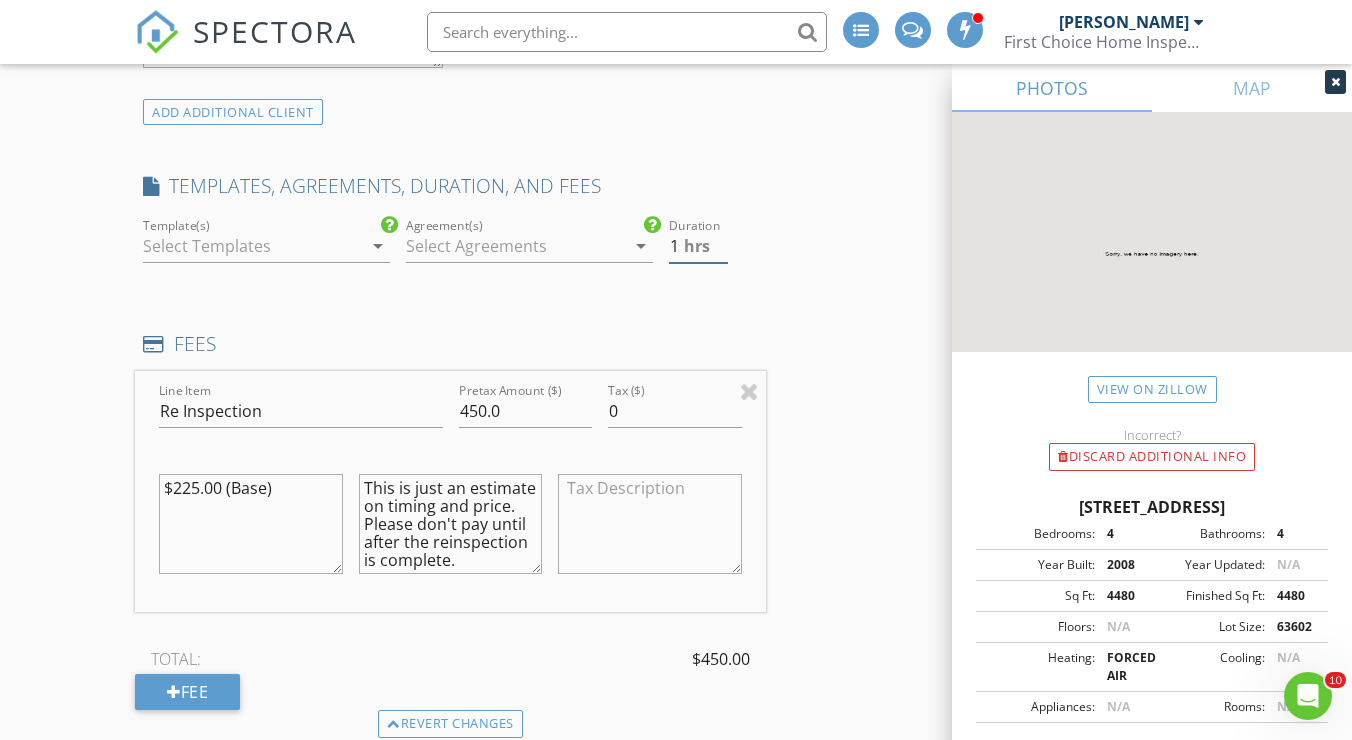 click on "1" at bounding box center (698, 246) 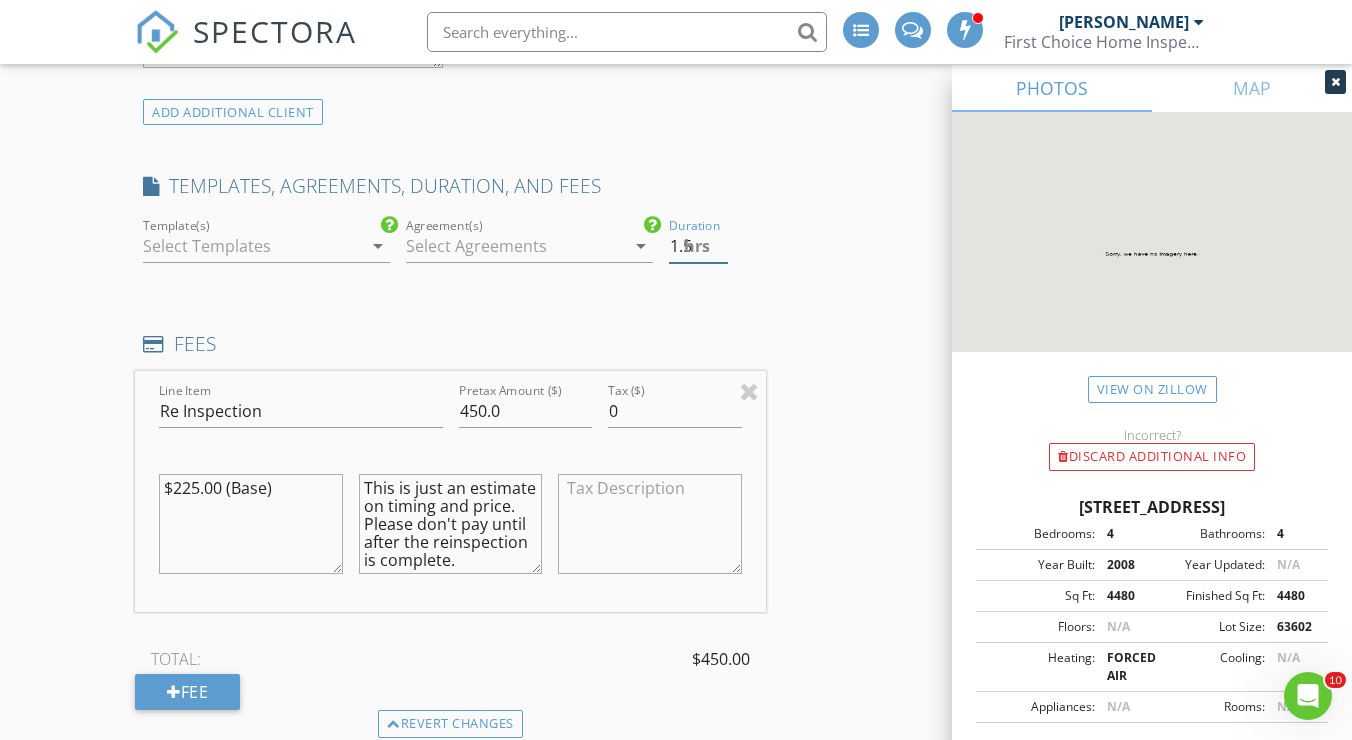 click on "1.5" at bounding box center (698, 246) 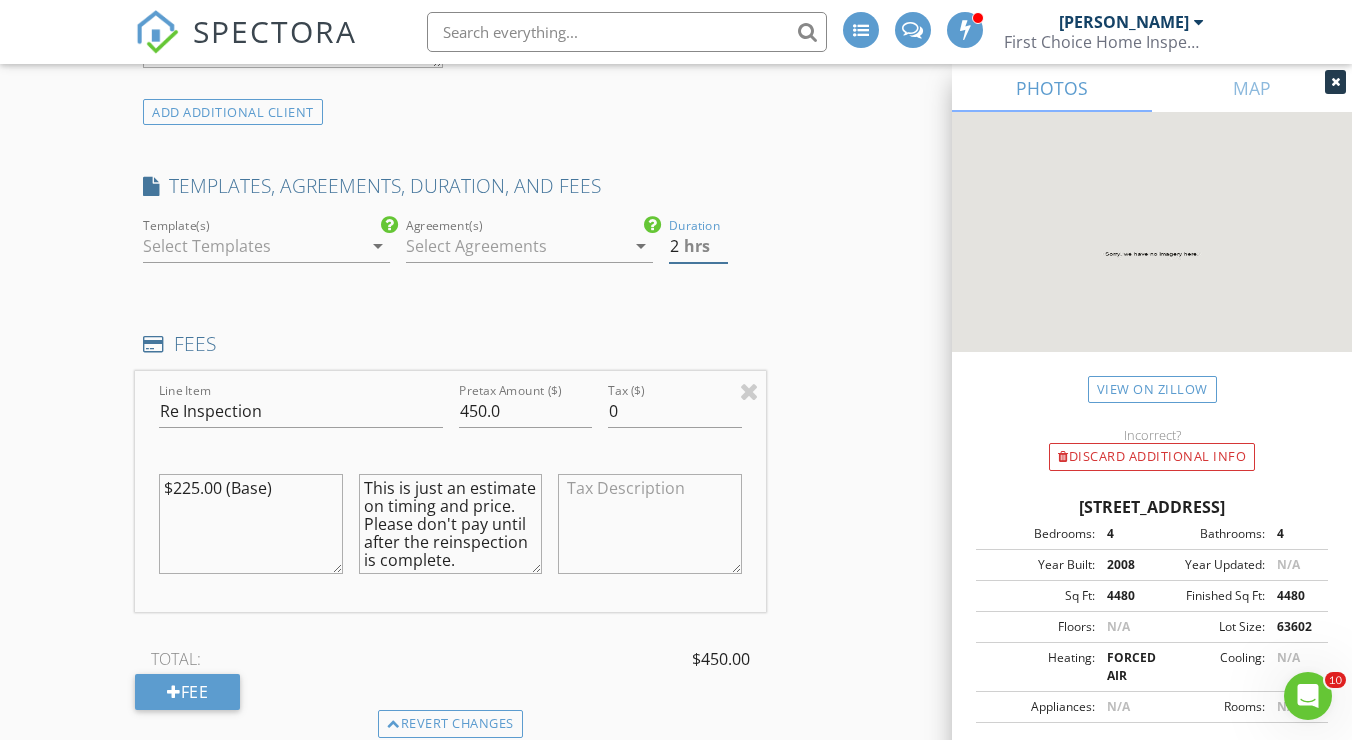 click on "2" at bounding box center [698, 246] 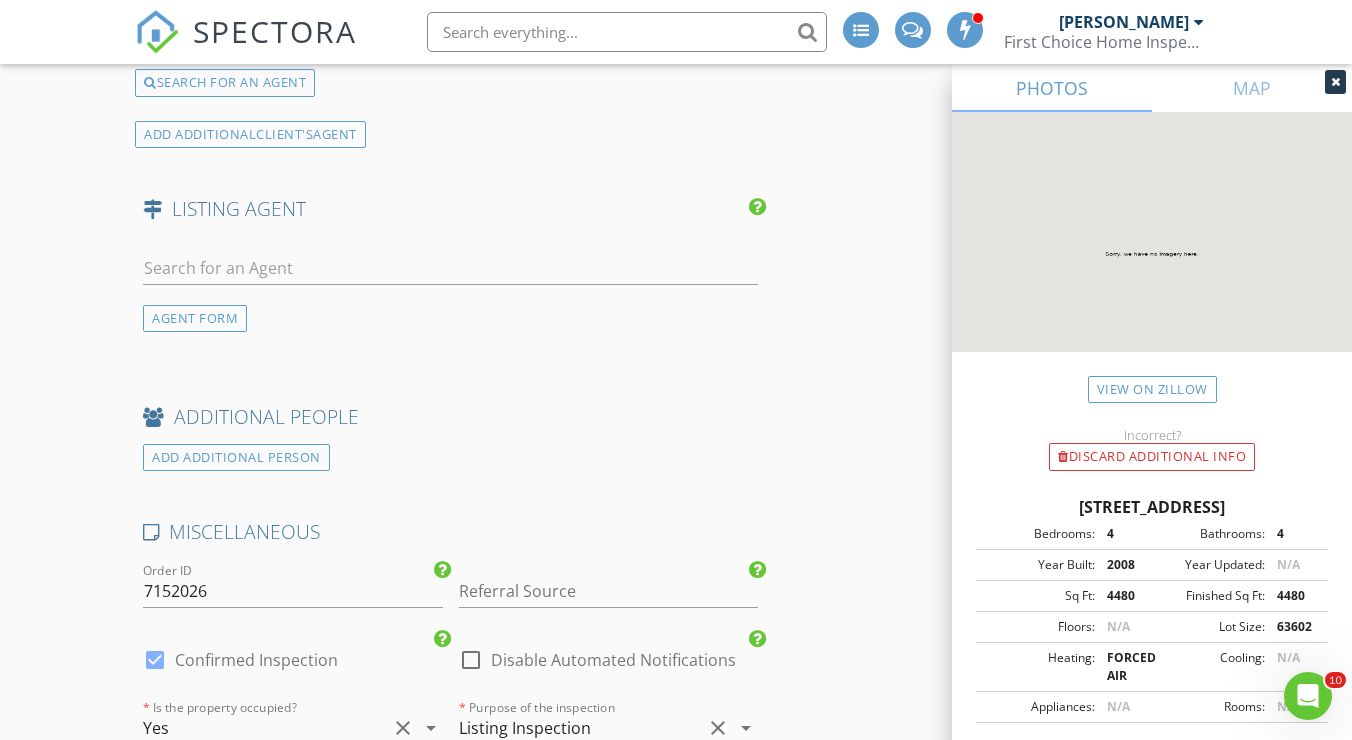 scroll, scrollTop: 3773, scrollLeft: 0, axis: vertical 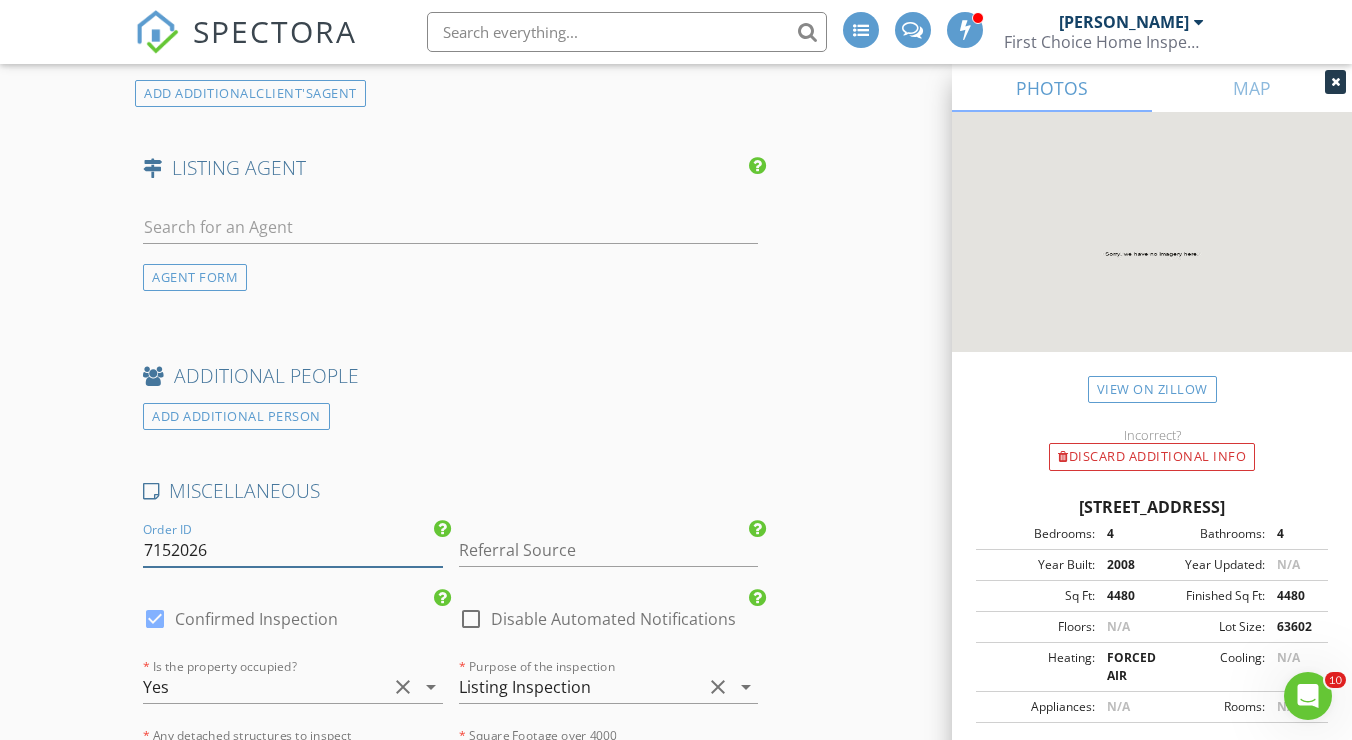 drag, startPoint x: 261, startPoint y: 563, endPoint x: 233, endPoint y: 456, distance: 110.60289 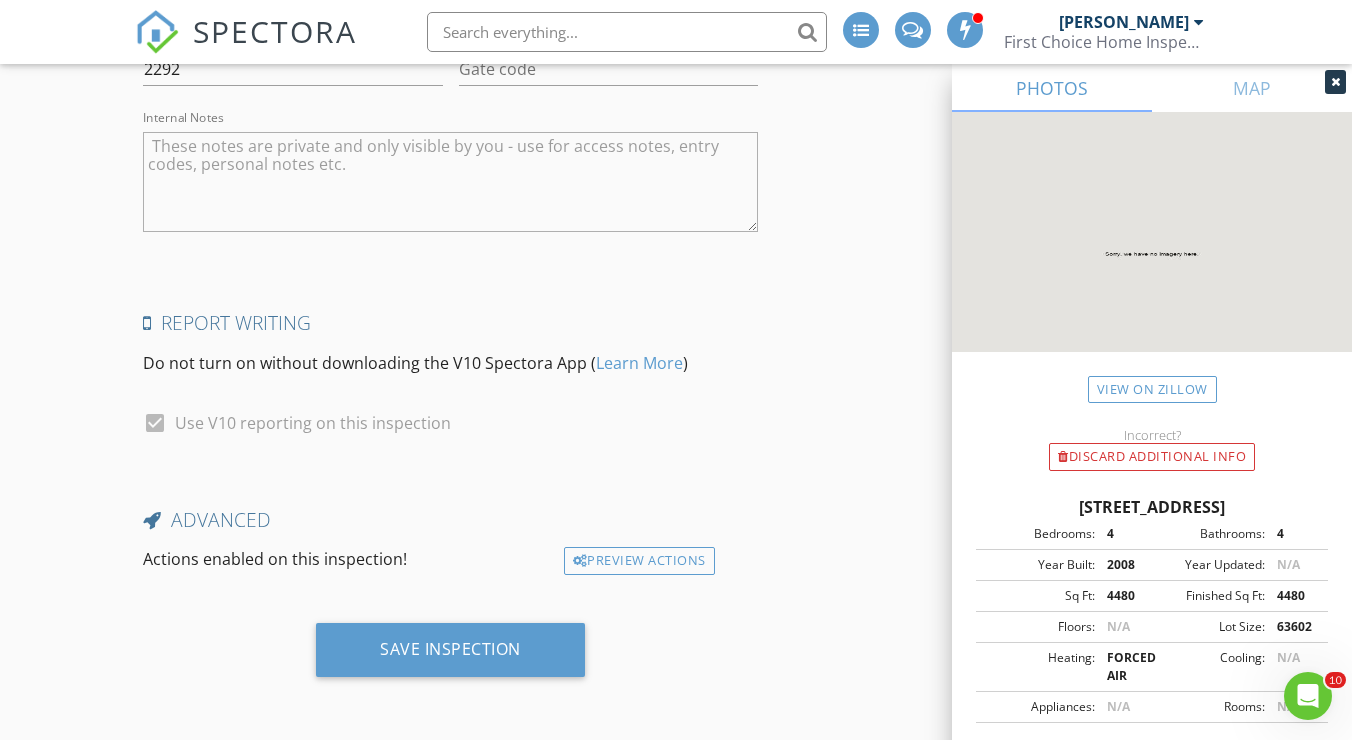 scroll, scrollTop: 4534, scrollLeft: 0, axis: vertical 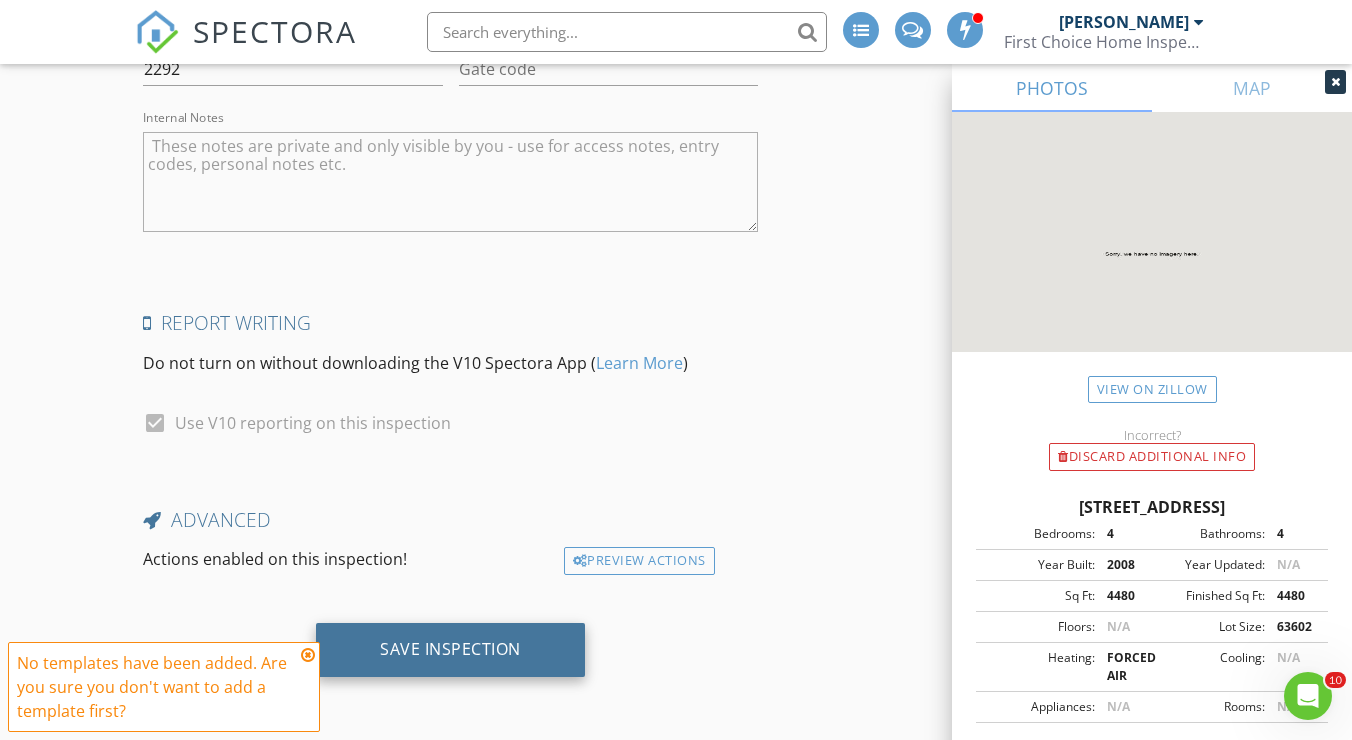 type on "07142025-1 reinspection" 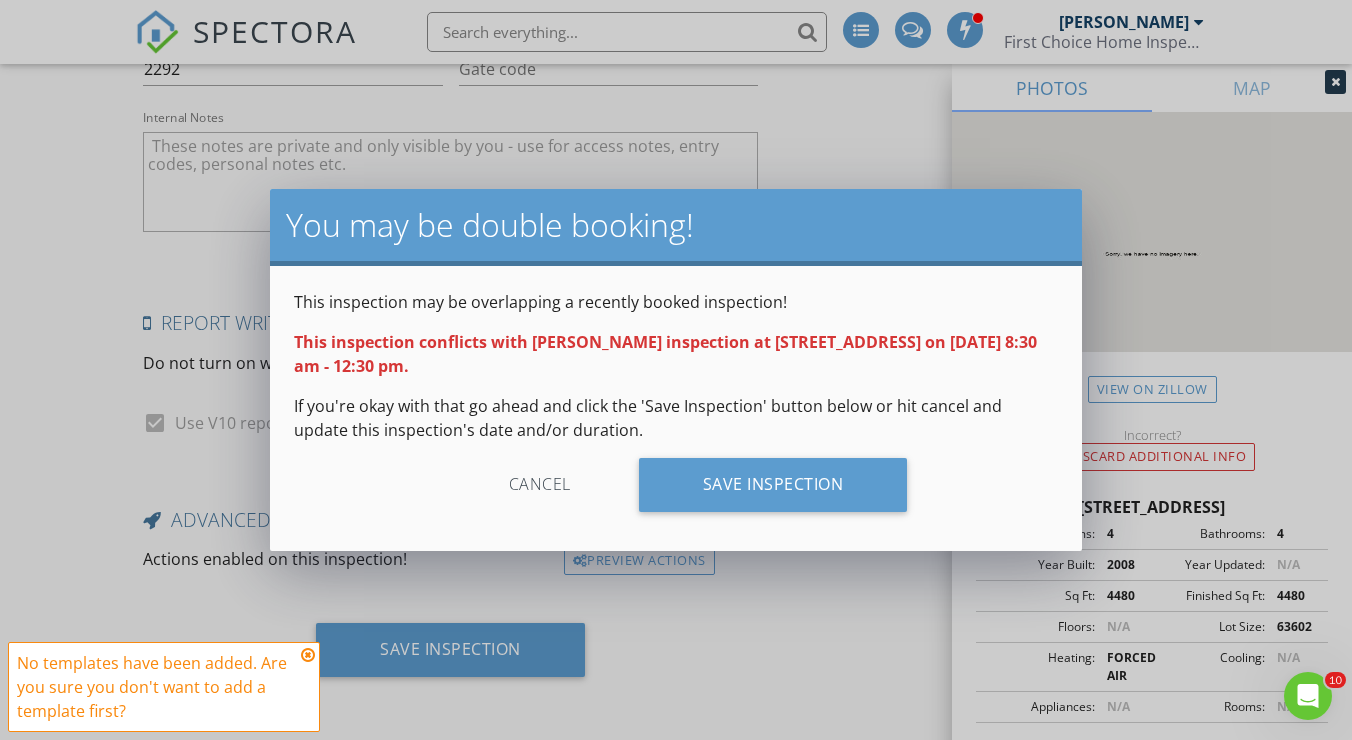 click at bounding box center [308, 655] 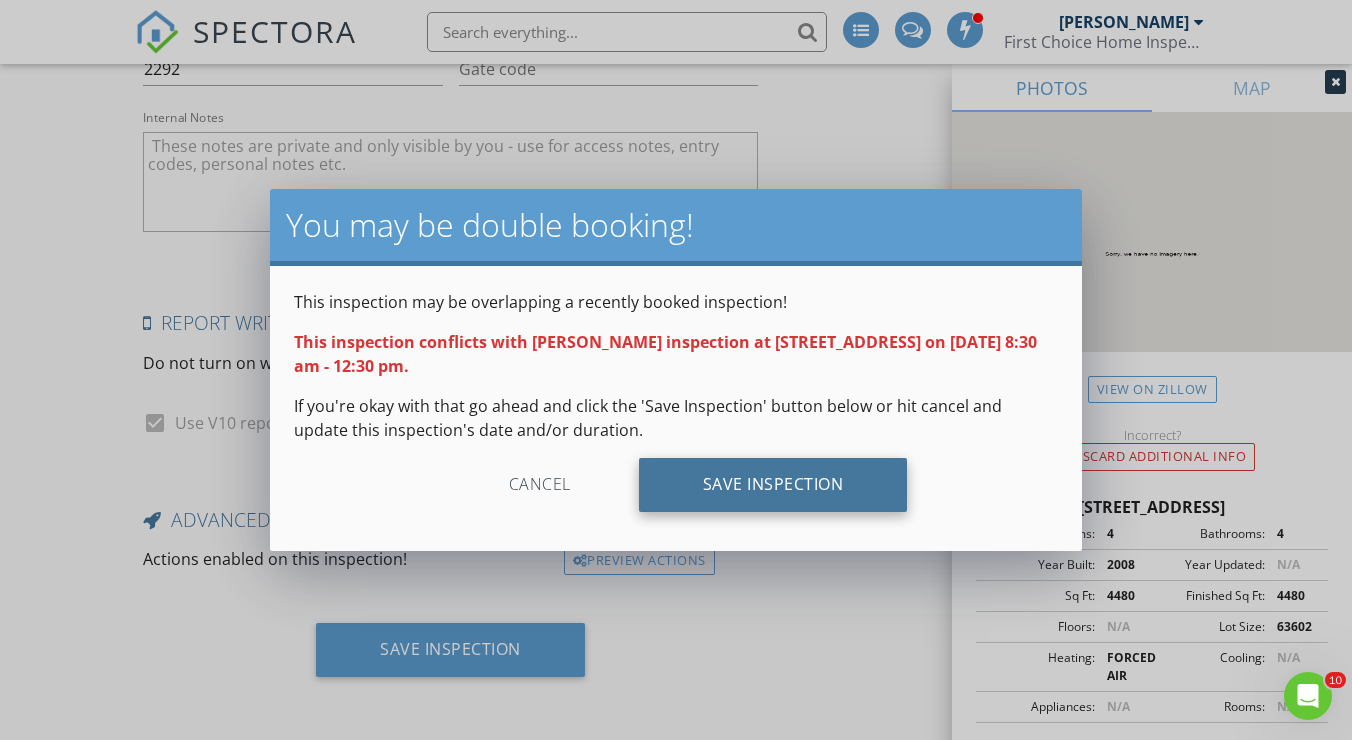 click on "Save Inspection" at bounding box center (773, 485) 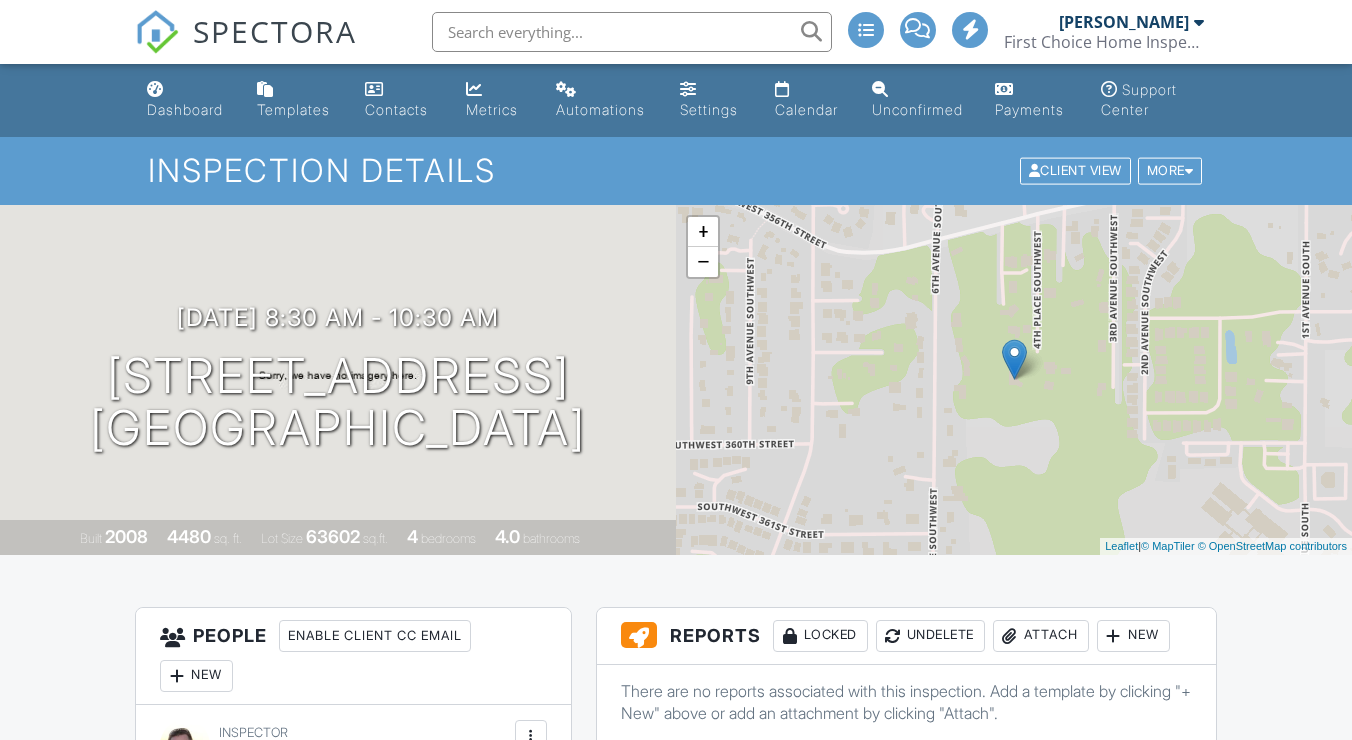 scroll, scrollTop: 0, scrollLeft: 0, axis: both 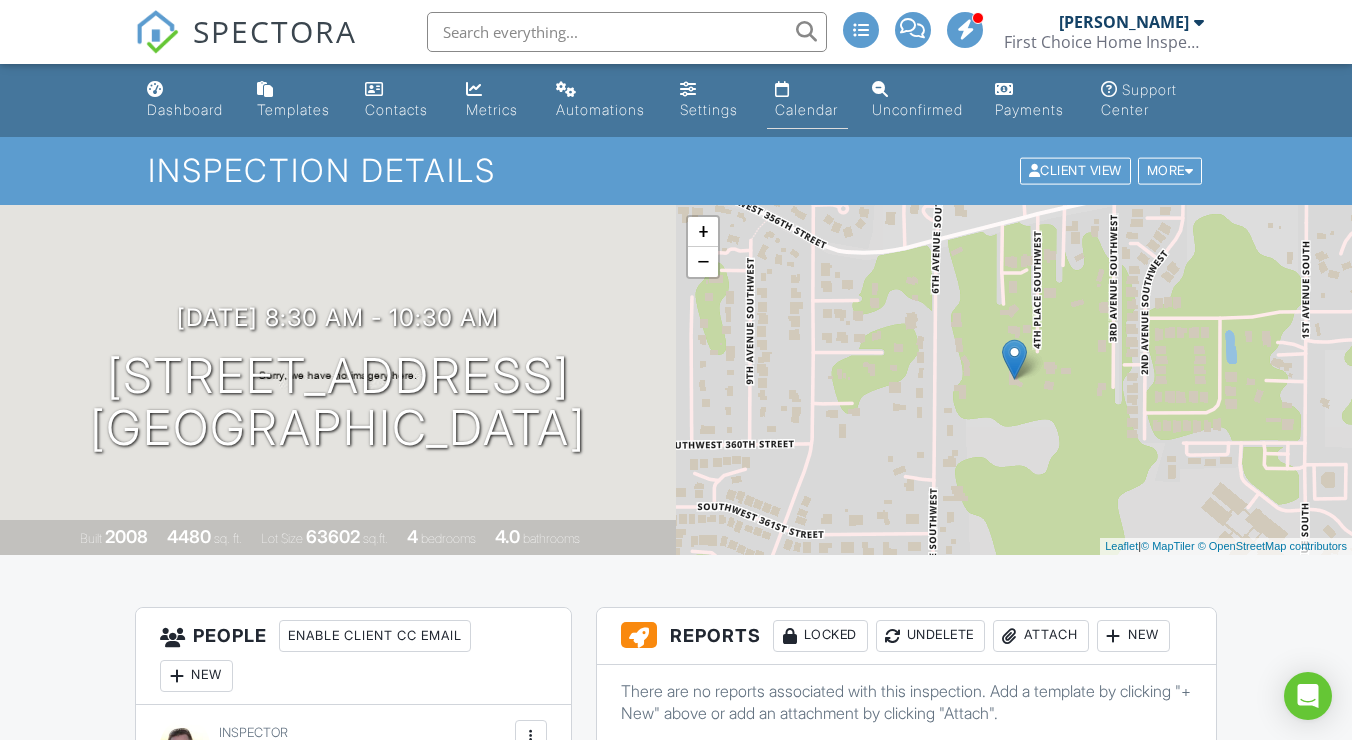 click on "Calendar" at bounding box center [808, 100] 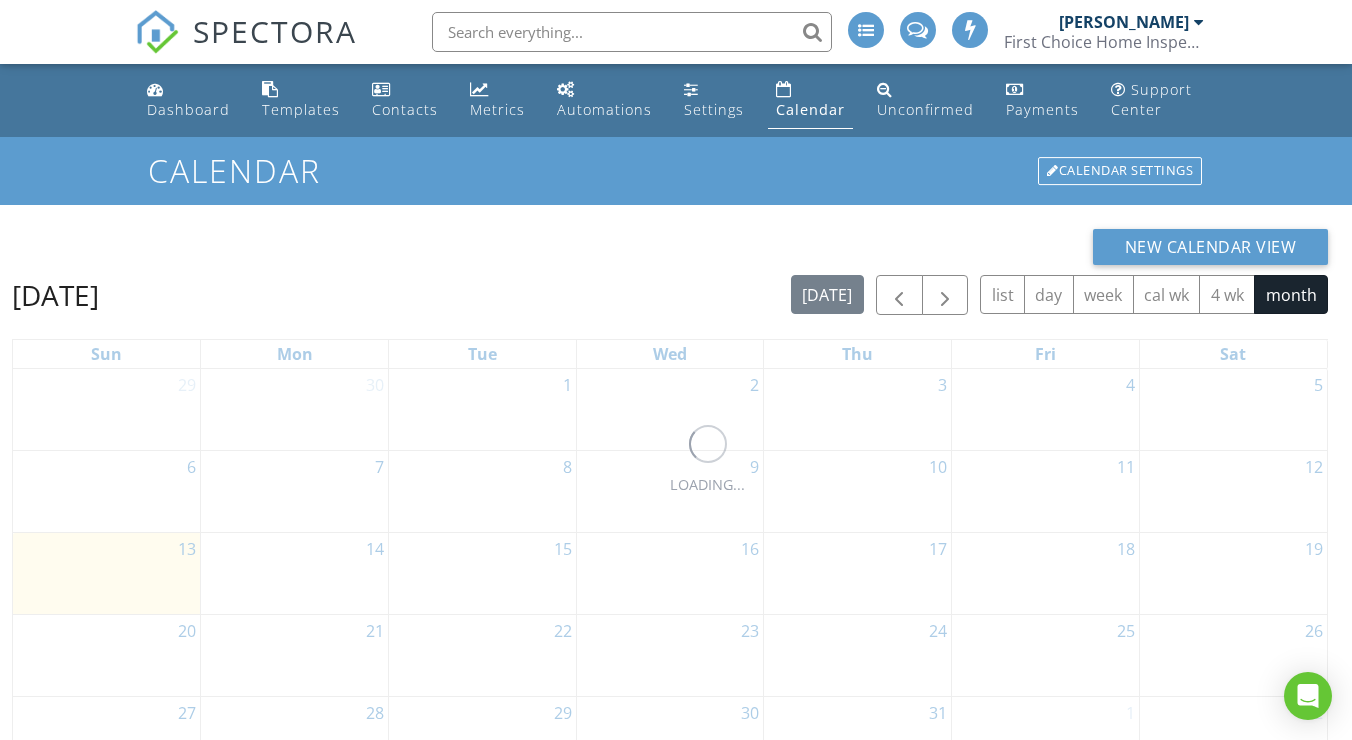 scroll, scrollTop: 0, scrollLeft: 0, axis: both 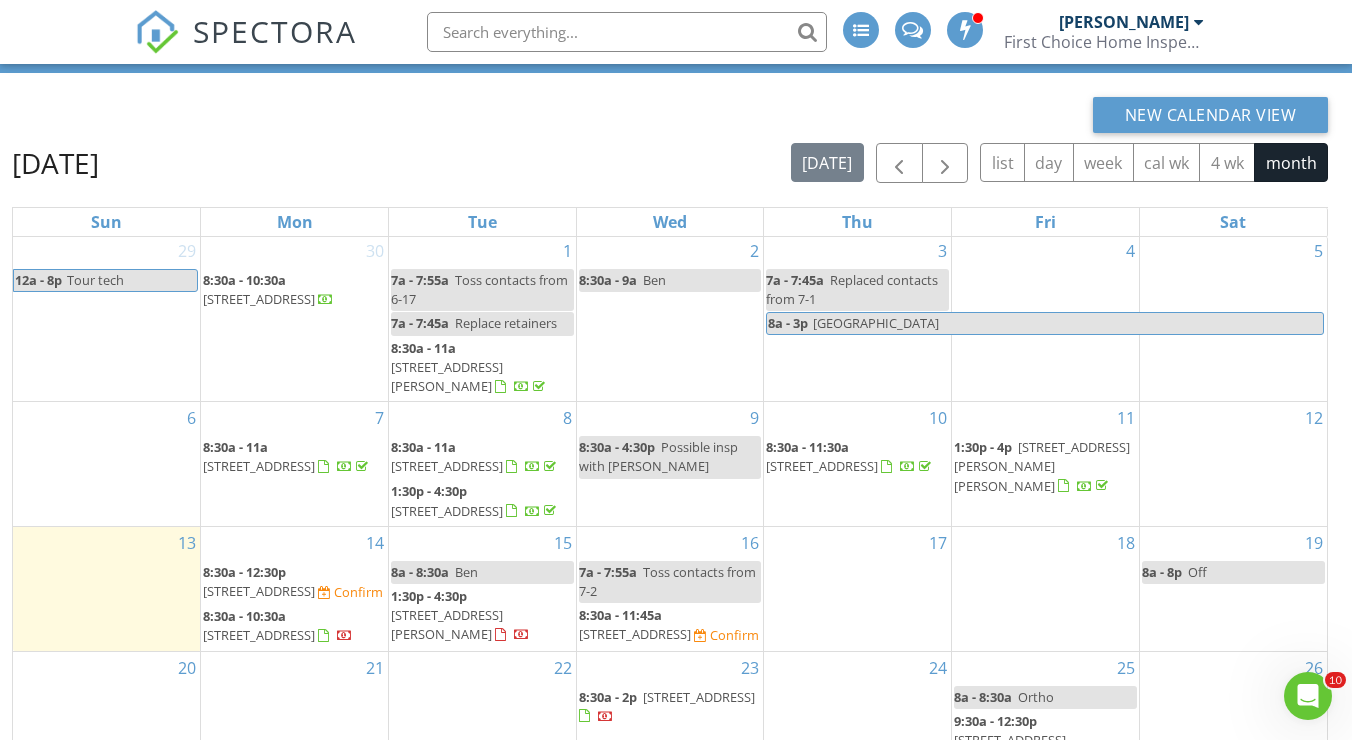 click on "35825 4th Pl SW, Federal Way 98023" at bounding box center (259, 635) 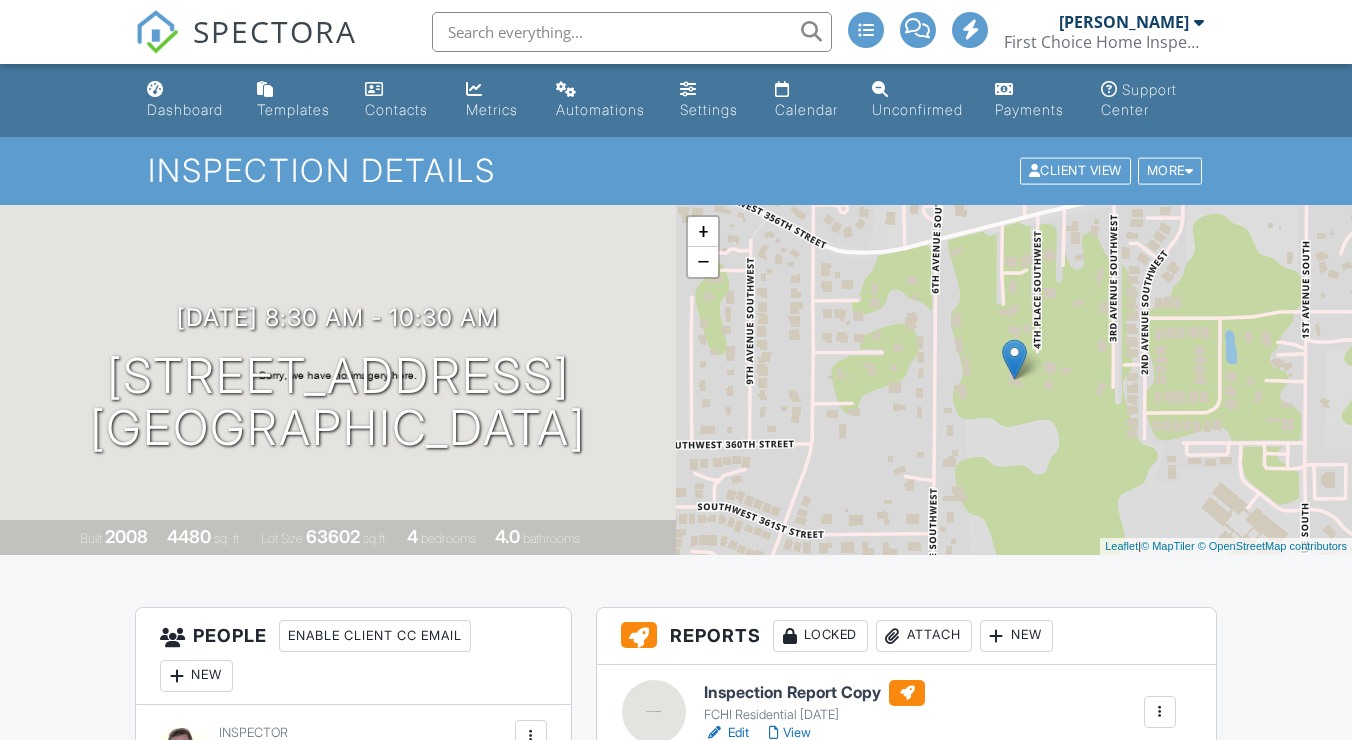 scroll, scrollTop: 54, scrollLeft: 0, axis: vertical 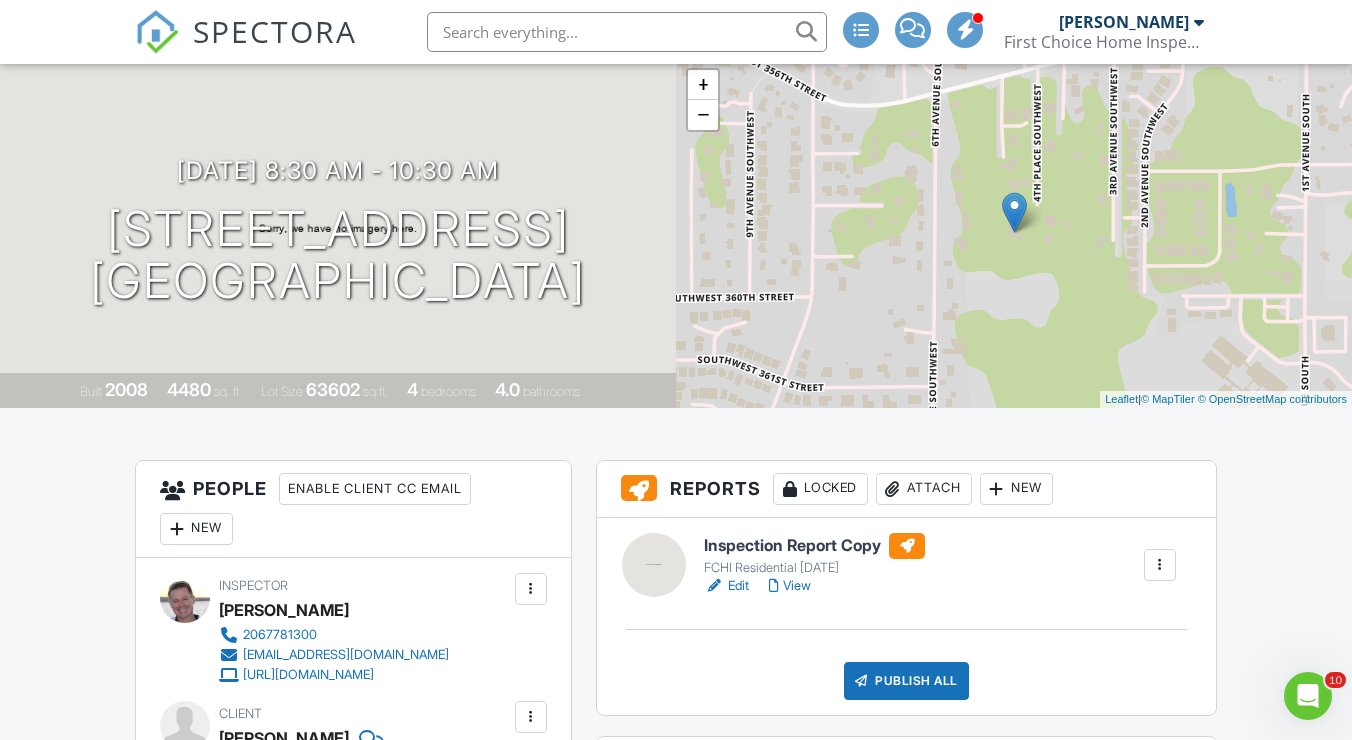 click on "Edit" at bounding box center (726, 586) 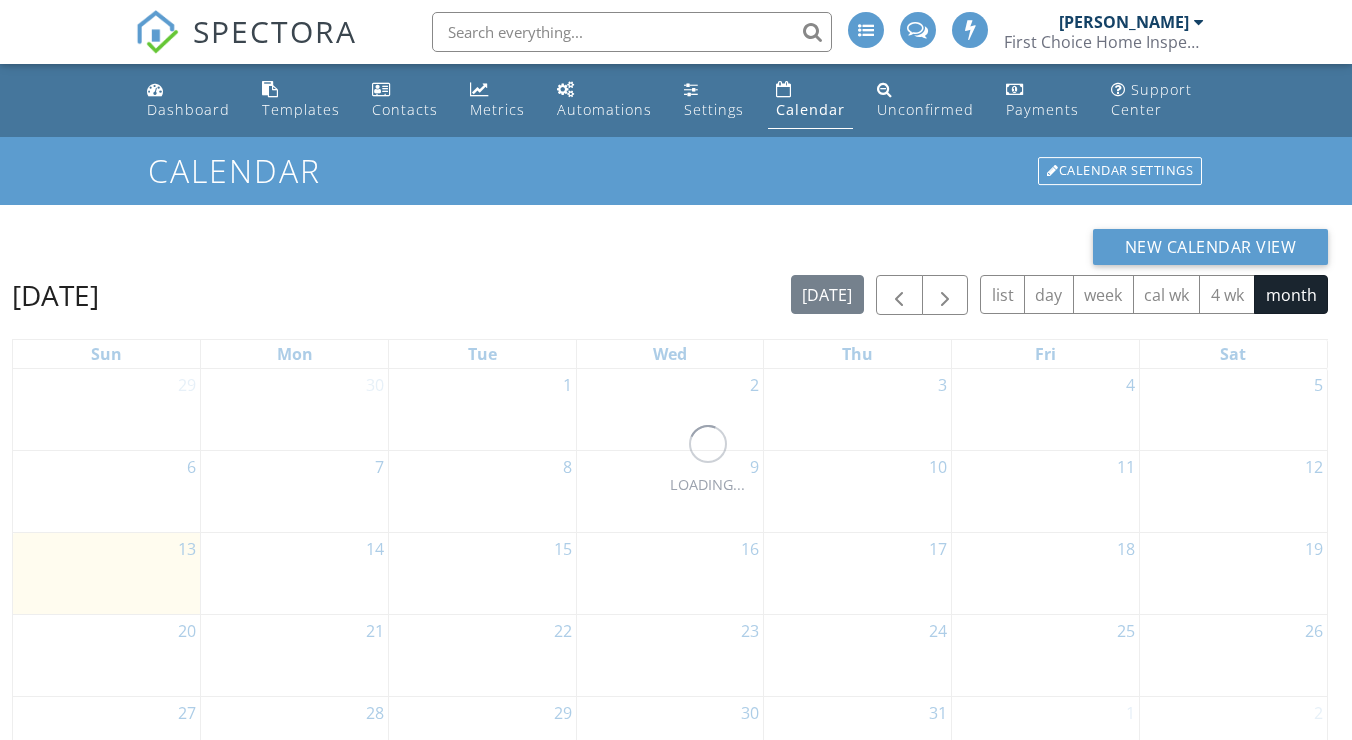 scroll, scrollTop: 0, scrollLeft: 0, axis: both 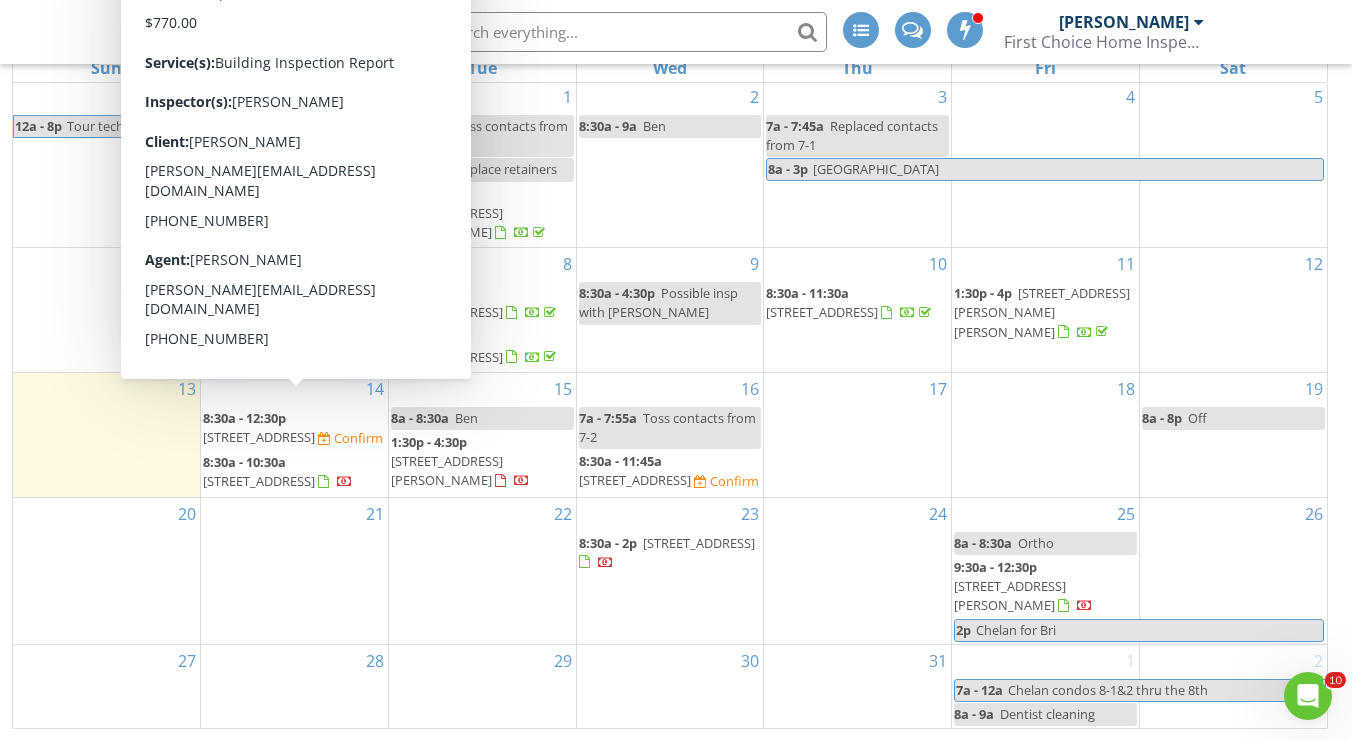 click on "35825 4th Pl SW, Federal Way 98023" at bounding box center [259, 437] 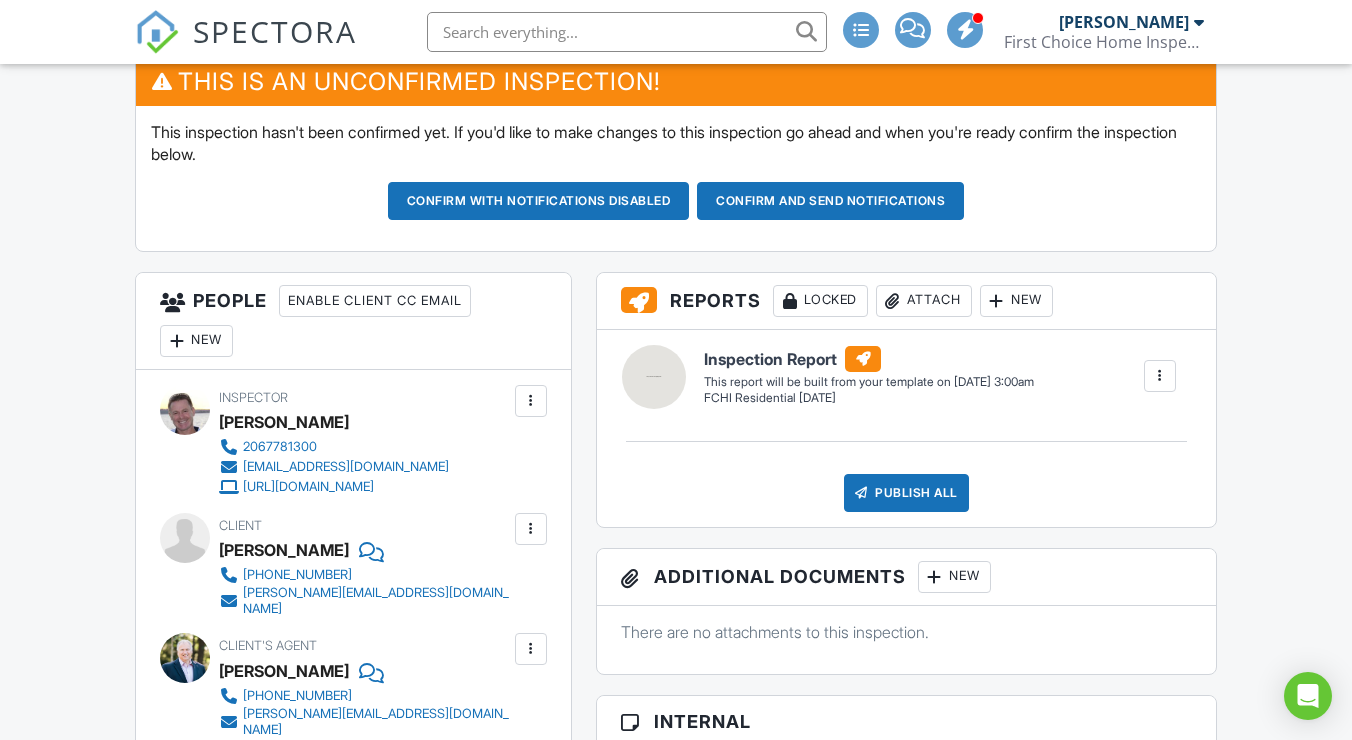 scroll, scrollTop: 0, scrollLeft: 0, axis: both 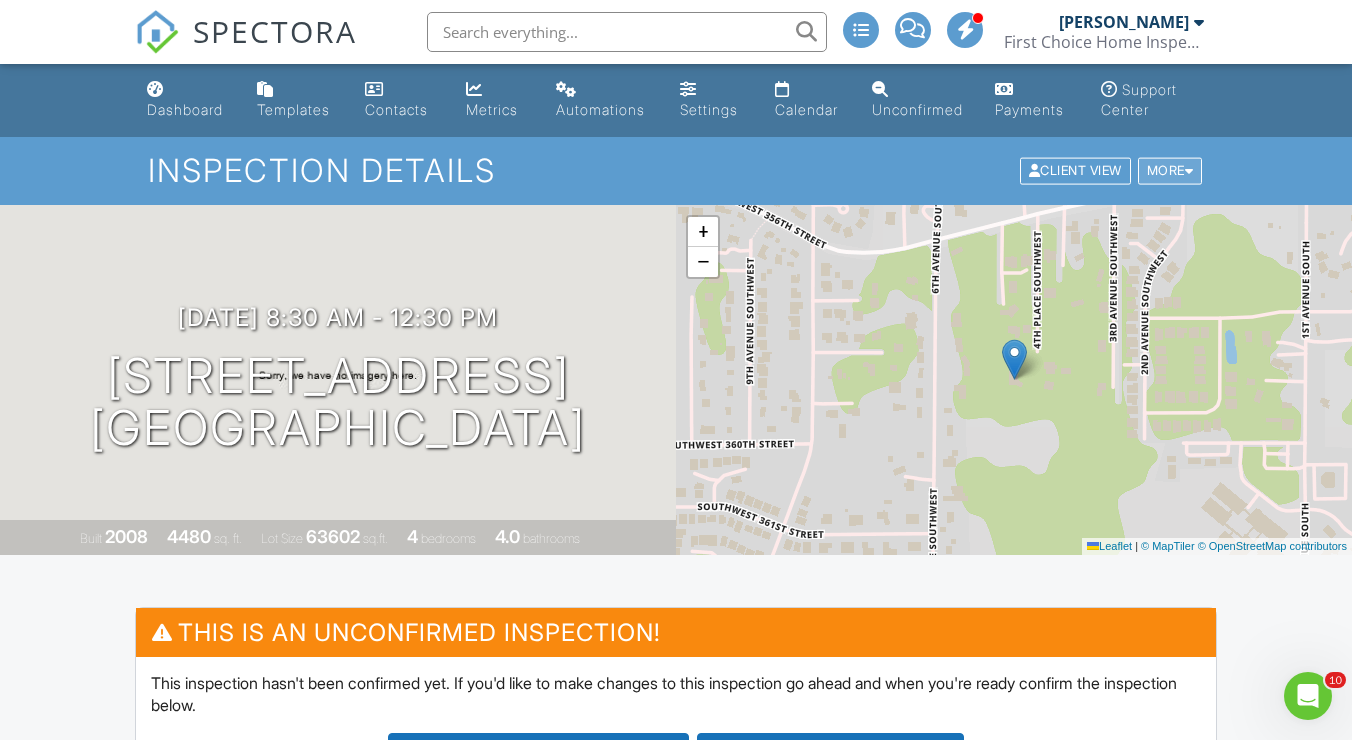 click at bounding box center (1189, 171) 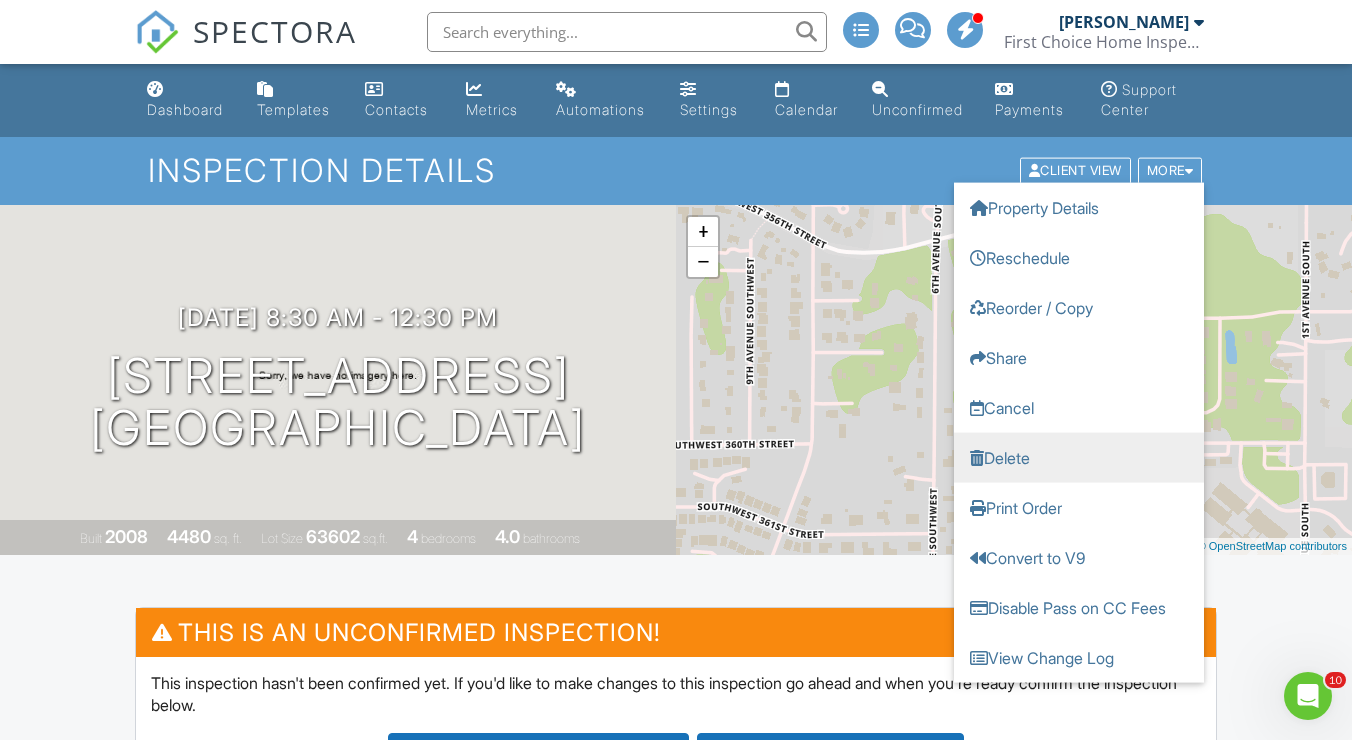 click on "Delete" at bounding box center (1079, 458) 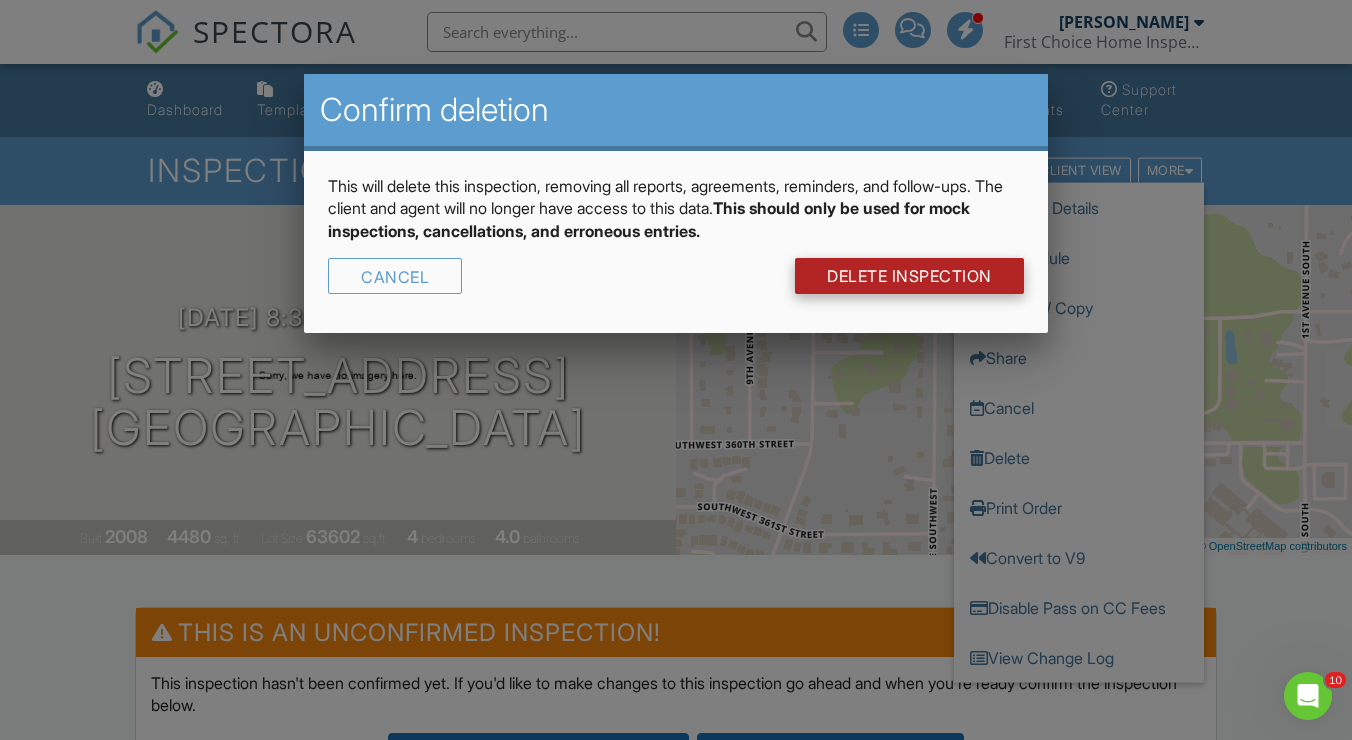 click on "DELETE Inspection" at bounding box center [909, 276] 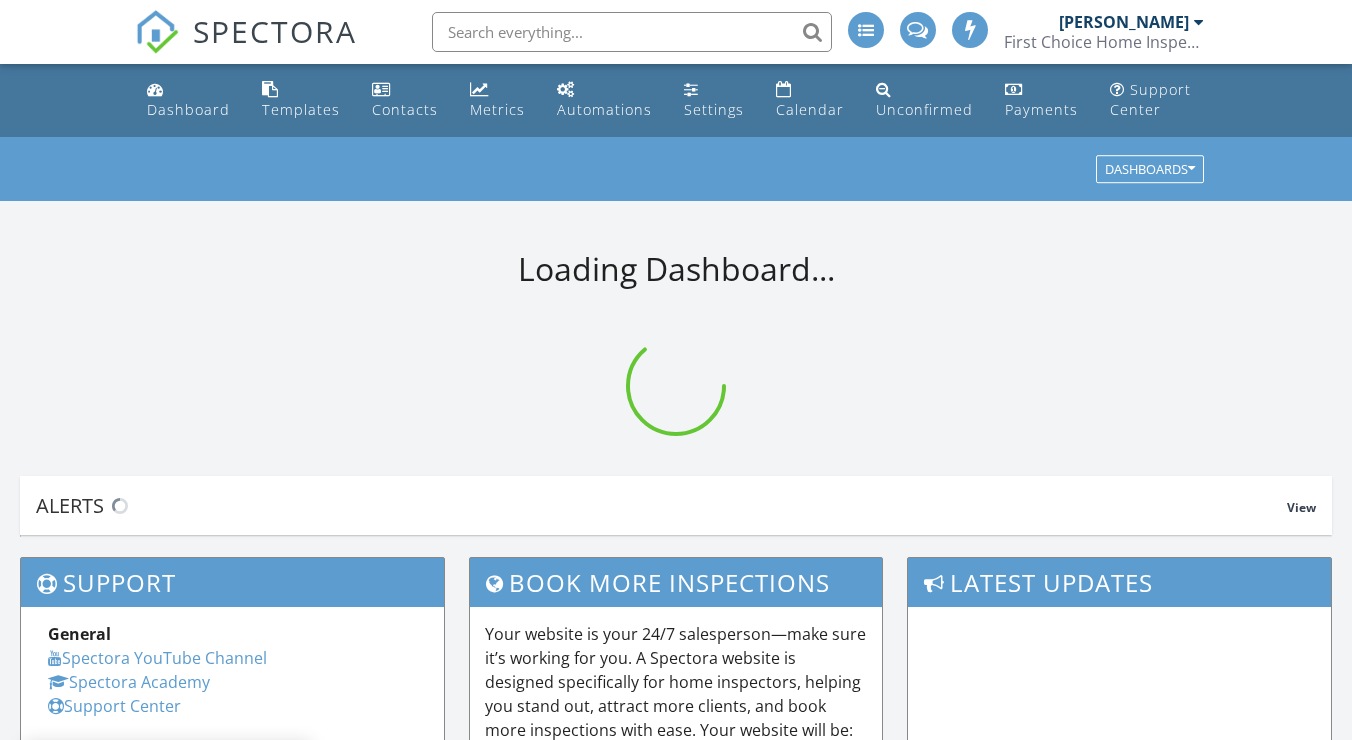 scroll, scrollTop: 0, scrollLeft: 0, axis: both 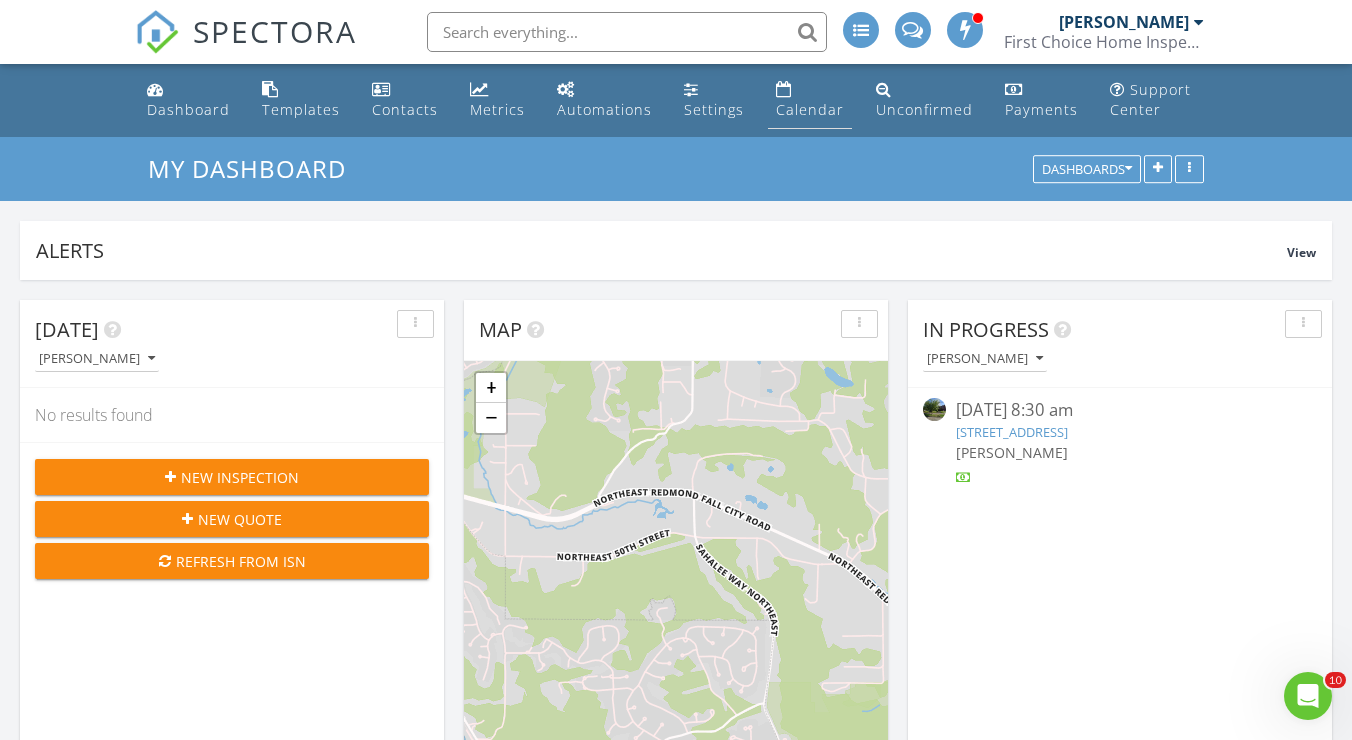 click on "Calendar" at bounding box center (810, 109) 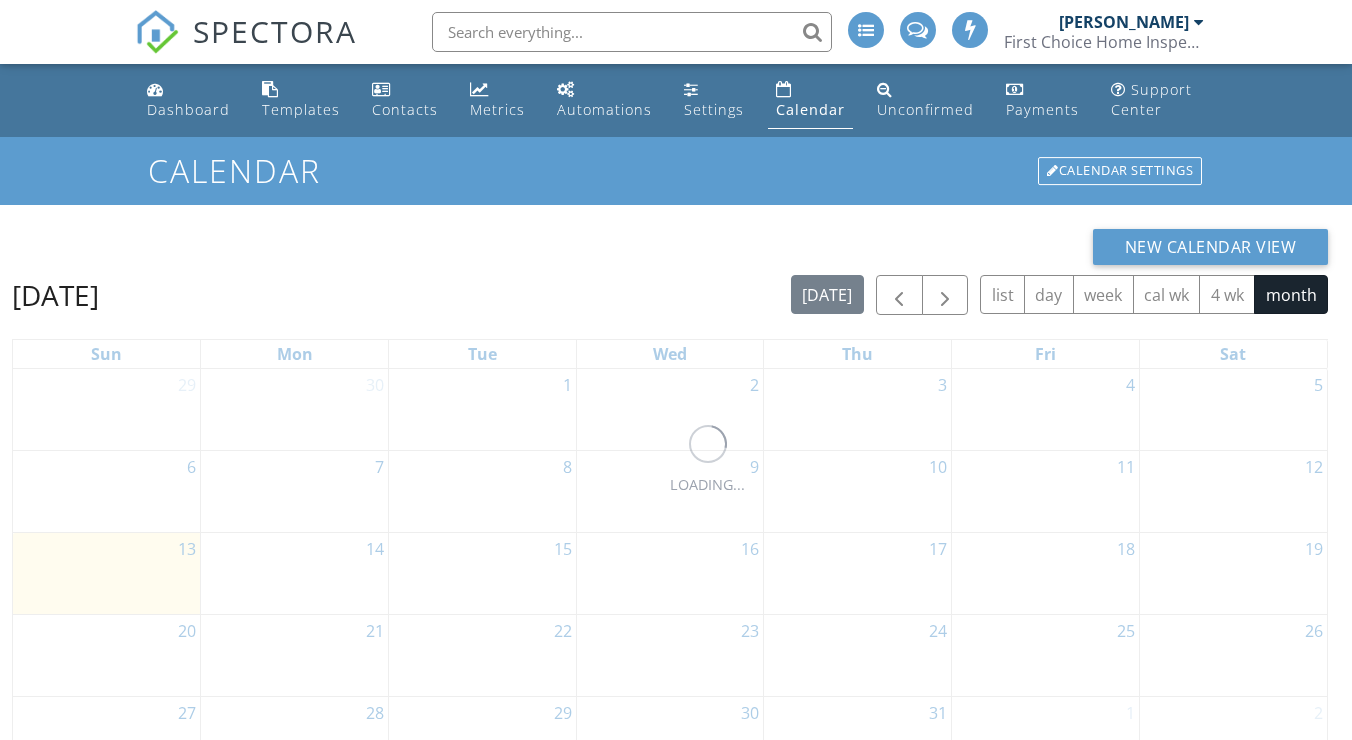 scroll, scrollTop: 0, scrollLeft: 0, axis: both 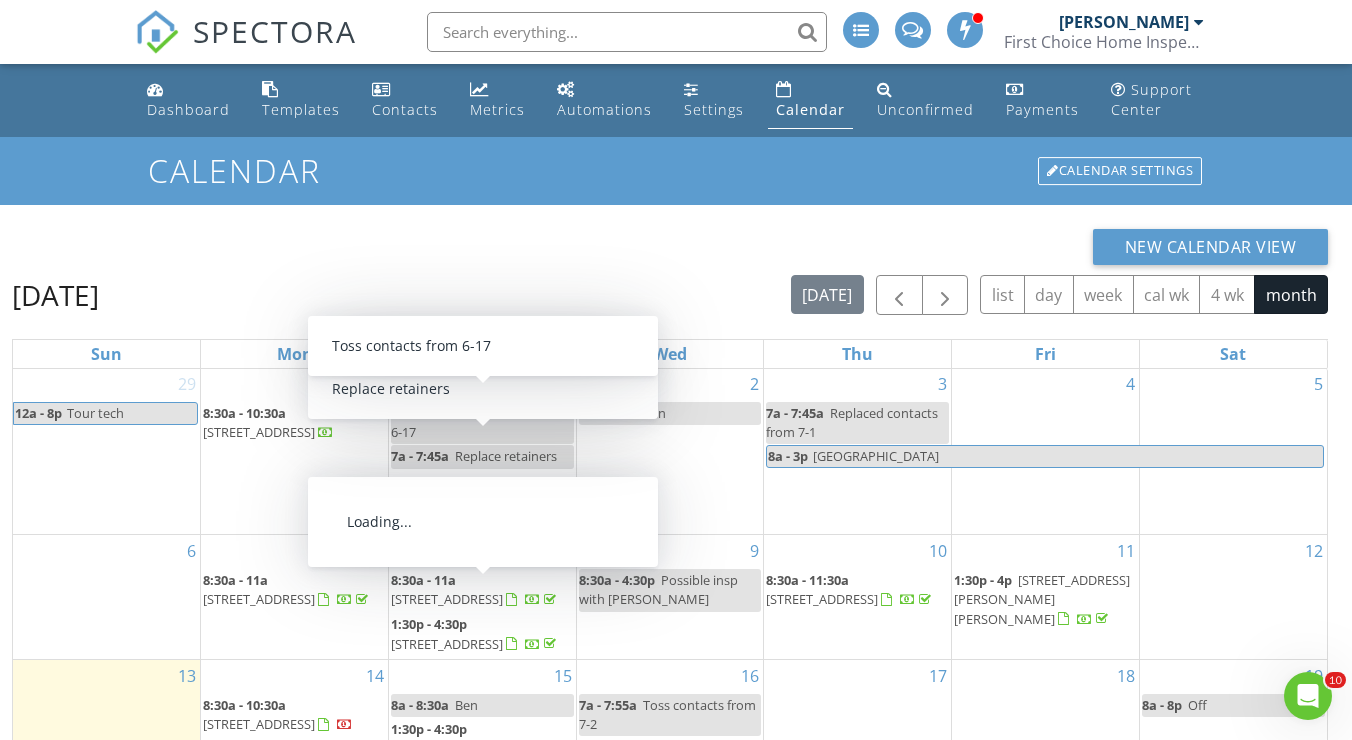 click on "[DATE] [DATE] list day week cal wk 4 wk month" at bounding box center (670, 295) 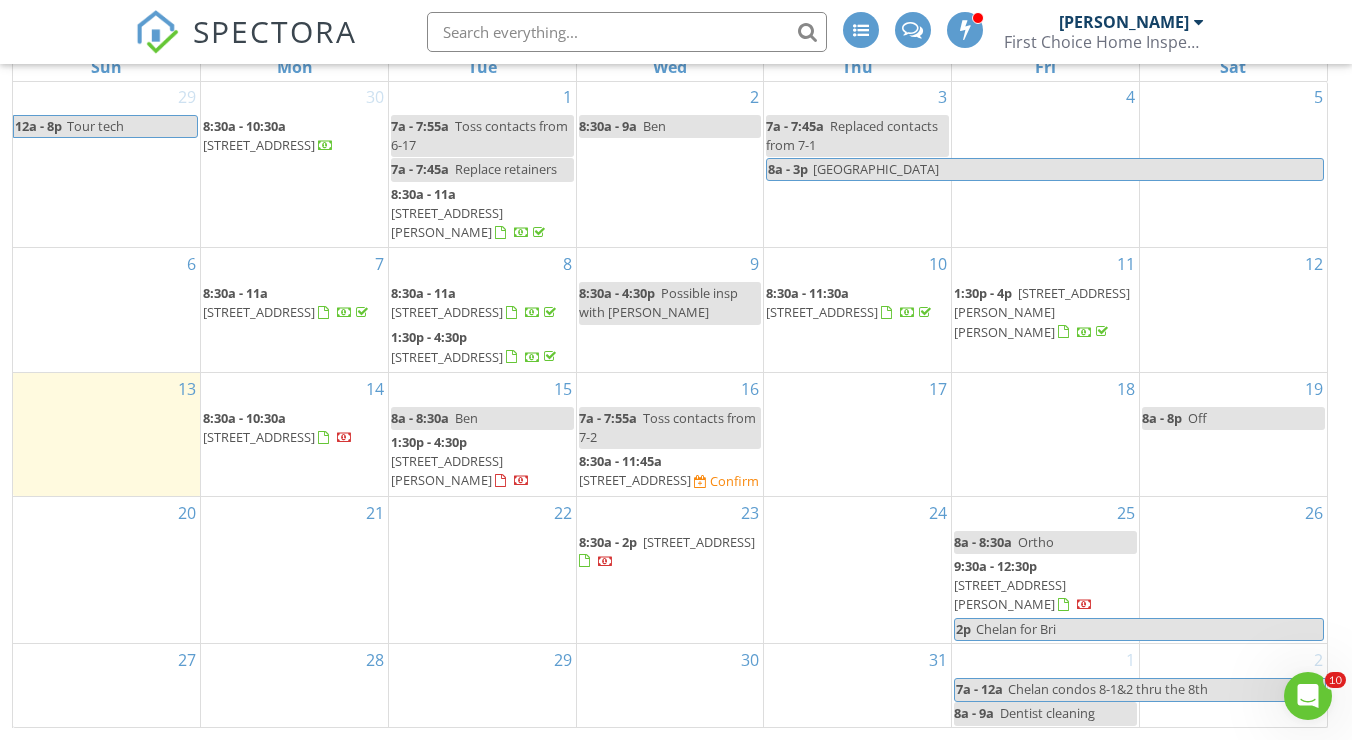 scroll, scrollTop: 286, scrollLeft: 0, axis: vertical 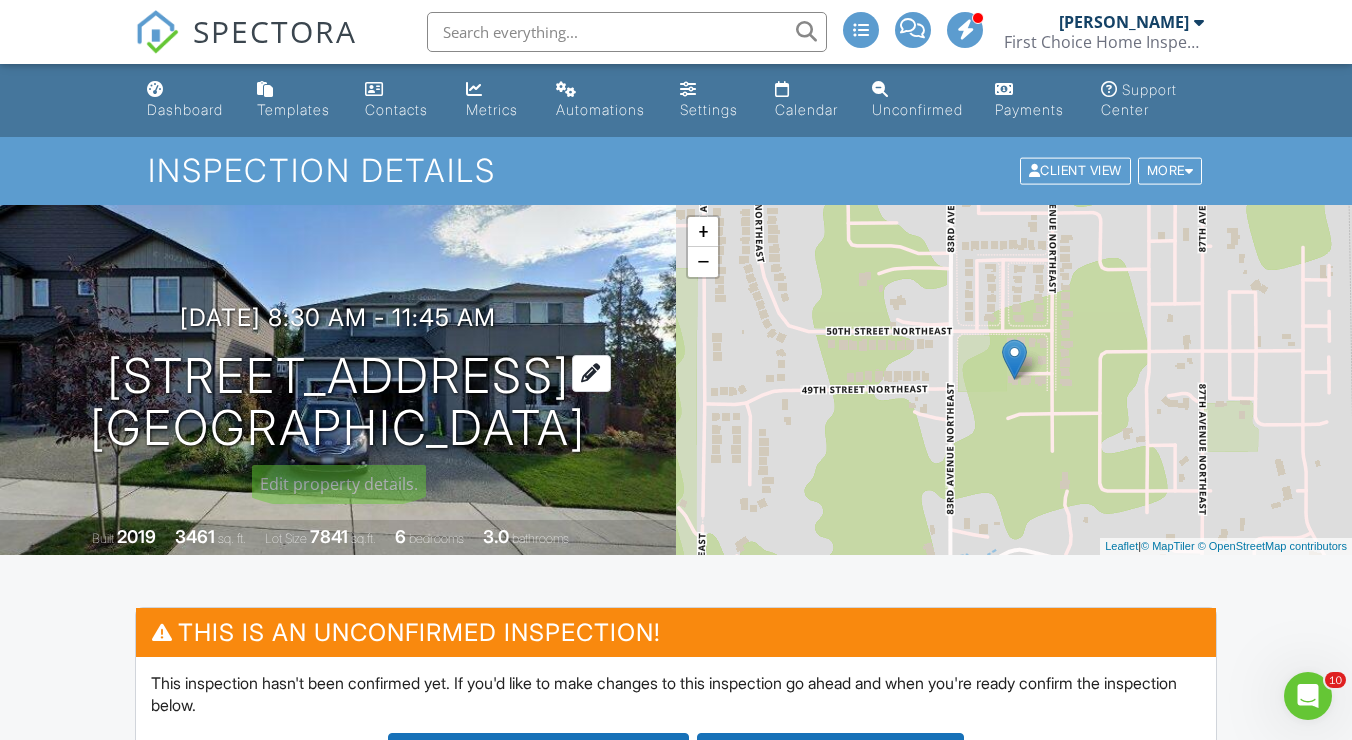 drag, startPoint x: 116, startPoint y: 373, endPoint x: 614, endPoint y: 433, distance: 501.60144 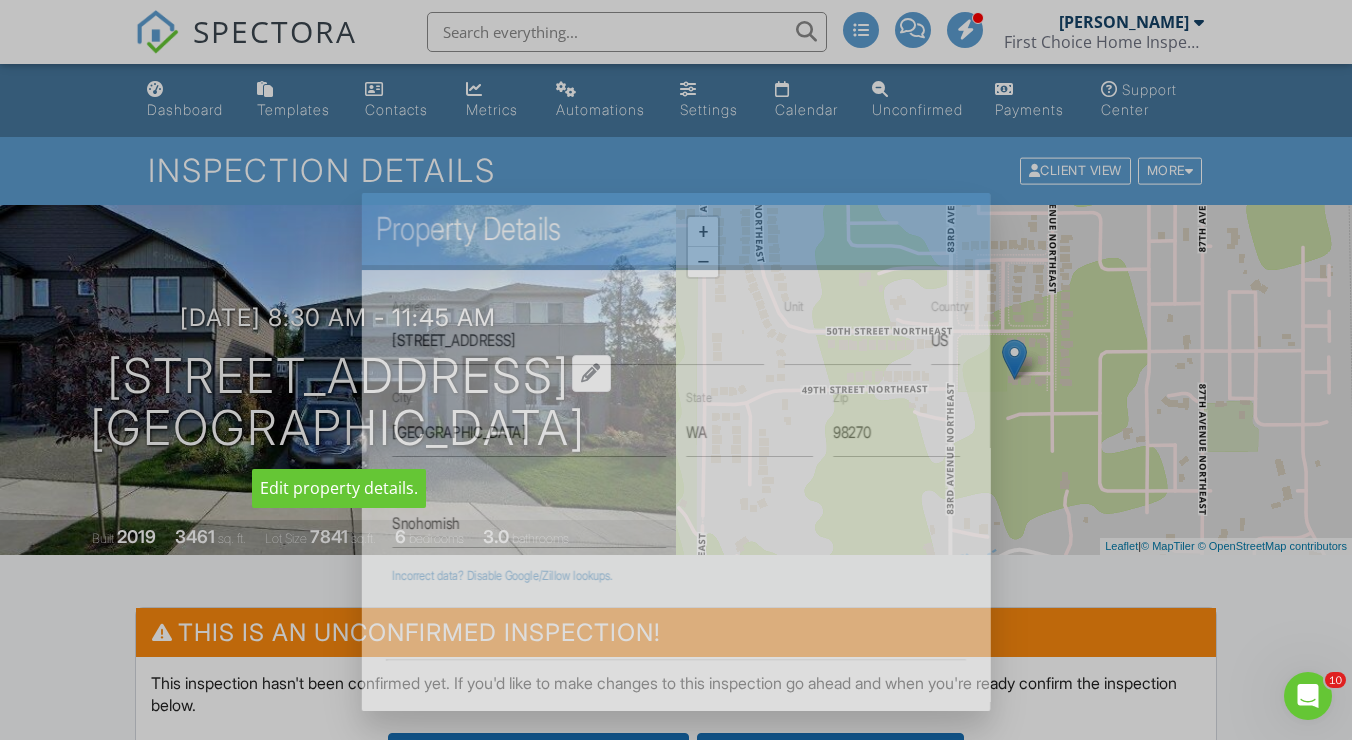 copy on "4918 85th Ave NE
Marysville, WA 98270" 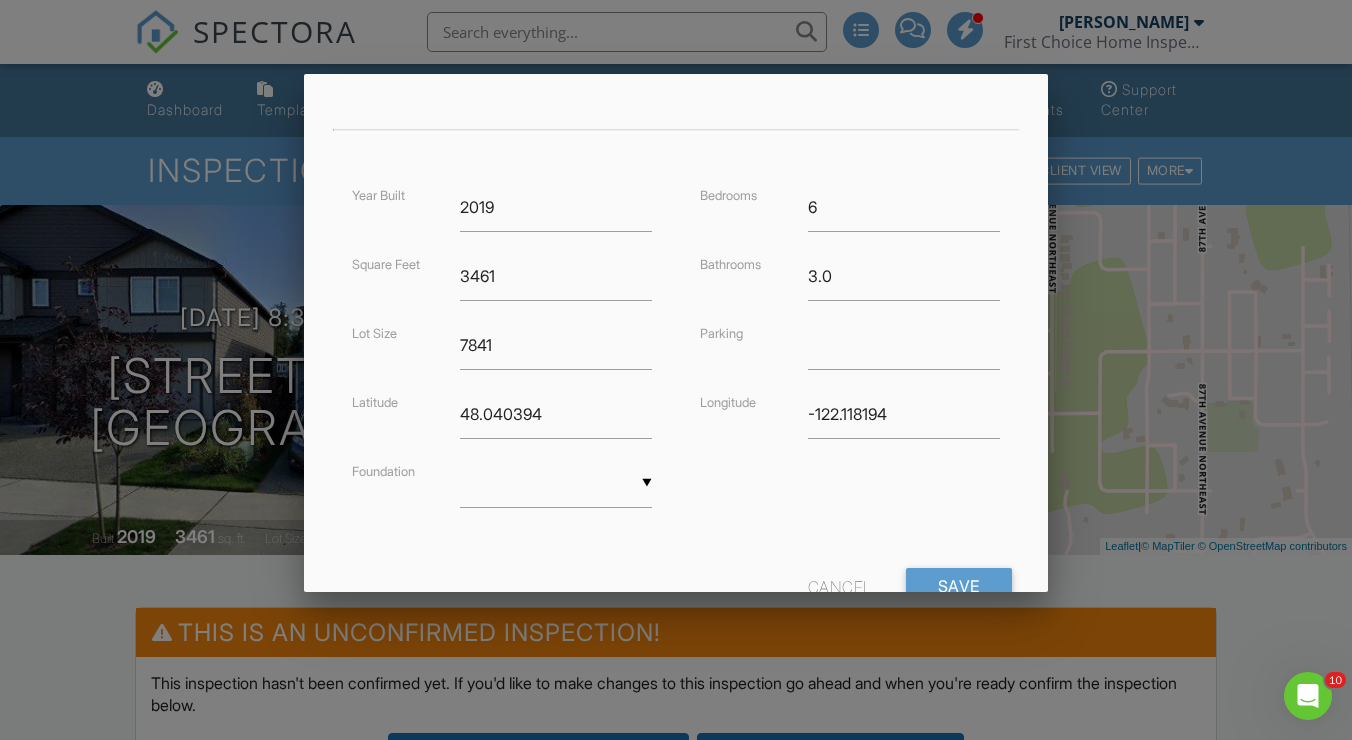 scroll, scrollTop: 480, scrollLeft: 0, axis: vertical 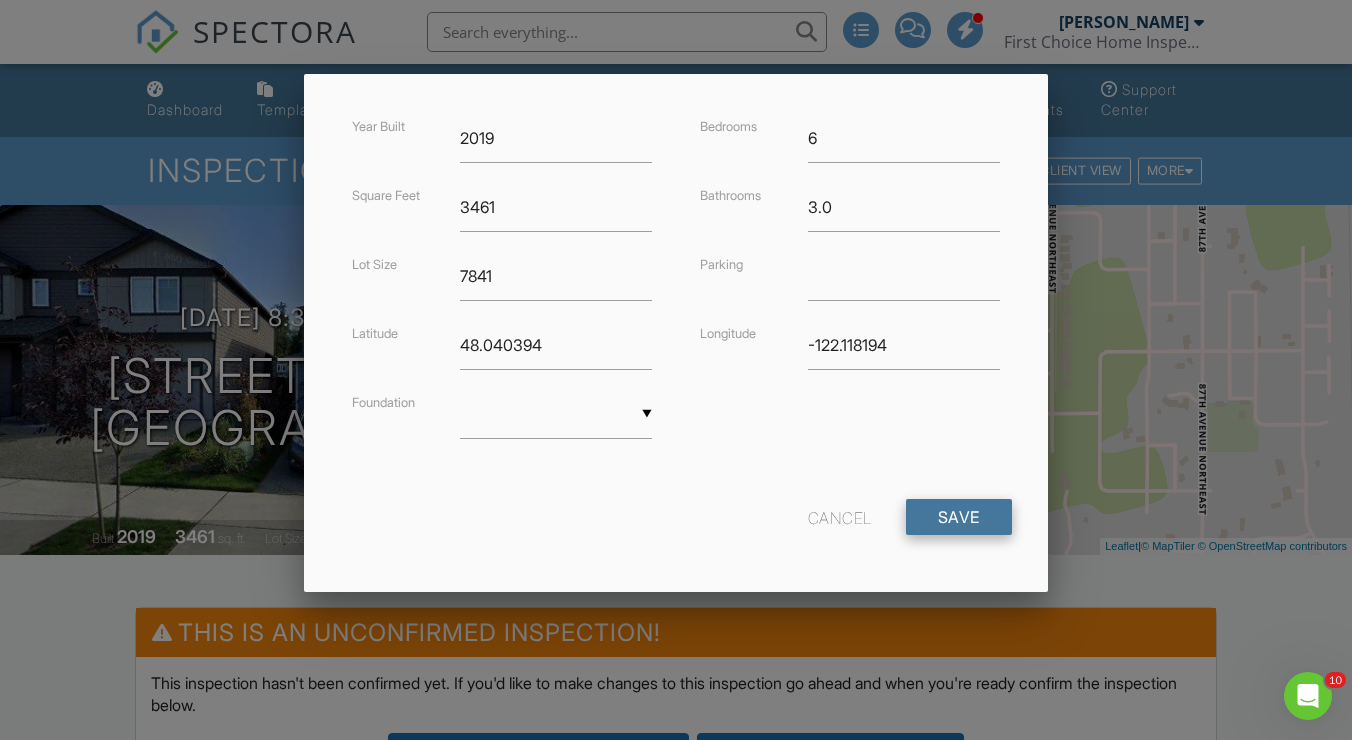 click on "Save" at bounding box center (959, 517) 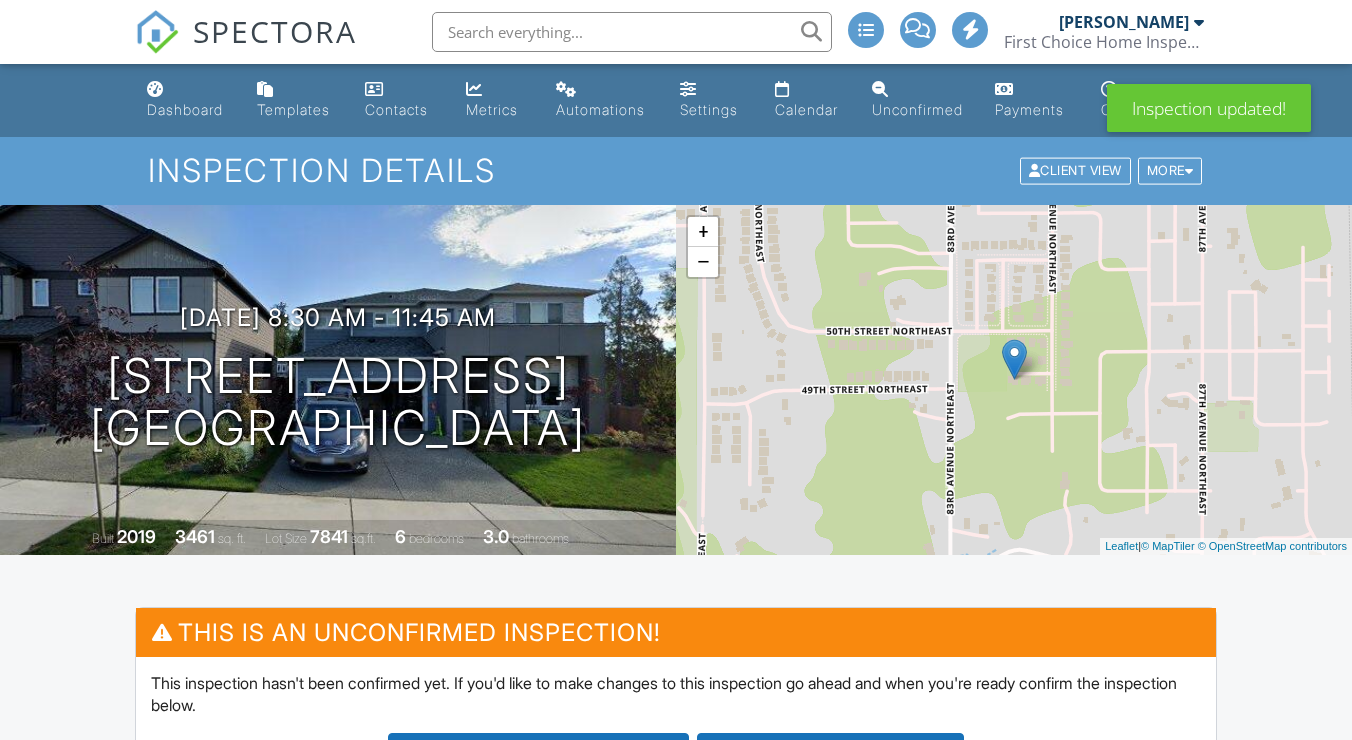 scroll, scrollTop: 0, scrollLeft: 0, axis: both 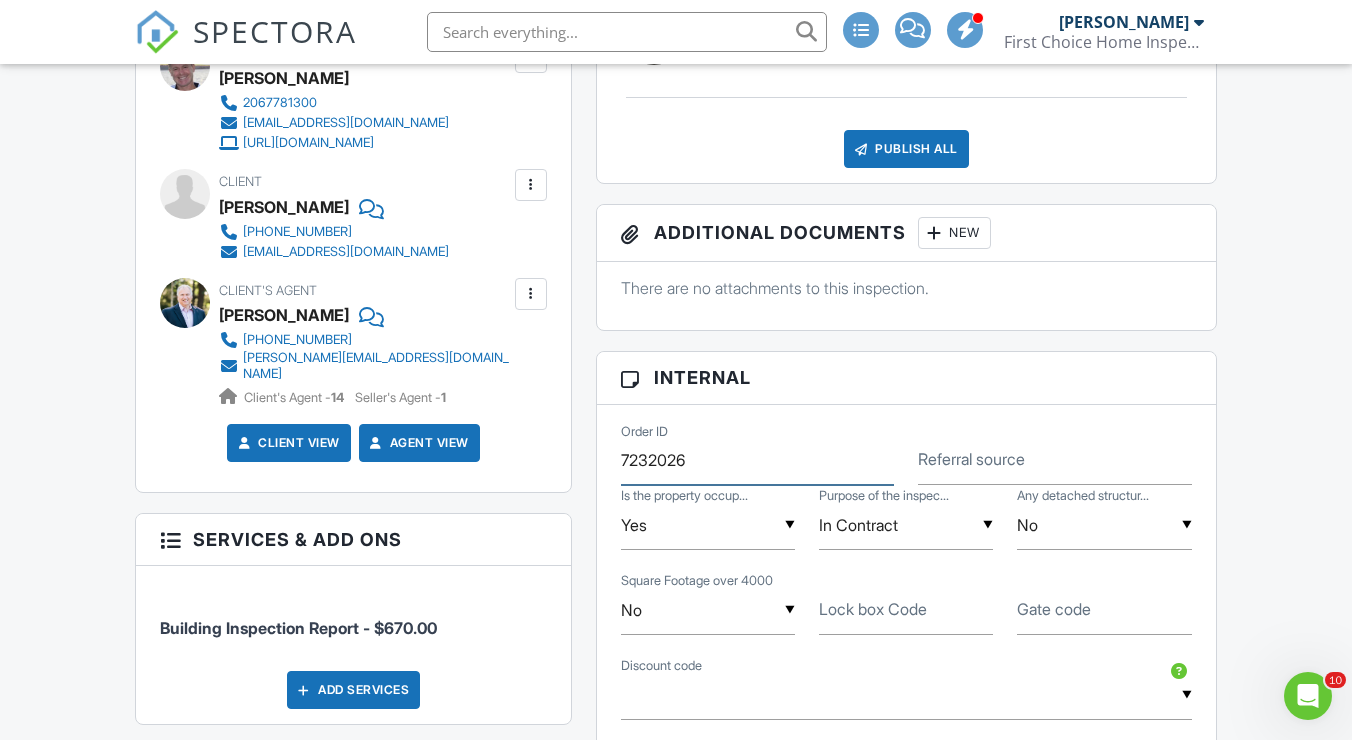 drag, startPoint x: 706, startPoint y: 460, endPoint x: 687, endPoint y: 375, distance: 87.09765 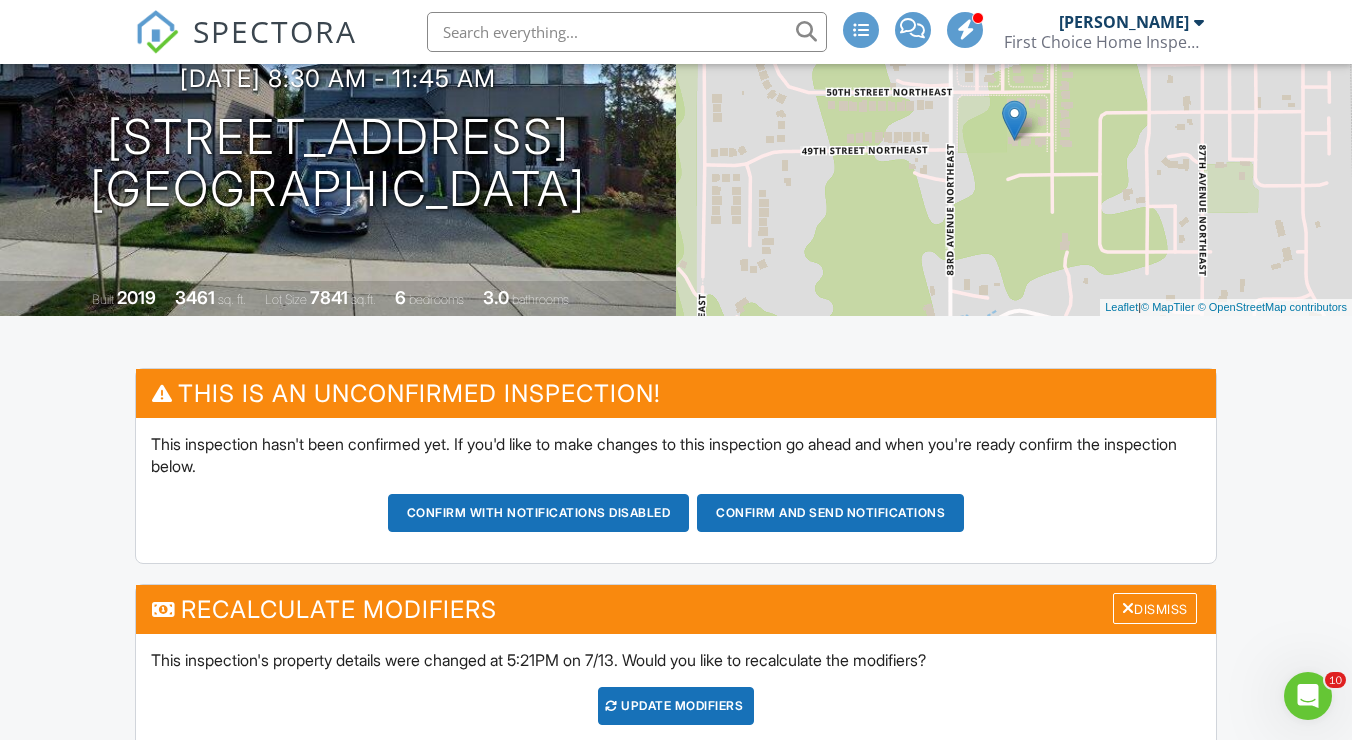scroll, scrollTop: 352, scrollLeft: 0, axis: vertical 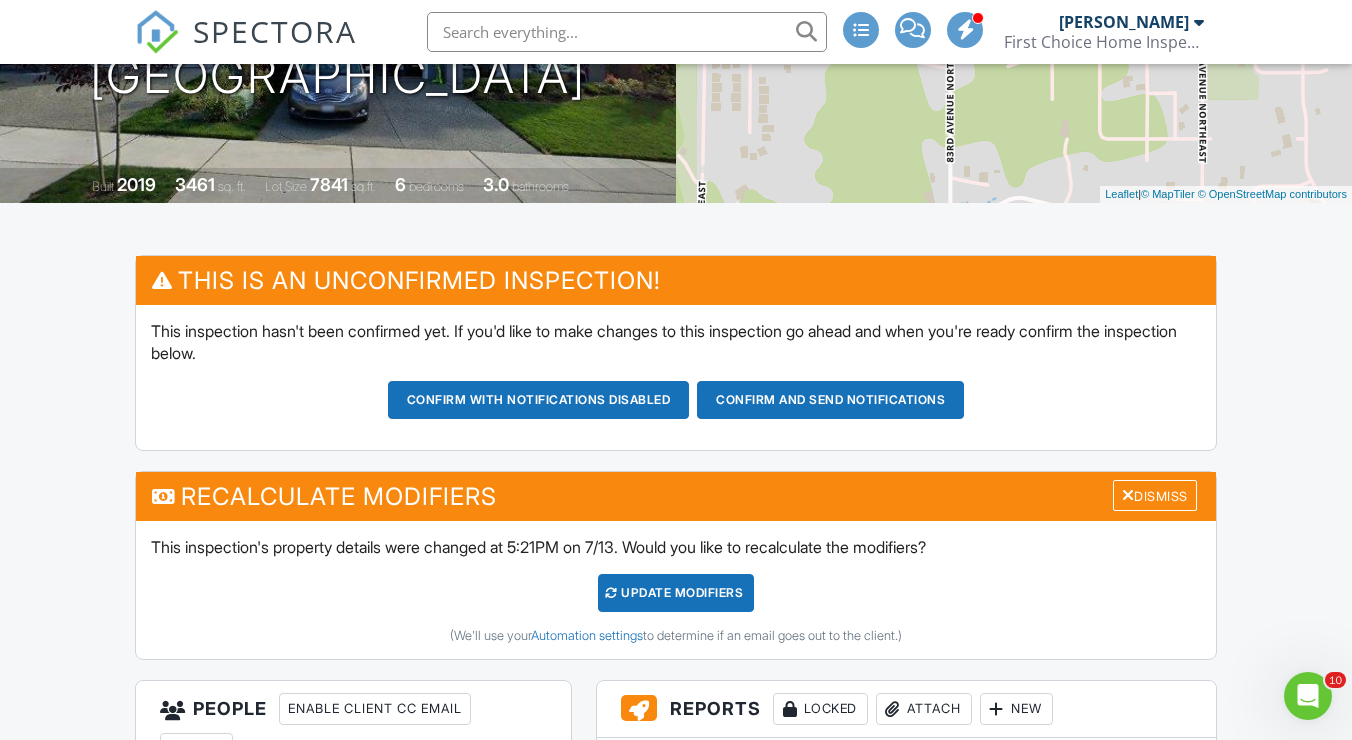 type on "07162025-1" 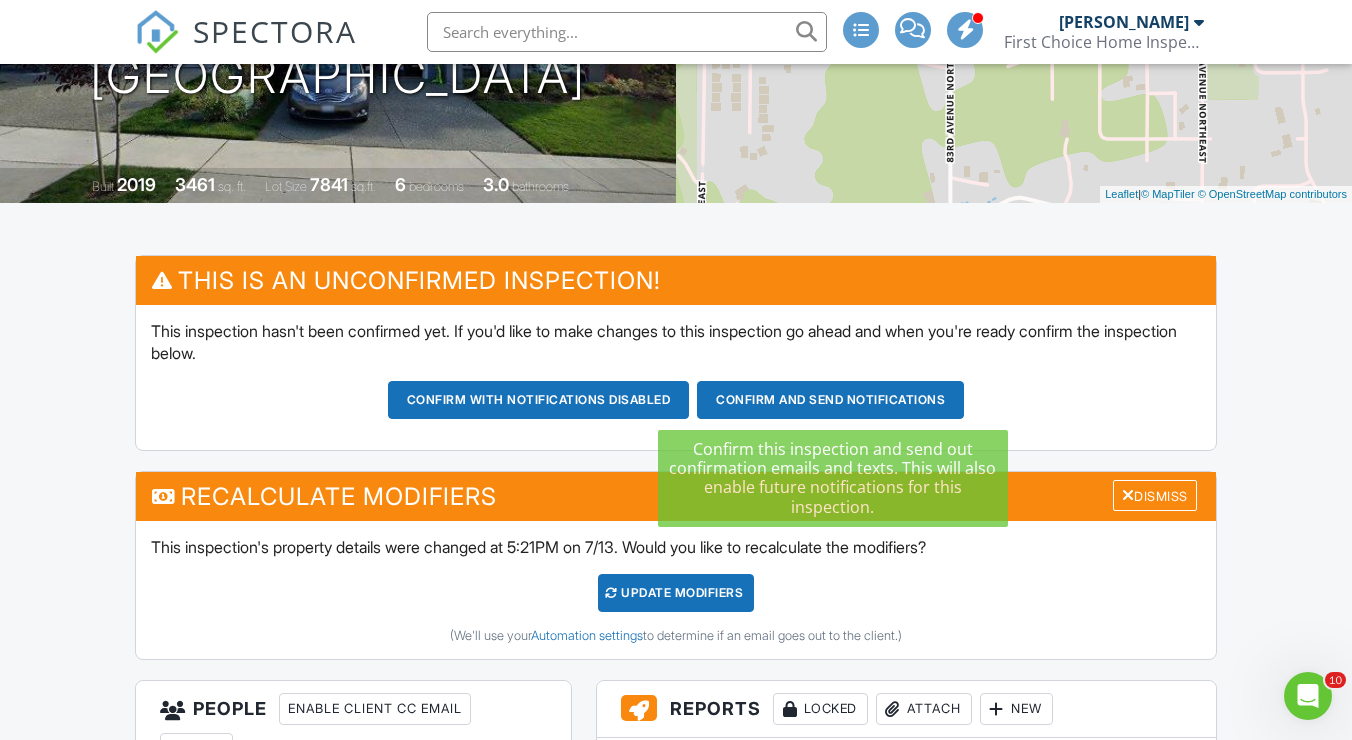 click on "Confirm and send notifications" at bounding box center [539, 400] 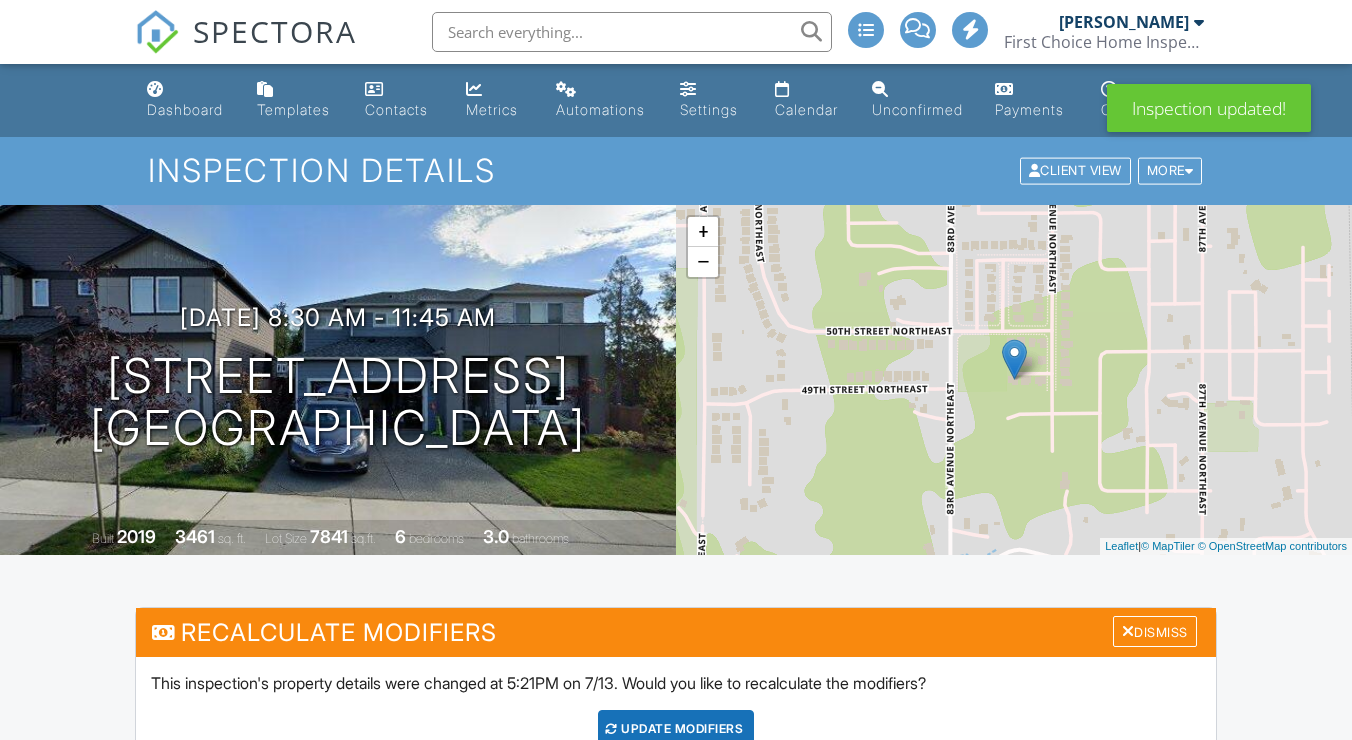 scroll, scrollTop: 0, scrollLeft: 0, axis: both 